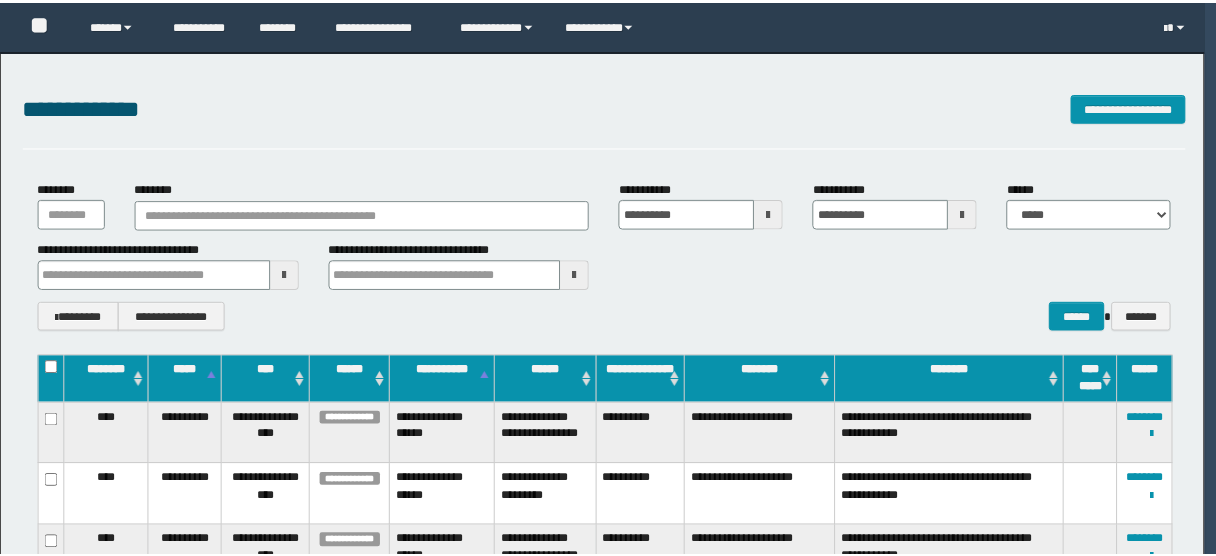 scroll, scrollTop: 0, scrollLeft: 0, axis: both 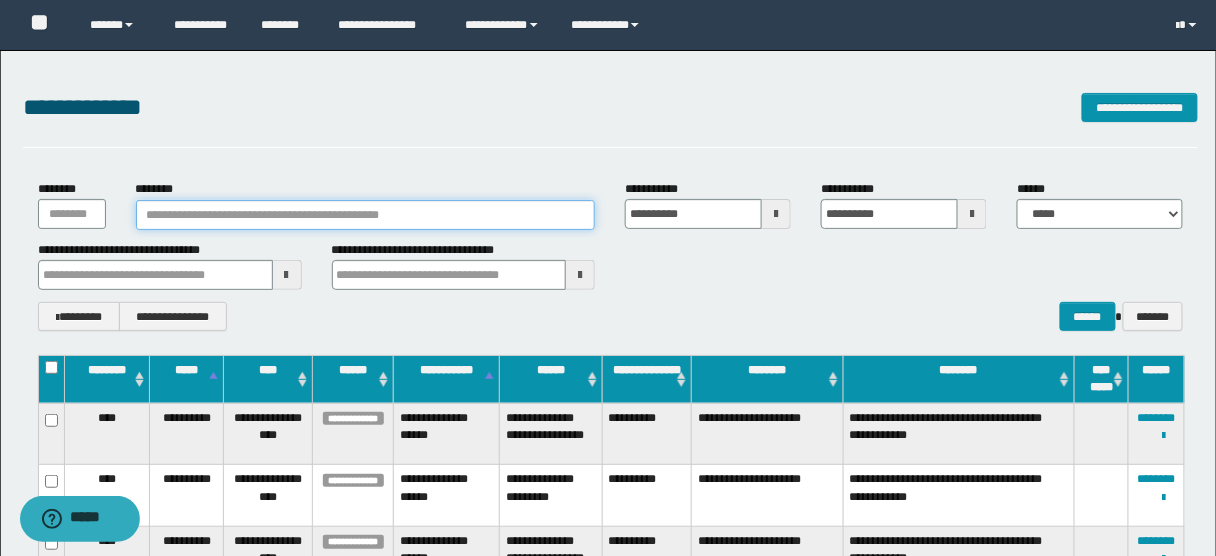 click on "********" at bounding box center (366, 215) 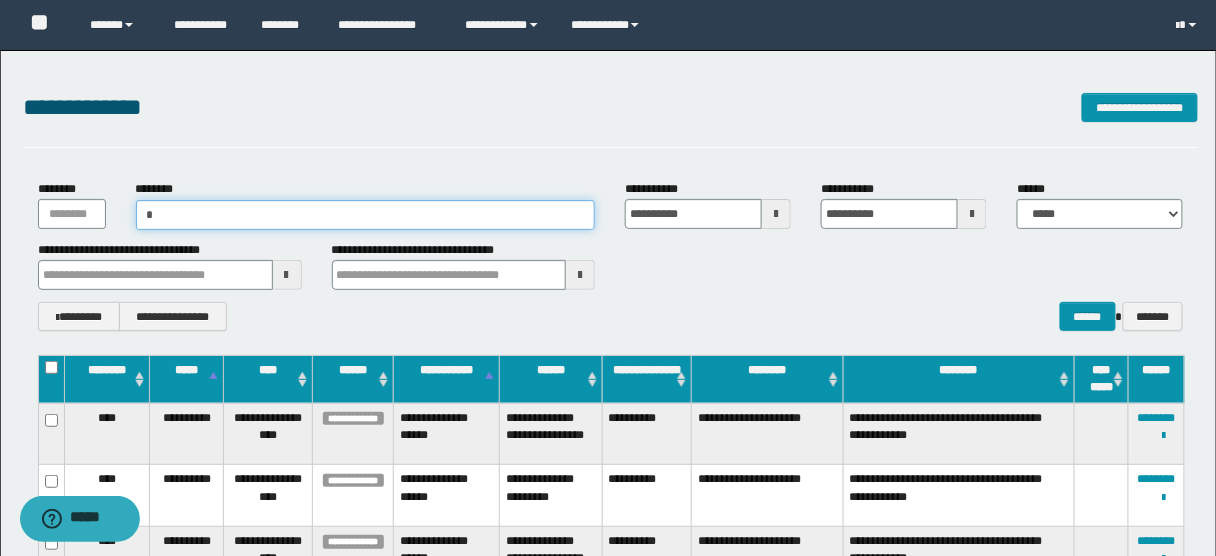 paste on "*********" 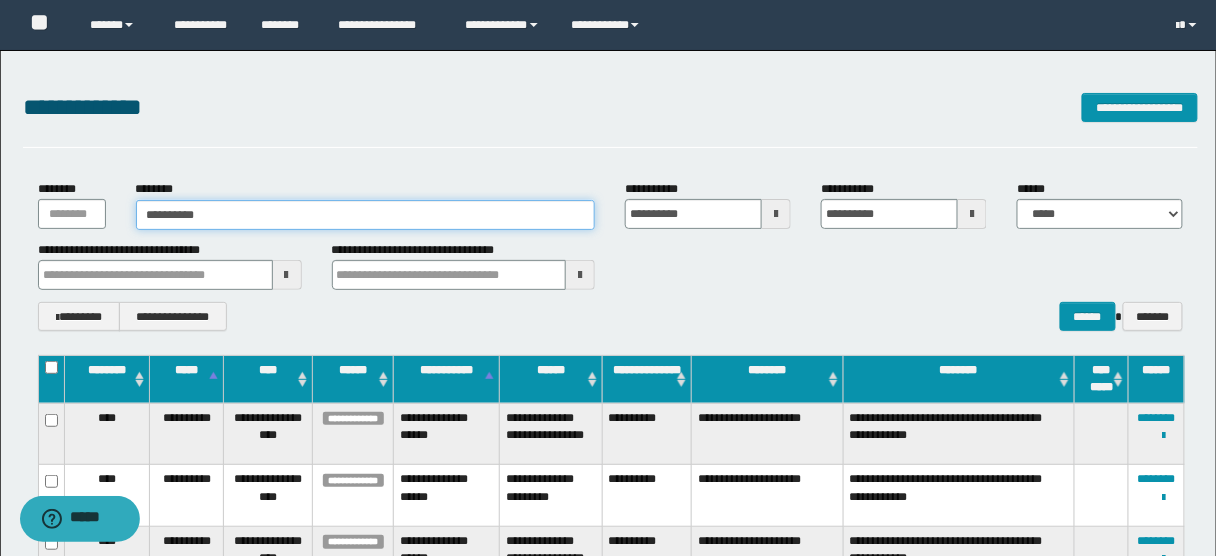 type on "**********" 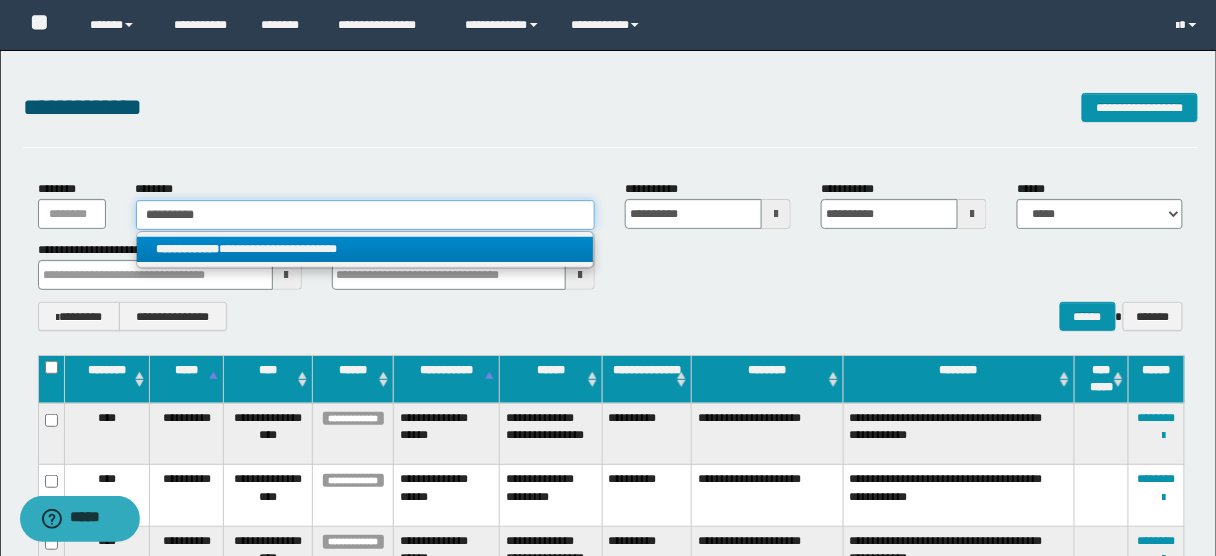 type on "**********" 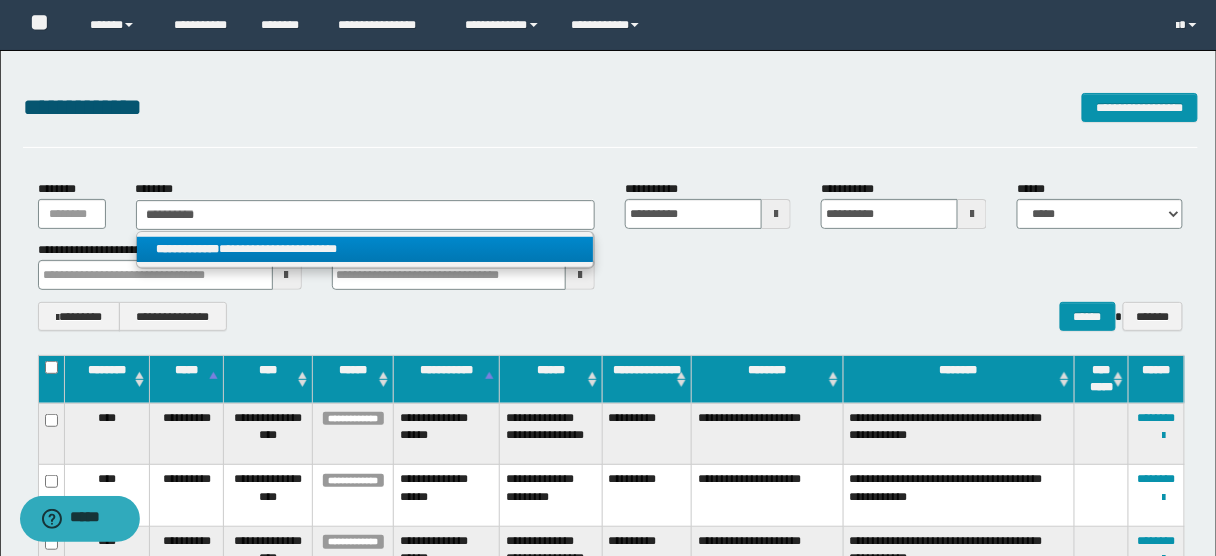 click on "**********" at bounding box center [365, 249] 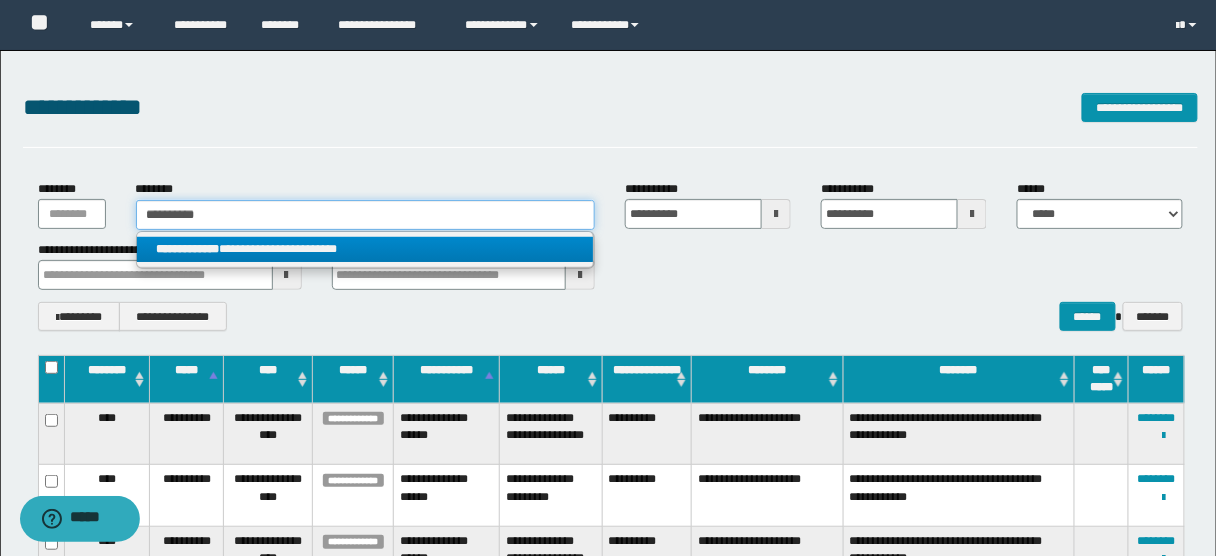 type 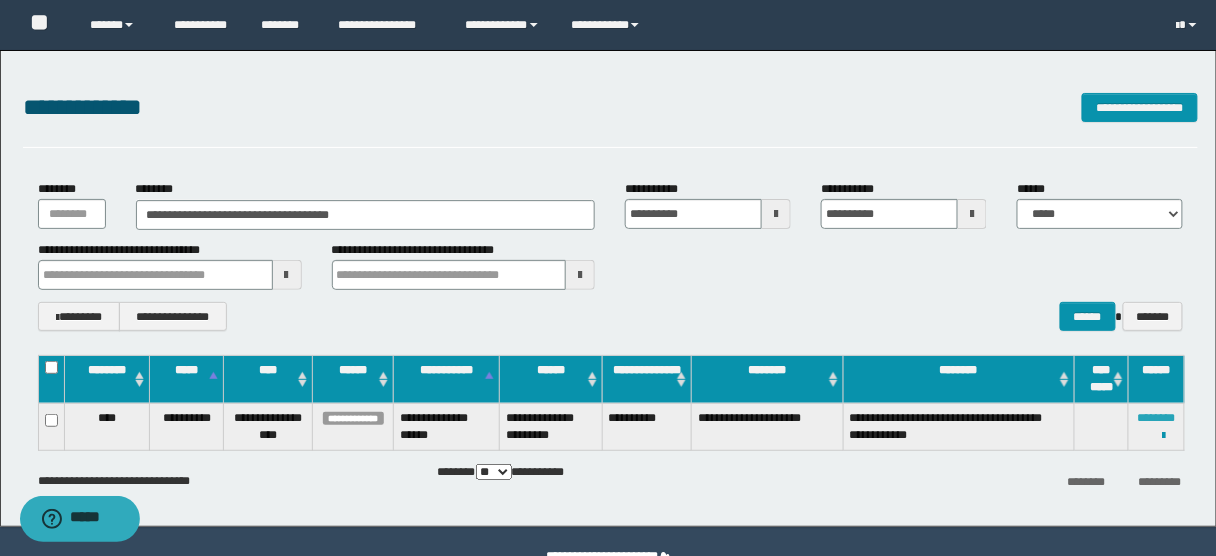click on "********" at bounding box center (1157, 418) 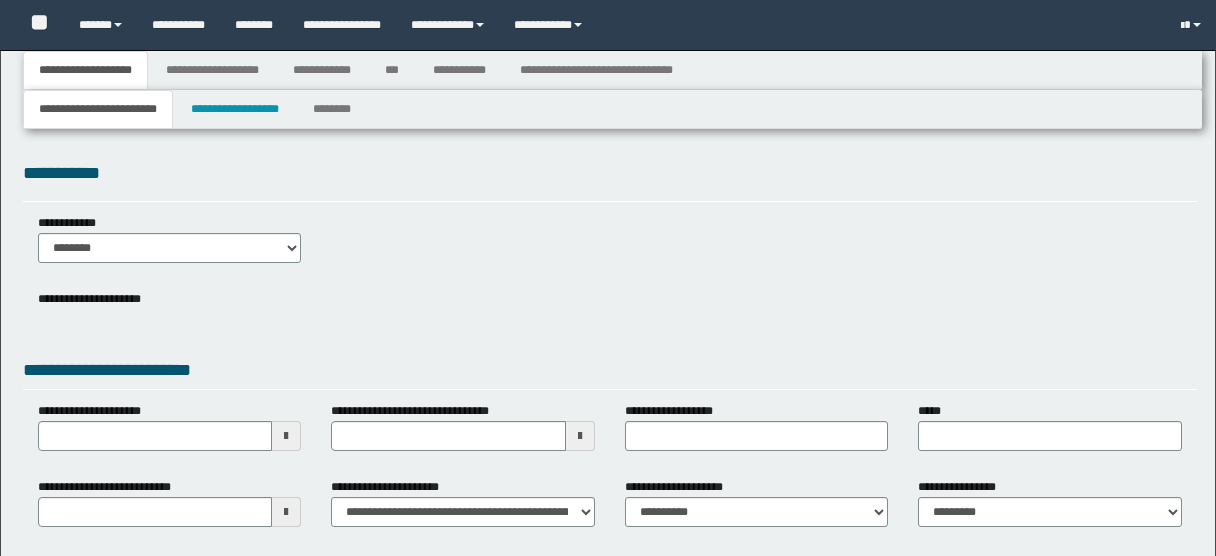 type 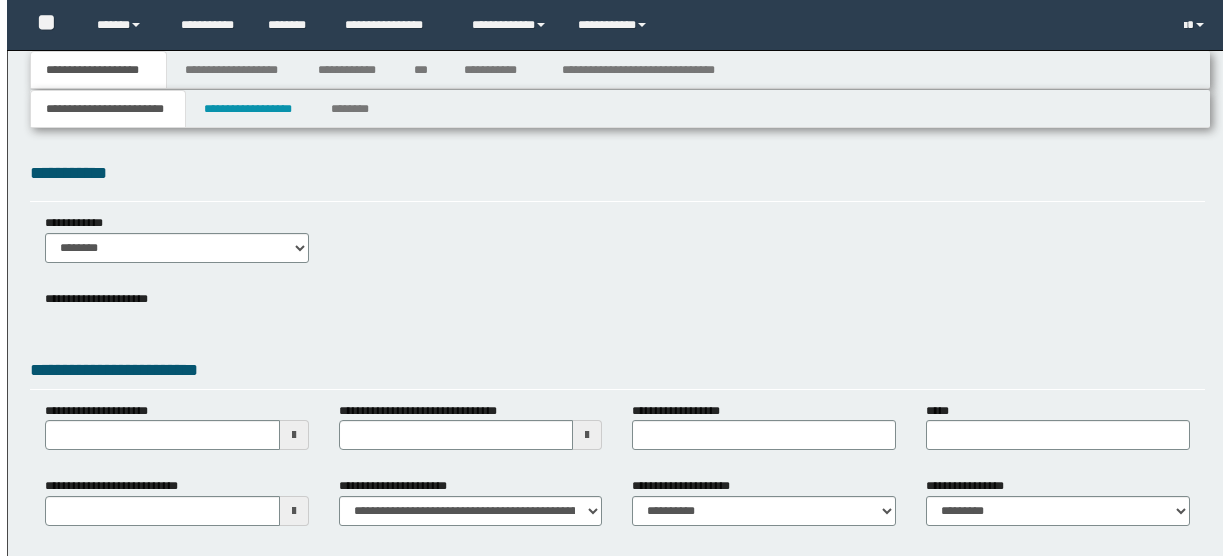 scroll, scrollTop: 0, scrollLeft: 0, axis: both 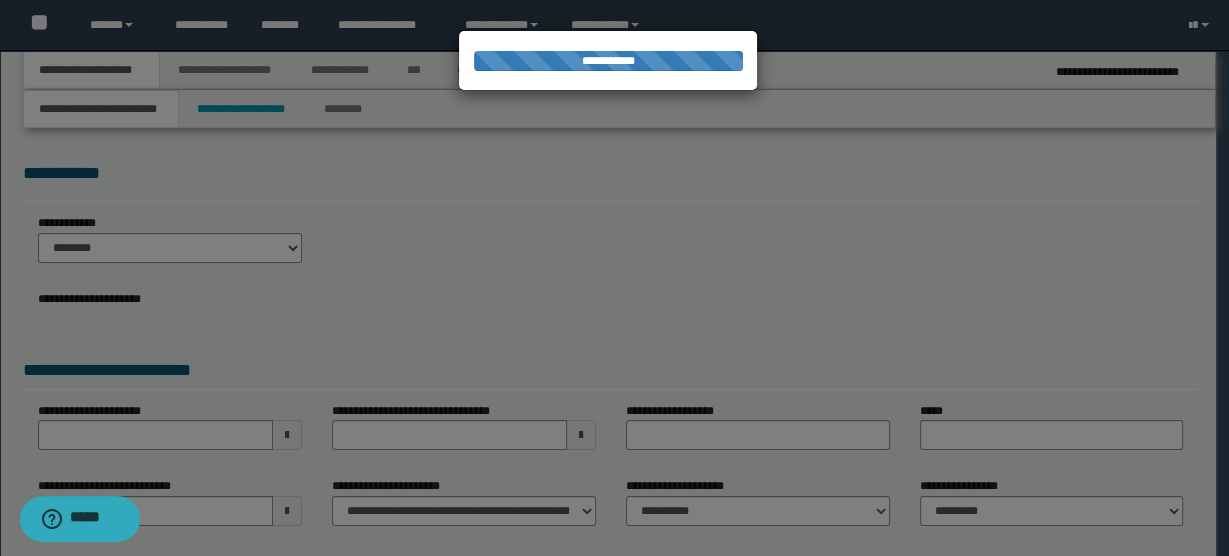 type on "**********" 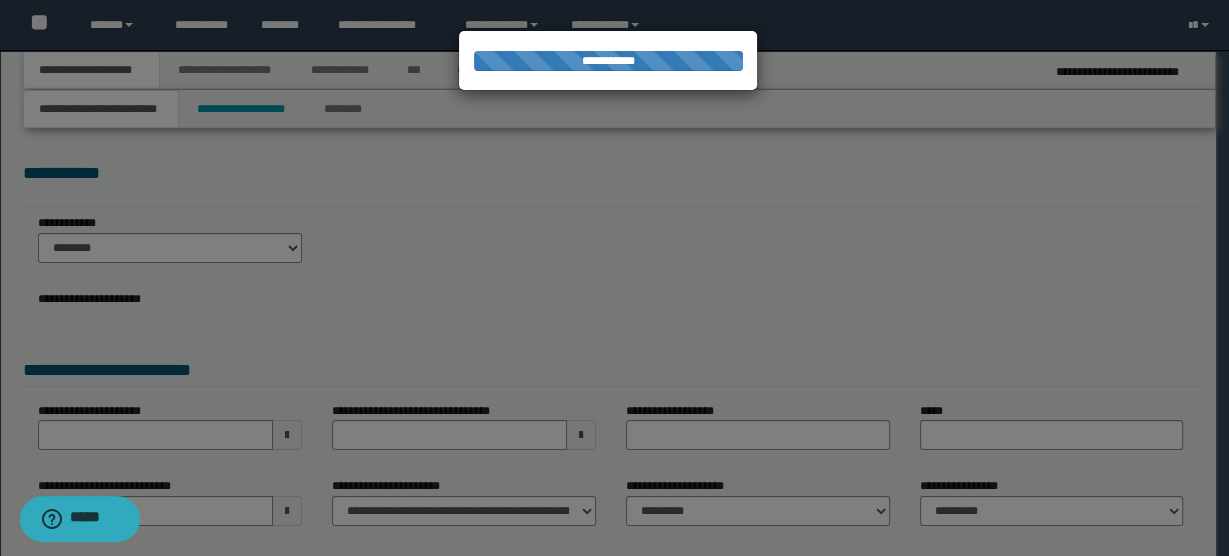select on "*" 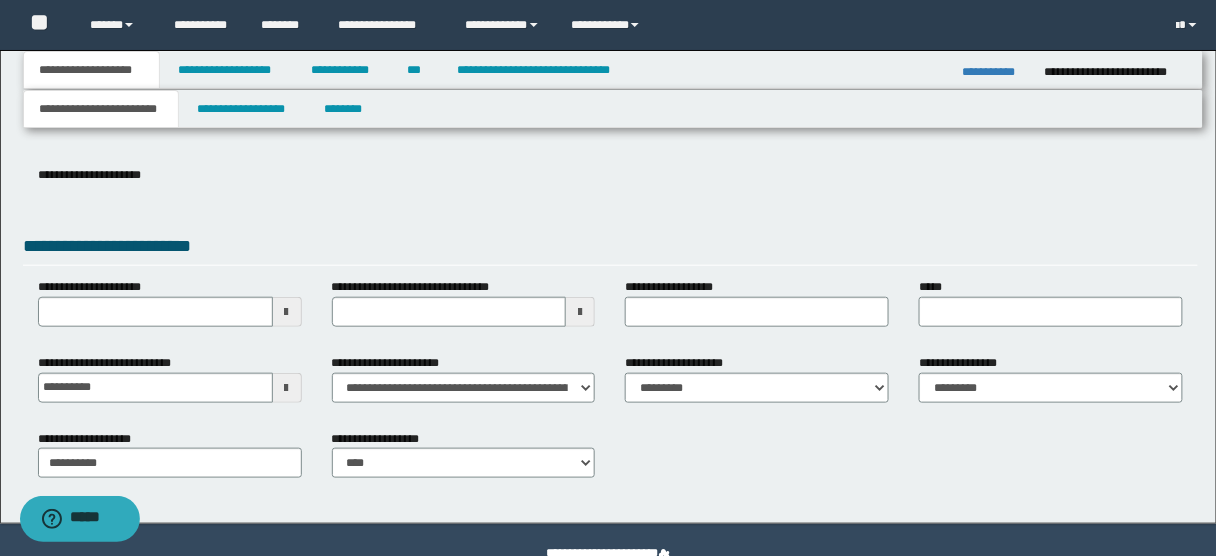 scroll, scrollTop: 326, scrollLeft: 0, axis: vertical 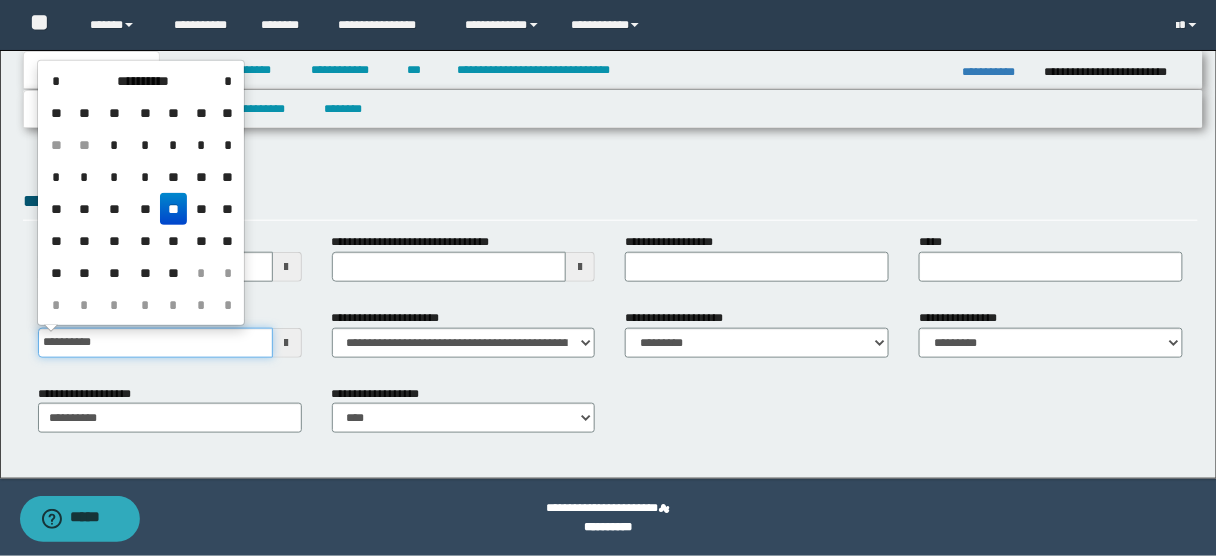 click on "**********" at bounding box center [155, 343] 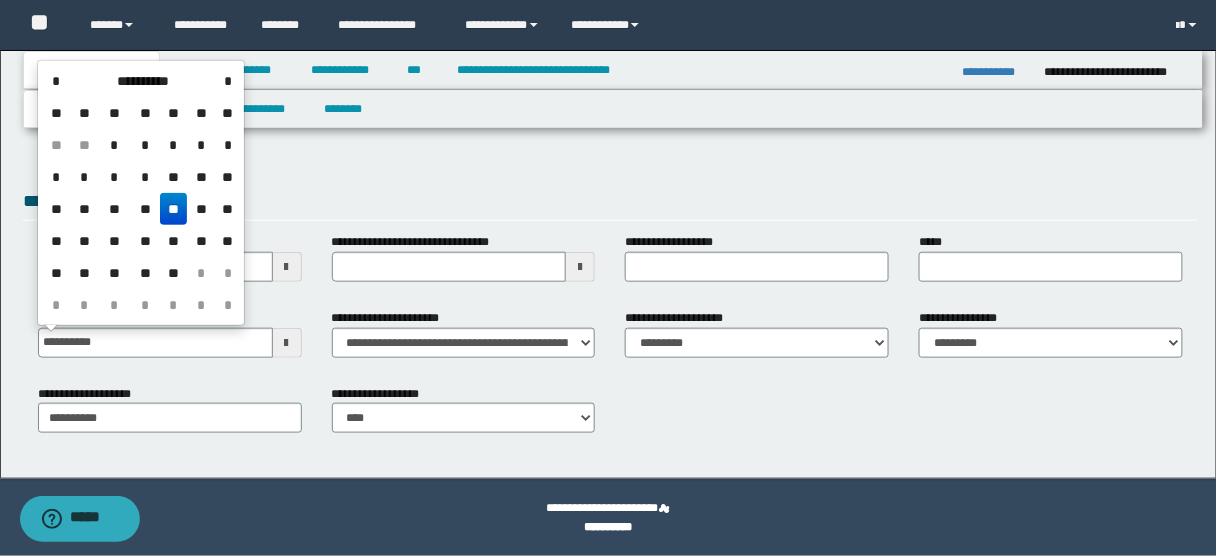 type on "**********" 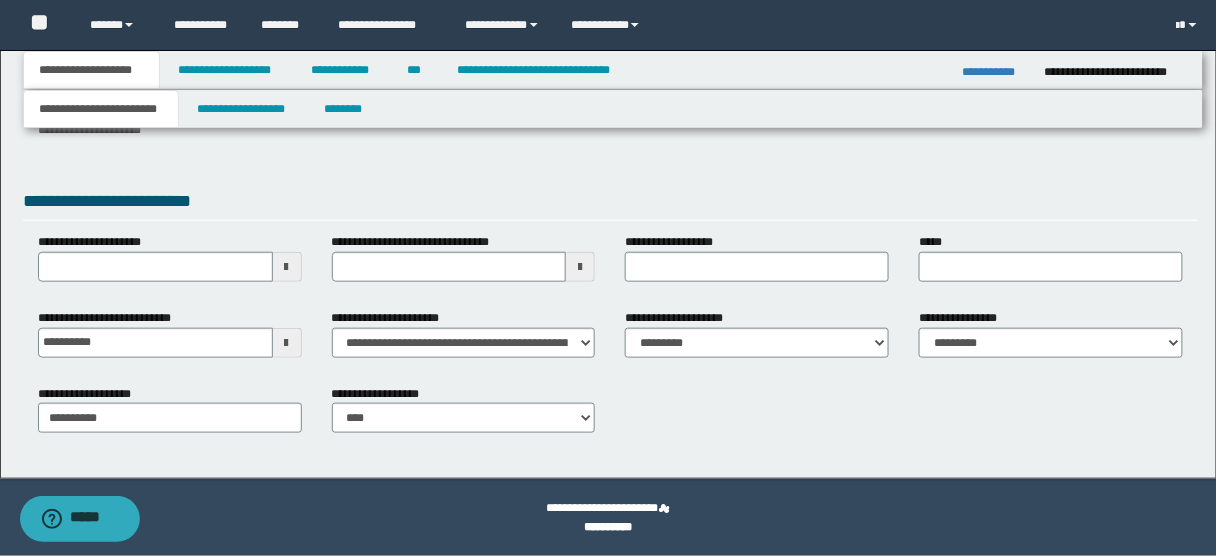 click on "**********" at bounding box center [170, 341] 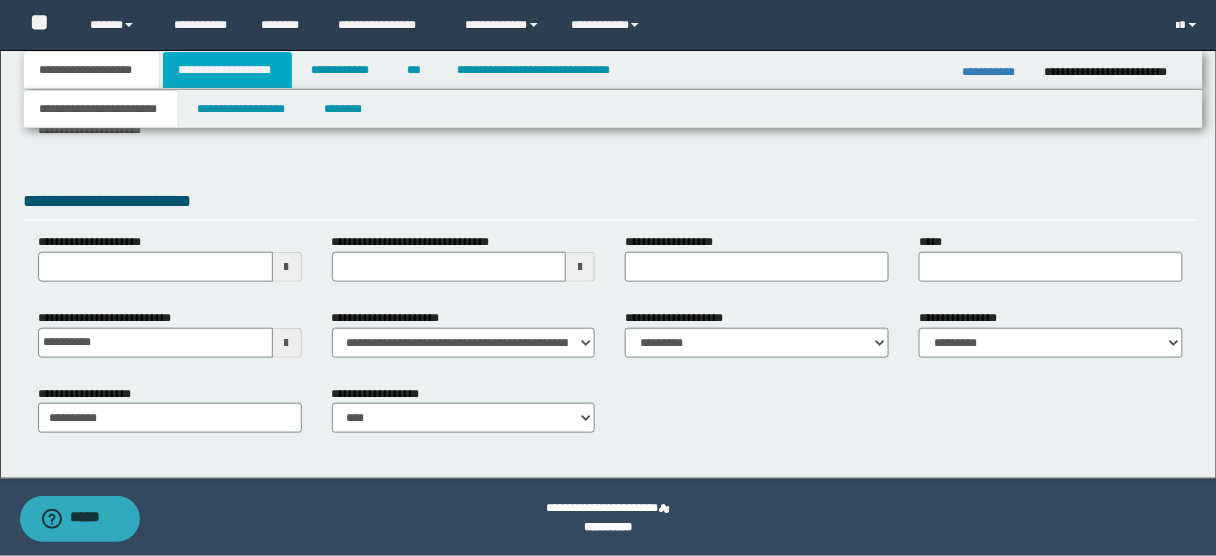 click on "**********" at bounding box center [227, 70] 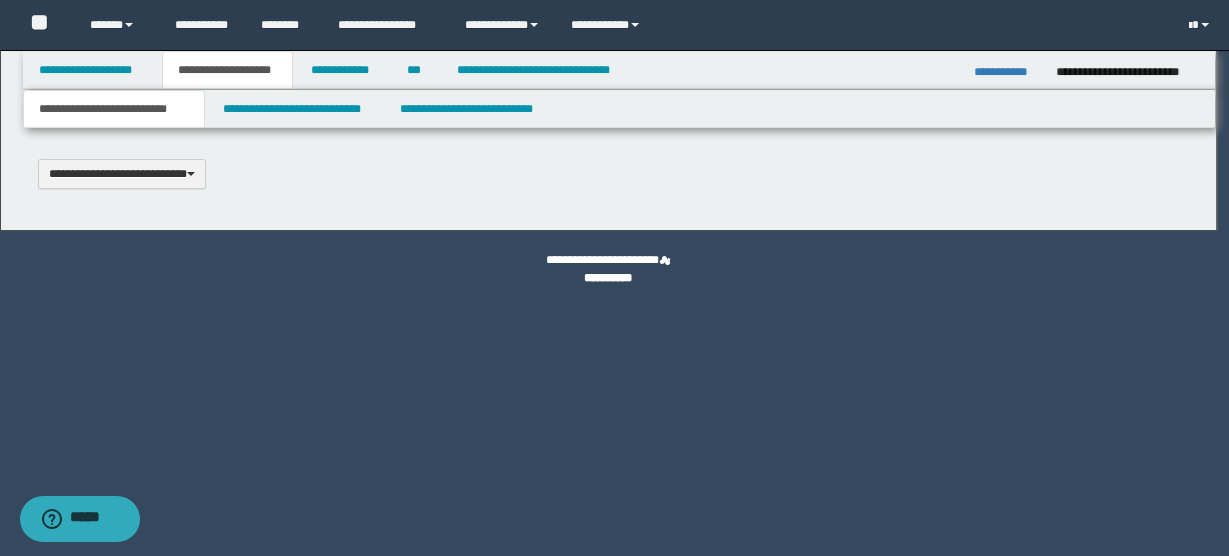 type 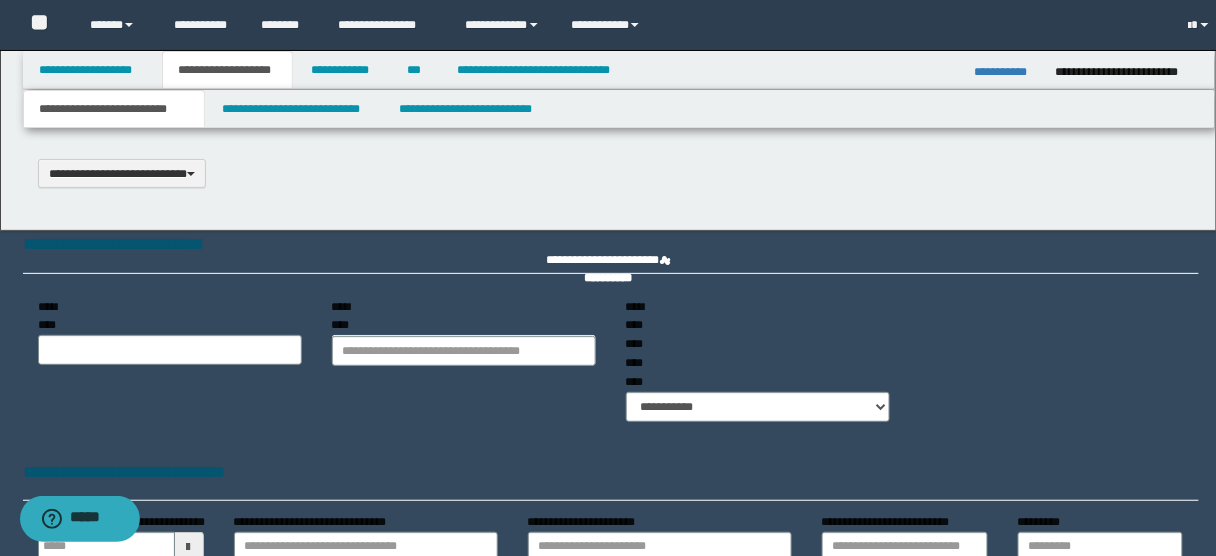 select on "*" 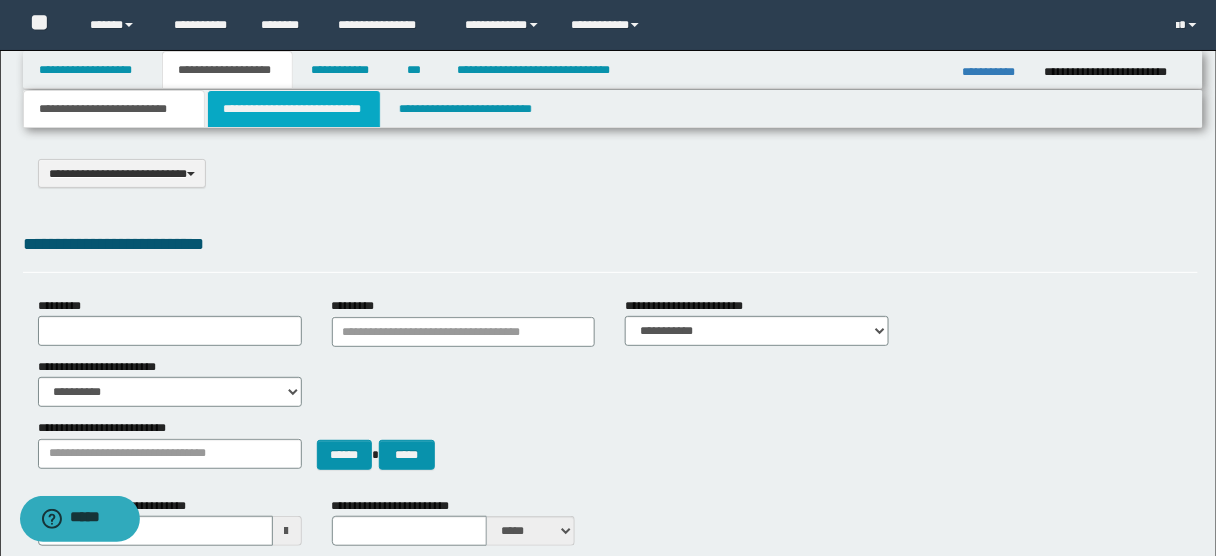 click on "**********" at bounding box center (294, 109) 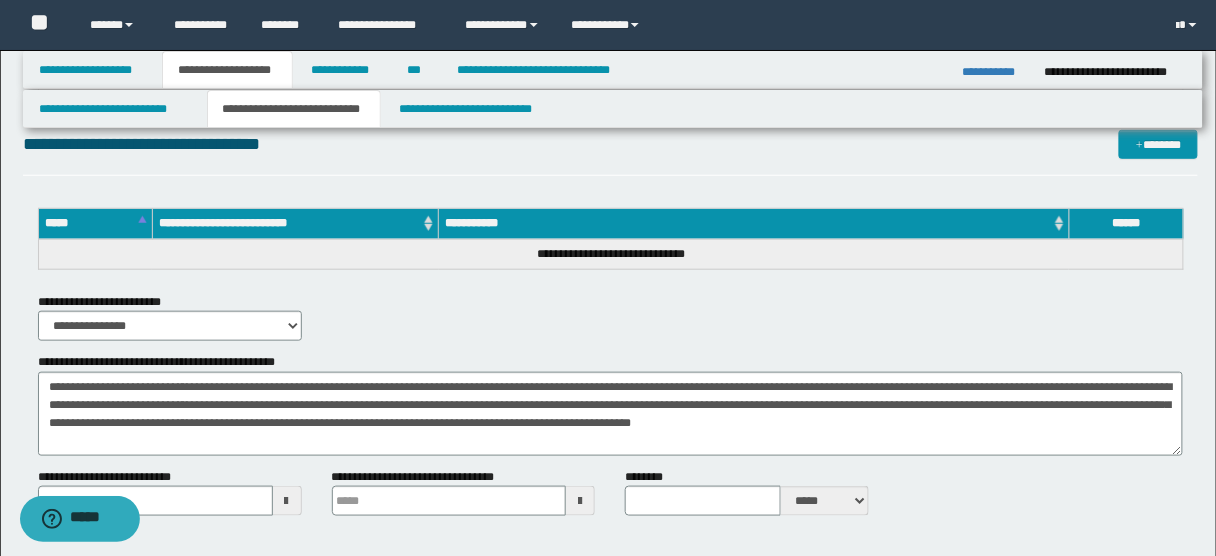 scroll, scrollTop: 6021, scrollLeft: 0, axis: vertical 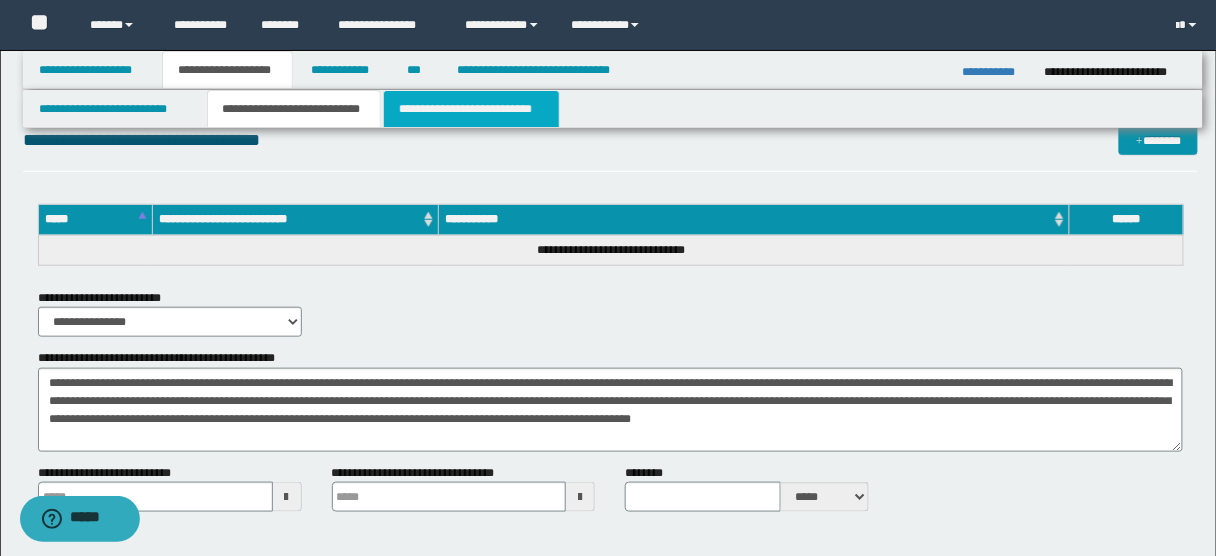 click on "**********" at bounding box center (471, 109) 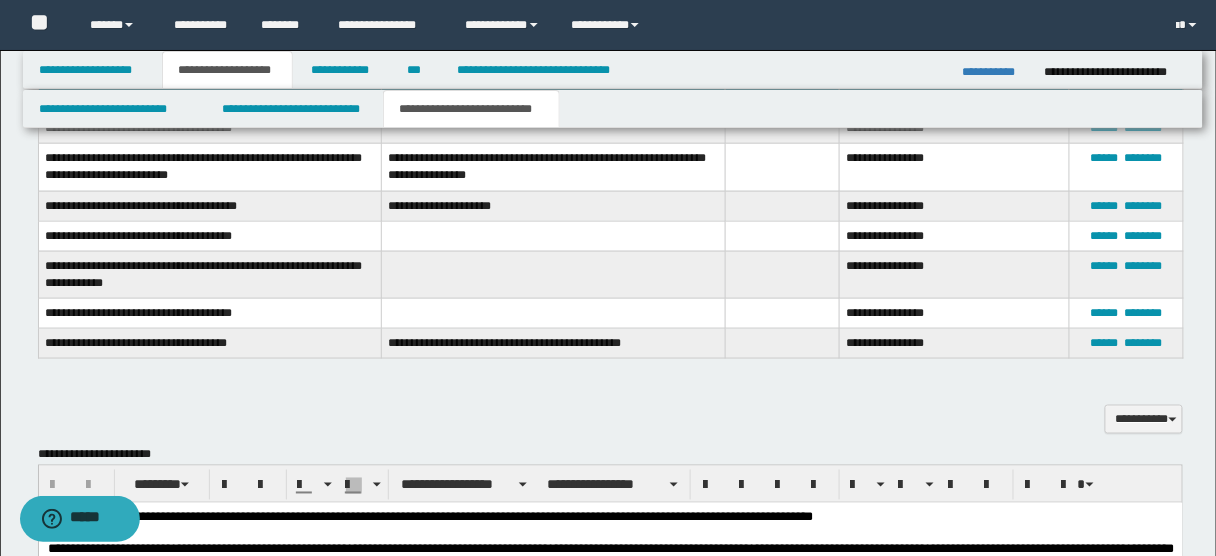 scroll, scrollTop: 541, scrollLeft: 0, axis: vertical 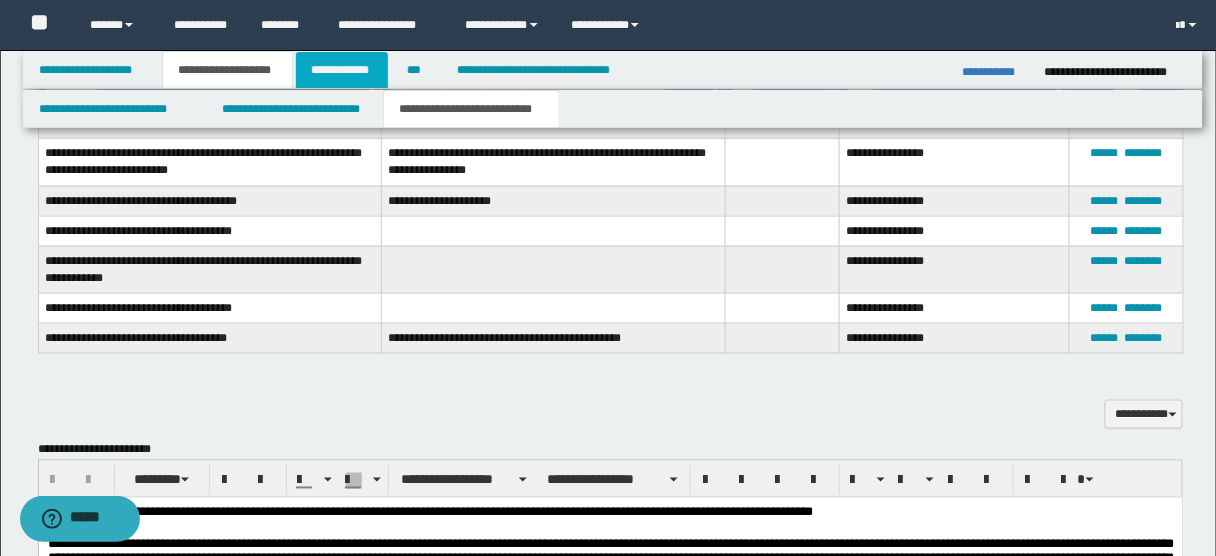 click on "**********" at bounding box center (342, 70) 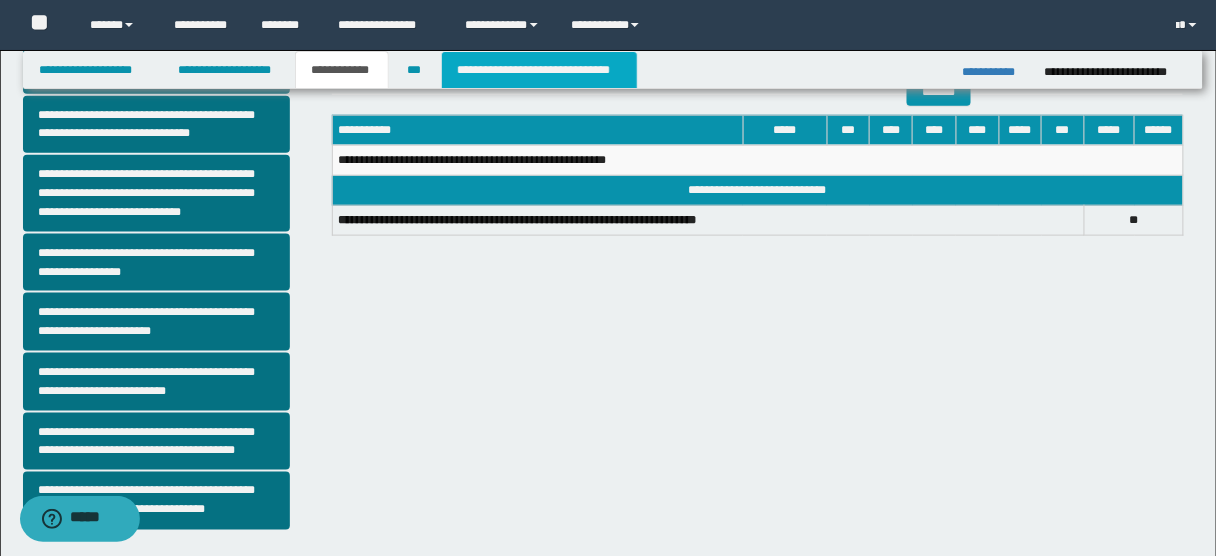 click on "**********" at bounding box center (539, 70) 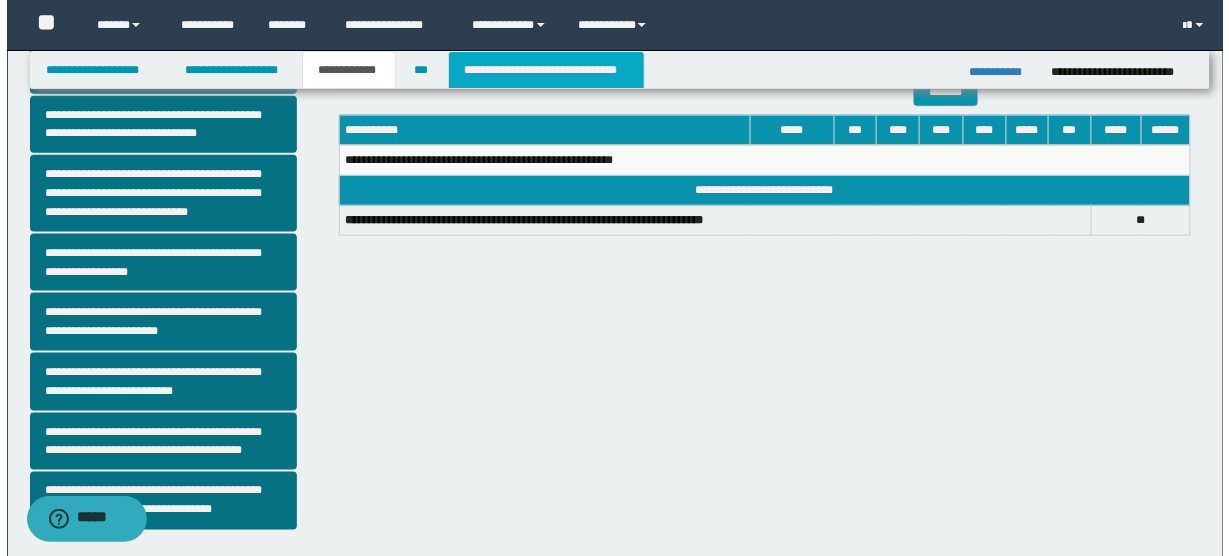scroll, scrollTop: 0, scrollLeft: 0, axis: both 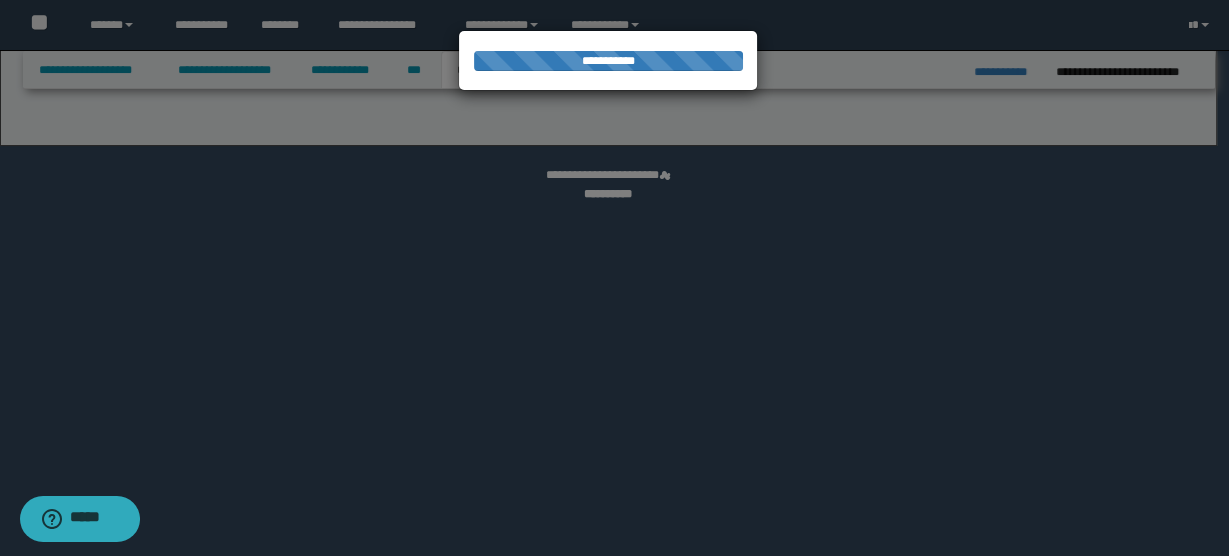 select on "*" 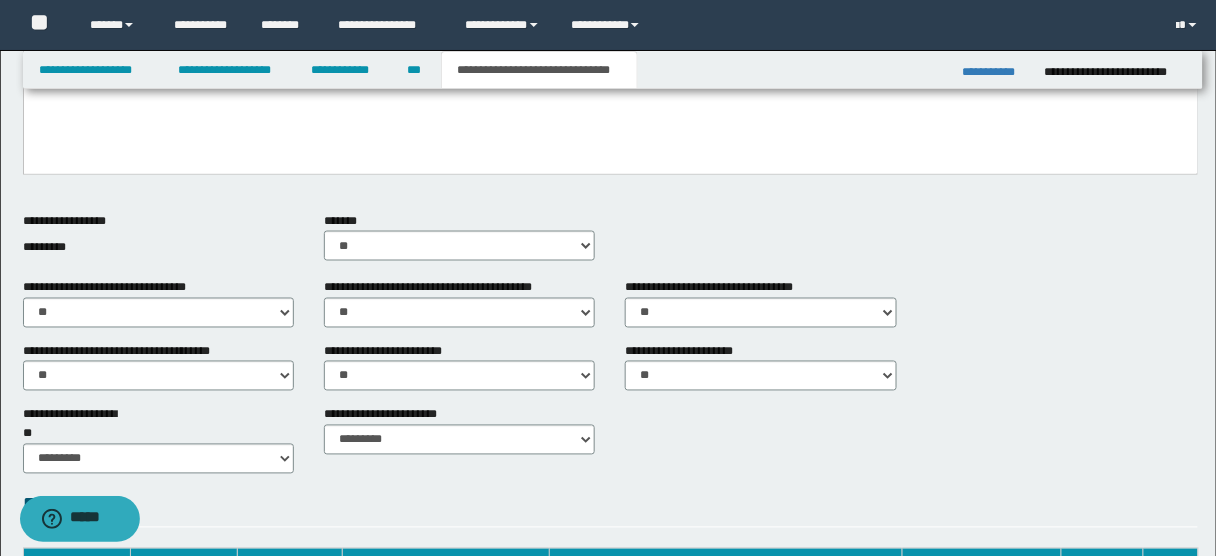 scroll, scrollTop: 669, scrollLeft: 0, axis: vertical 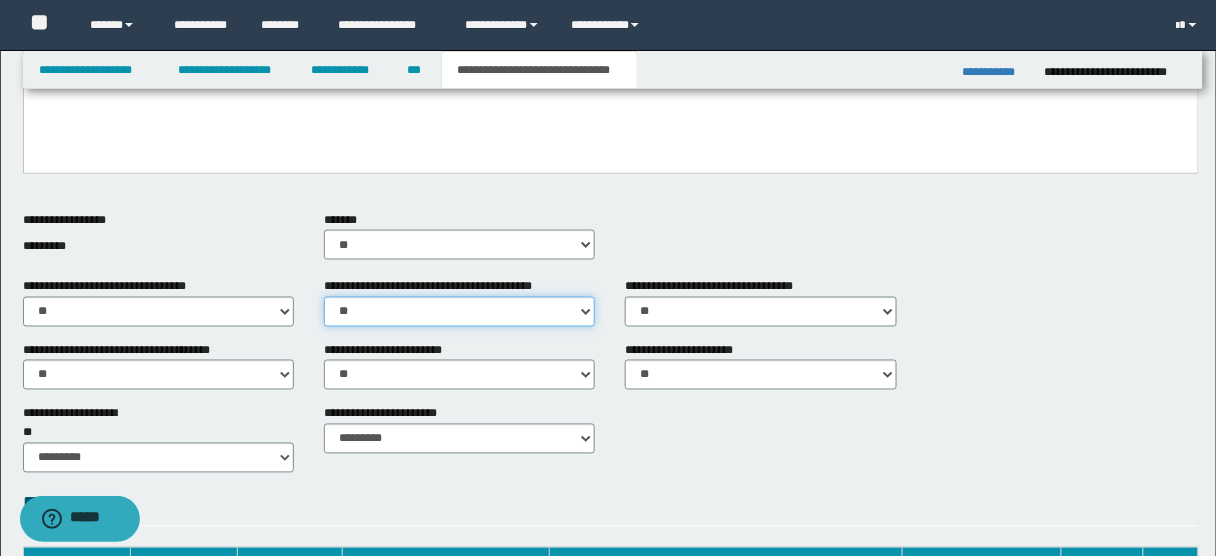 click on "*********
**
**" at bounding box center (459, 312) 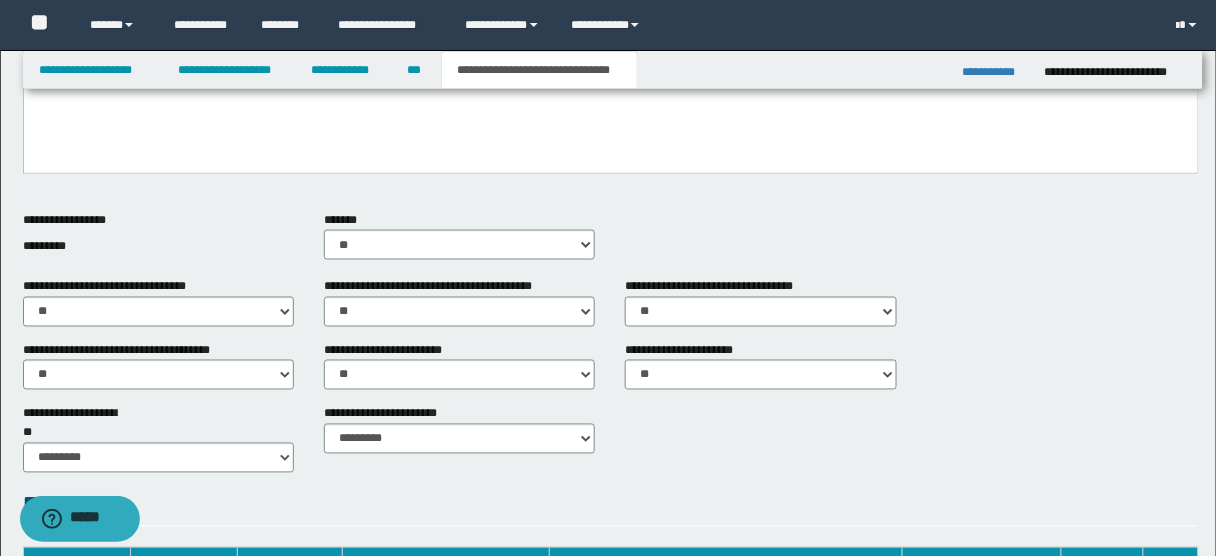 click on "**********" at bounding box center (611, 244) 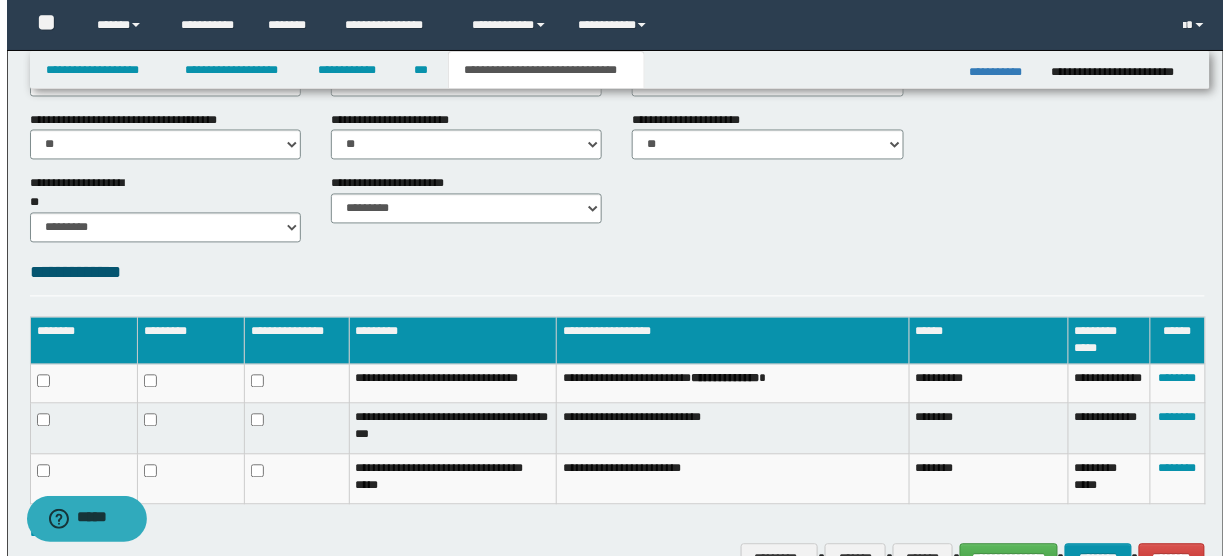 scroll, scrollTop: 1012, scrollLeft: 0, axis: vertical 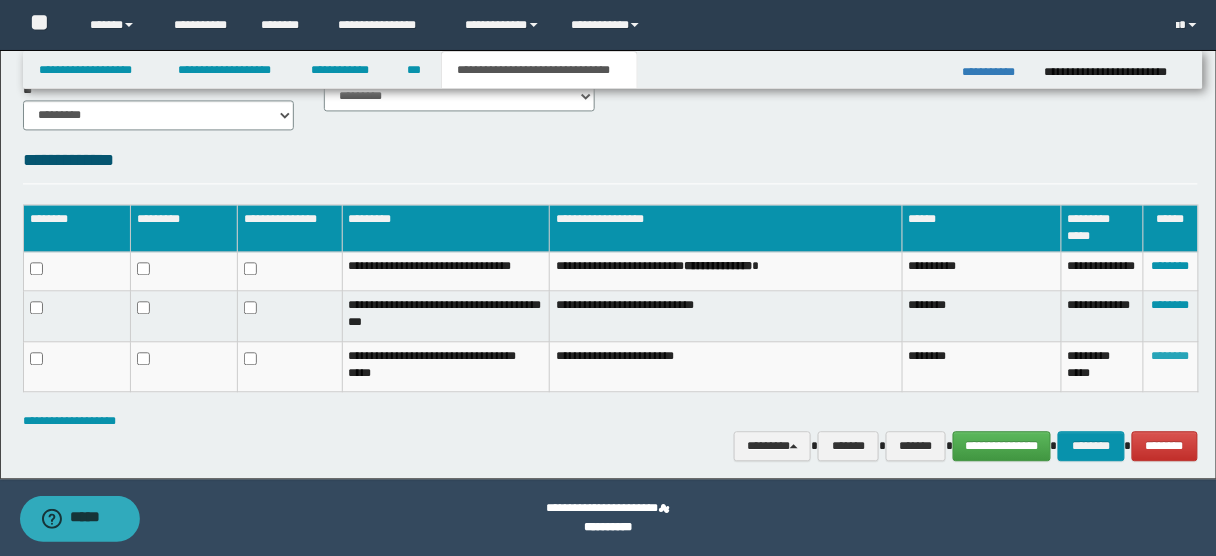 click on "********" at bounding box center (1171, 356) 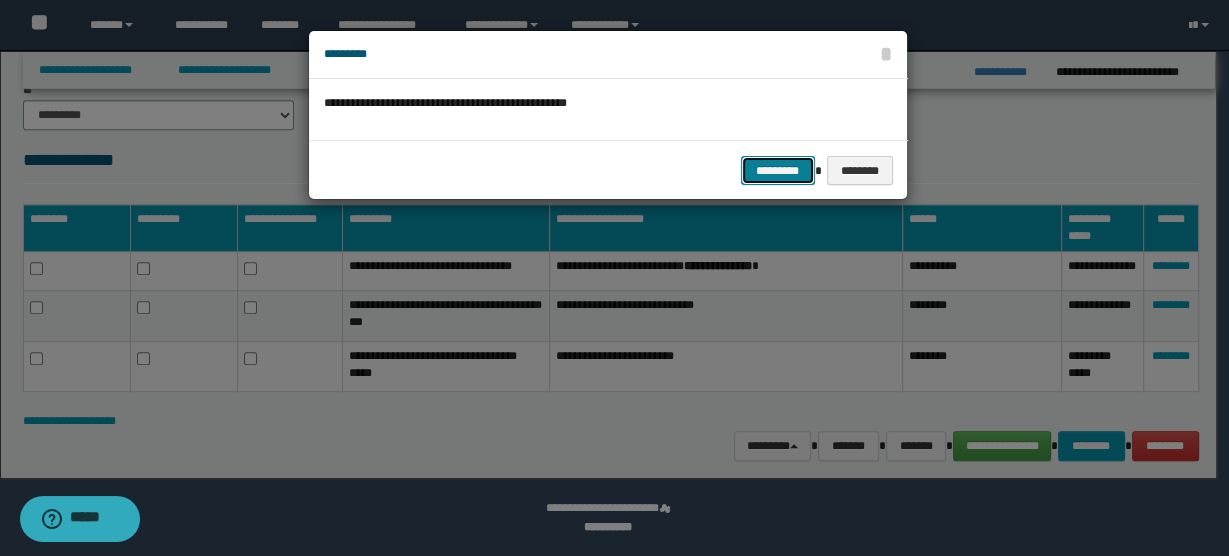 click on "*********" at bounding box center (778, 170) 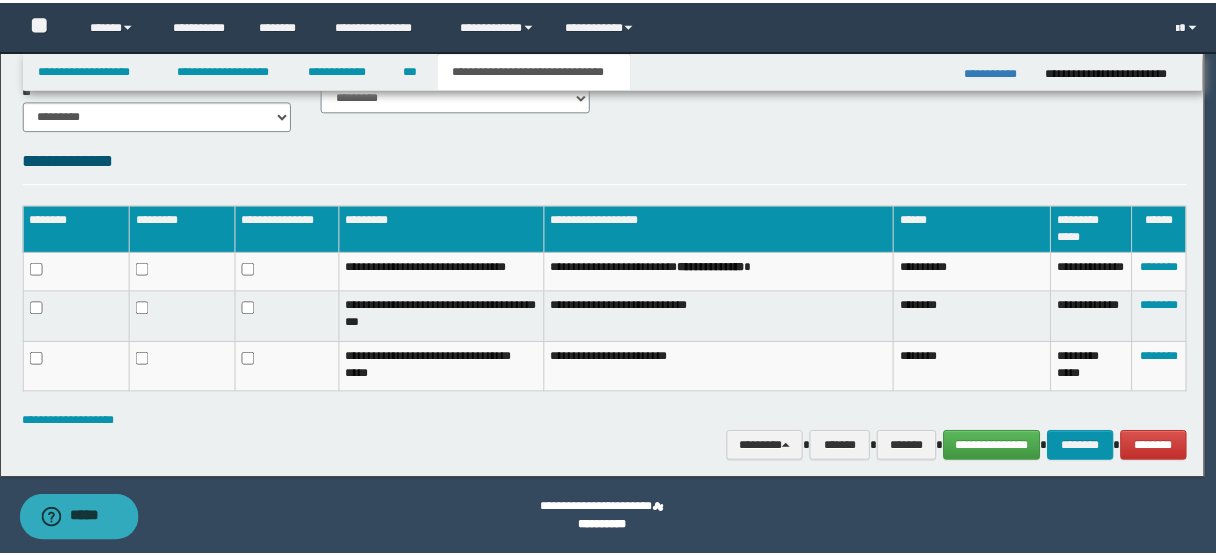 scroll, scrollTop: 965, scrollLeft: 0, axis: vertical 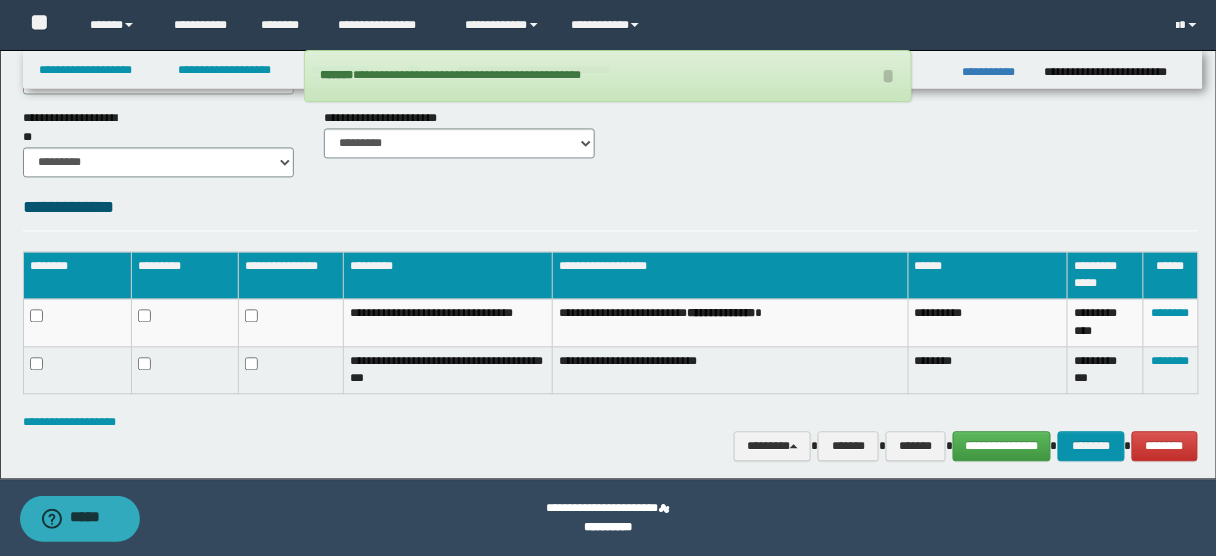 click on "**********" at bounding box center [611, 422] 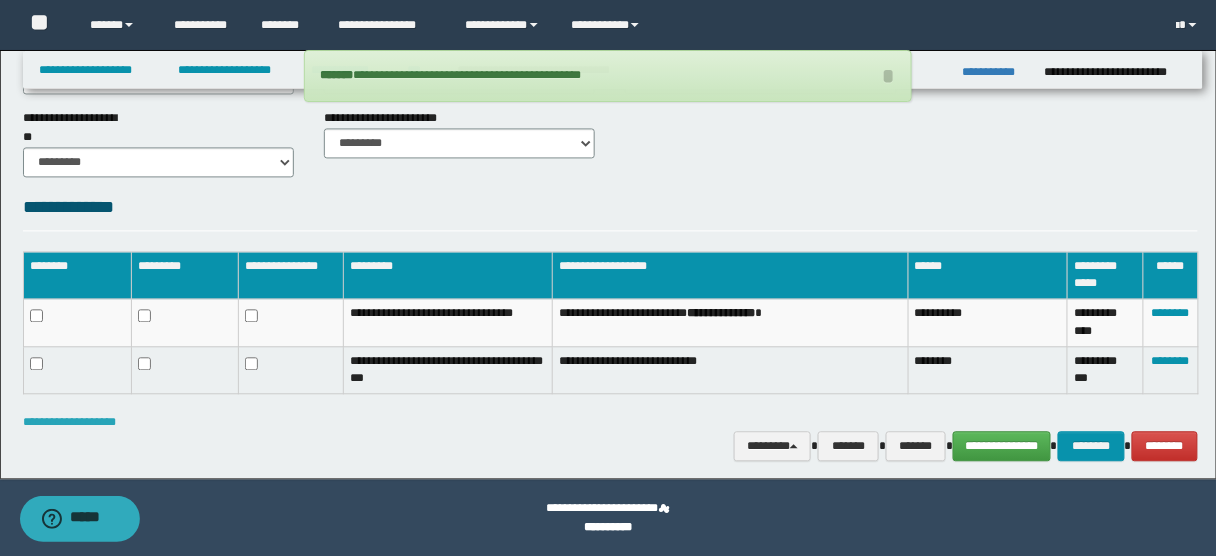 click on "**********" at bounding box center [69, 422] 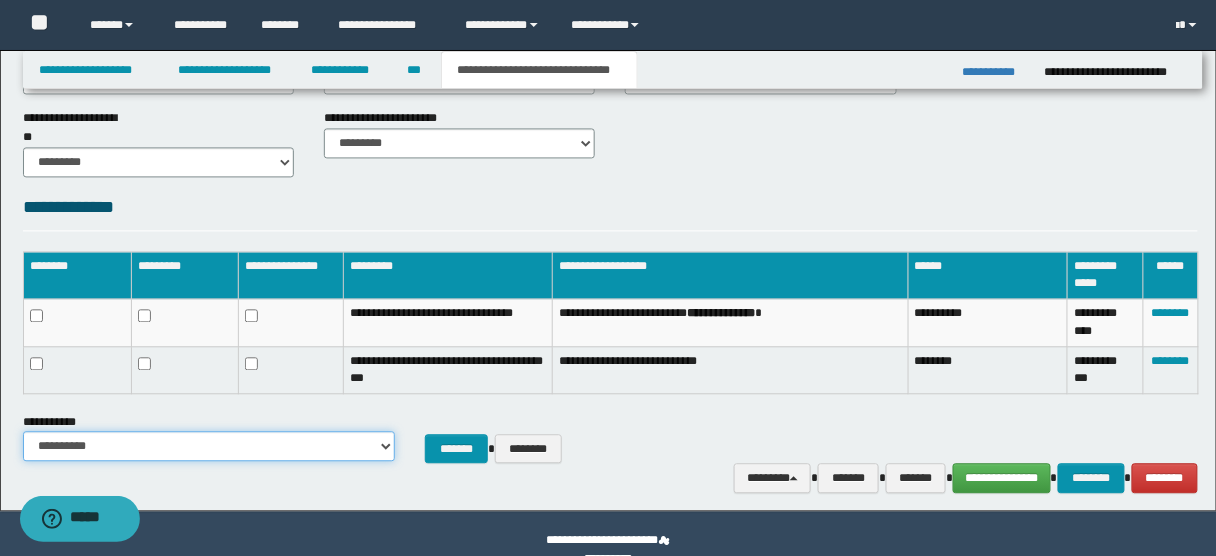 click on "**********" at bounding box center [209, 446] 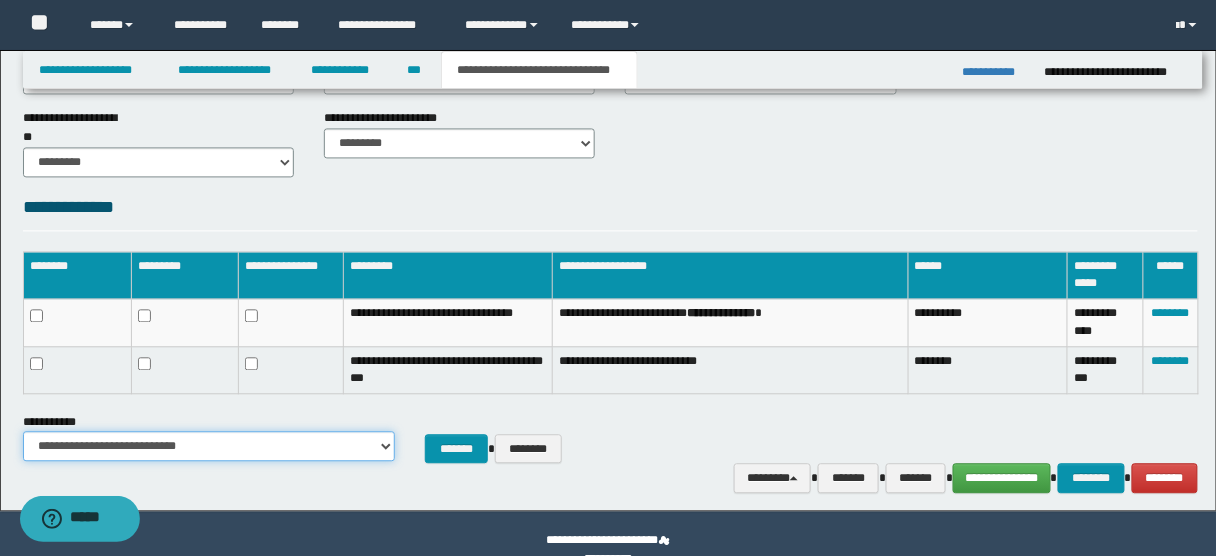 click on "**********" at bounding box center [209, 446] 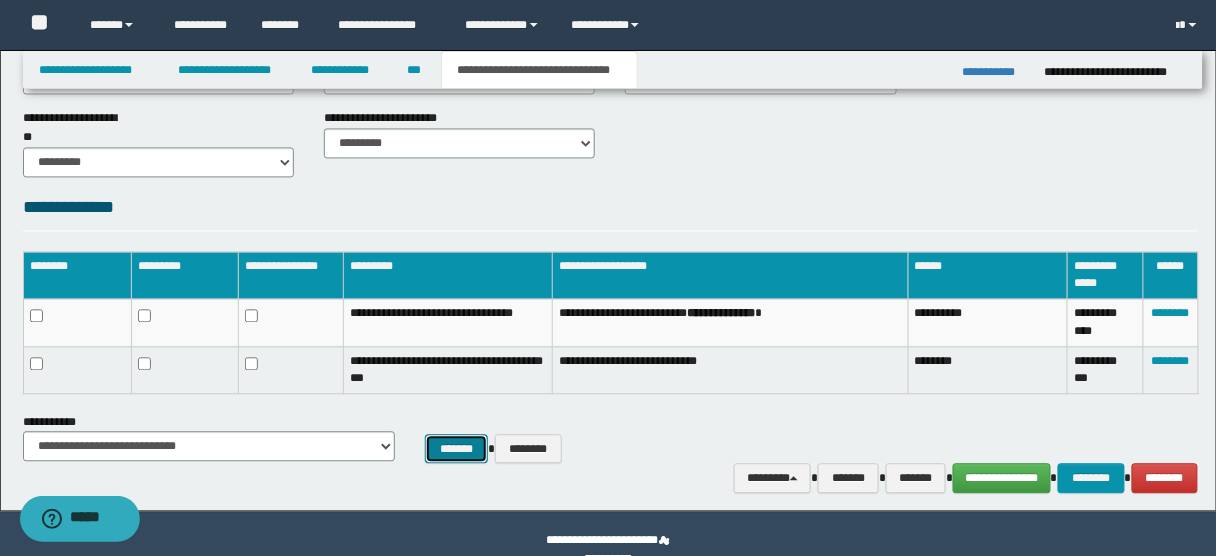 click on "*******" at bounding box center [457, 448] 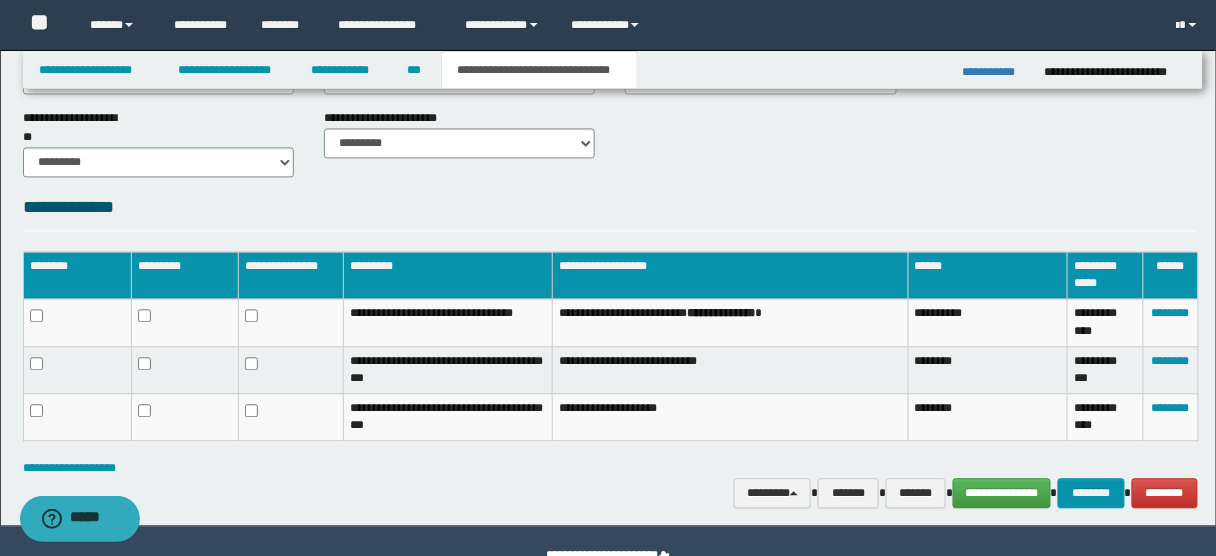 click on "**********" at bounding box center [611, 468] 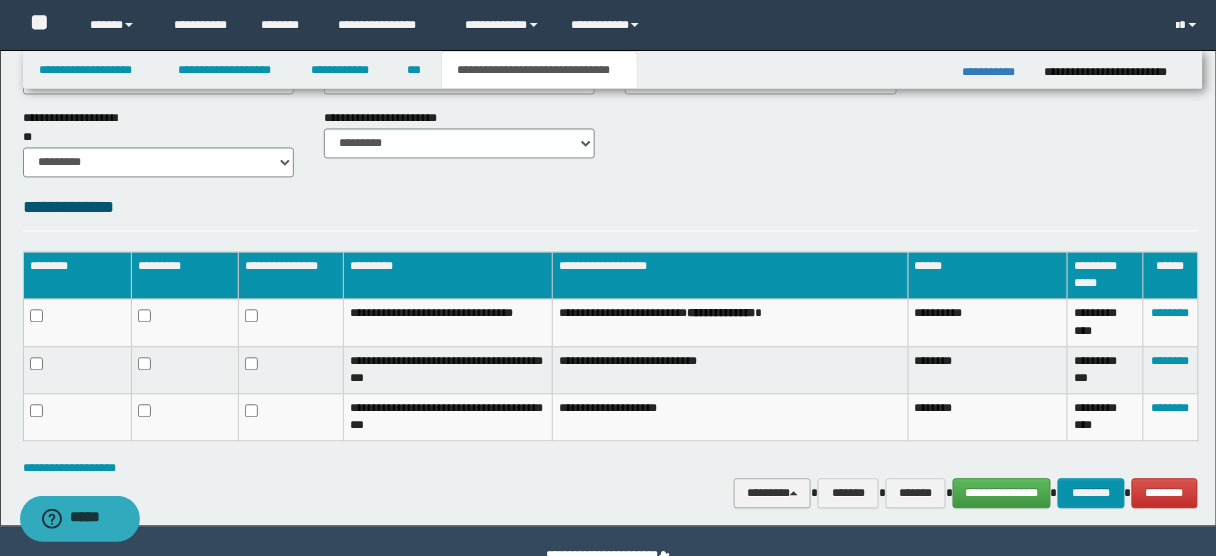 click on "********" at bounding box center [772, 492] 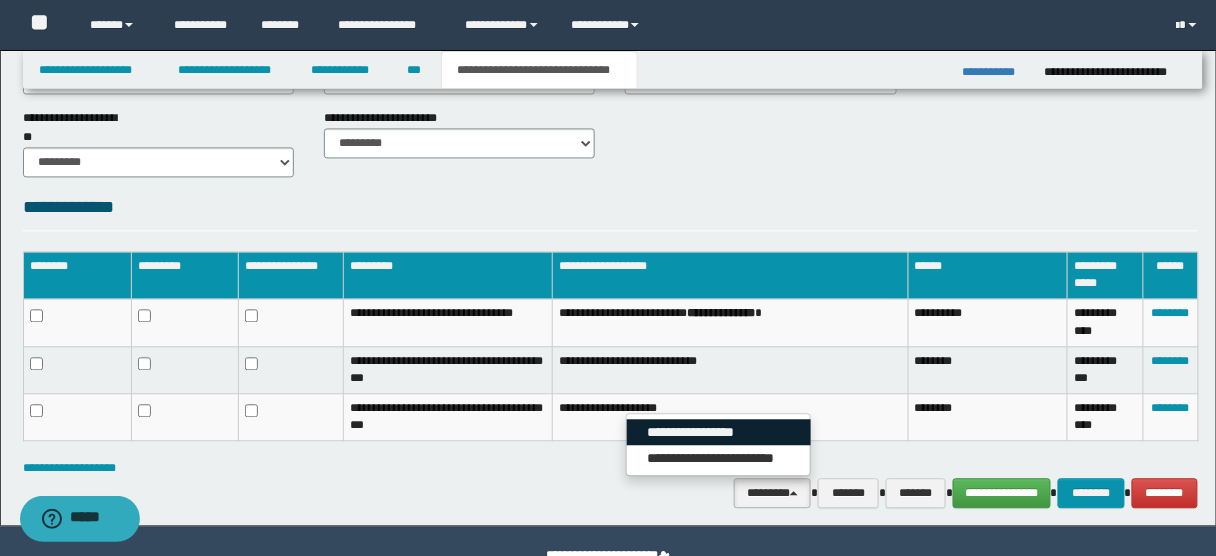 click on "**********" at bounding box center (719, 432) 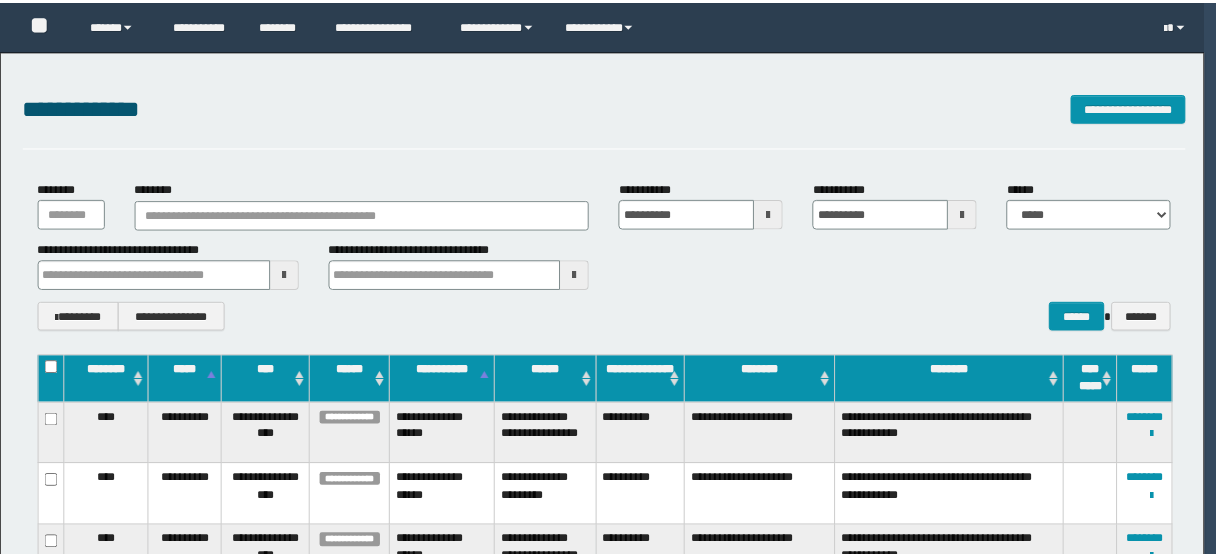scroll, scrollTop: 0, scrollLeft: 0, axis: both 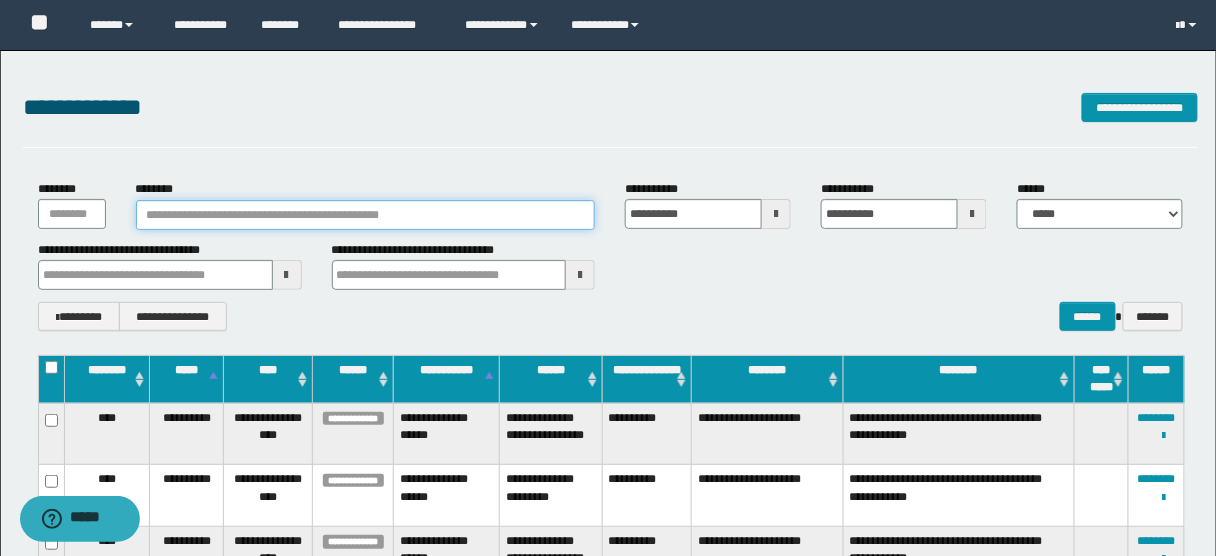 click on "********" at bounding box center [366, 215] 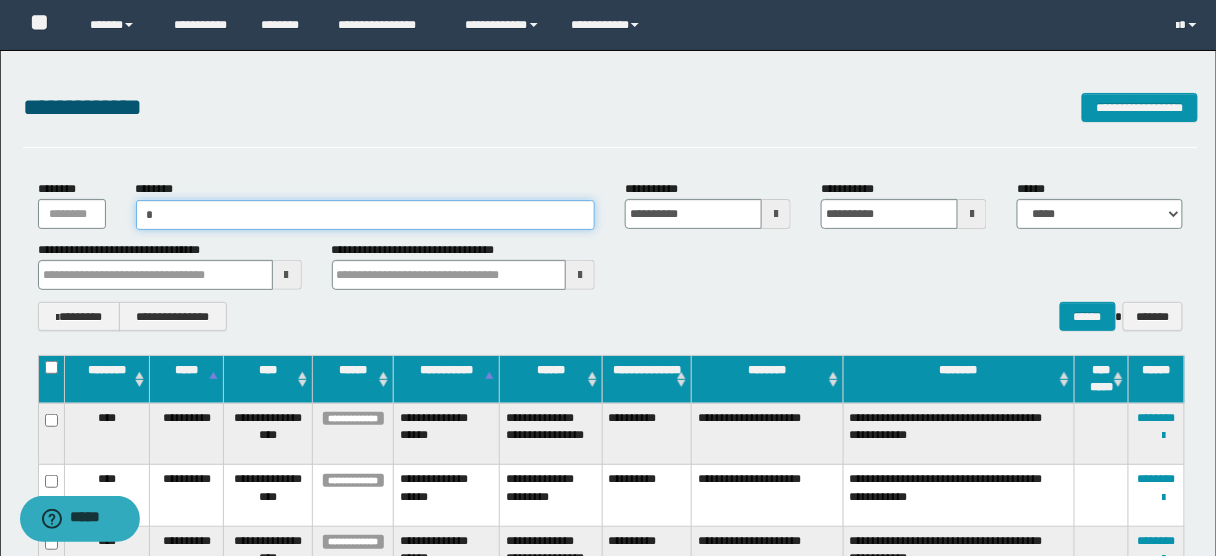 paste on "*********" 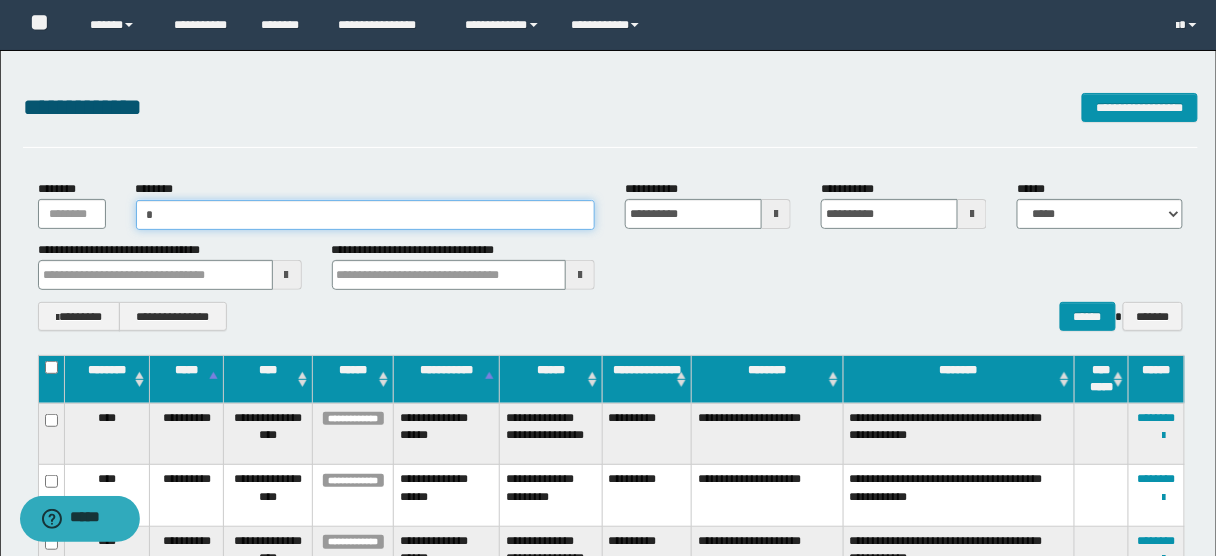type on "**********" 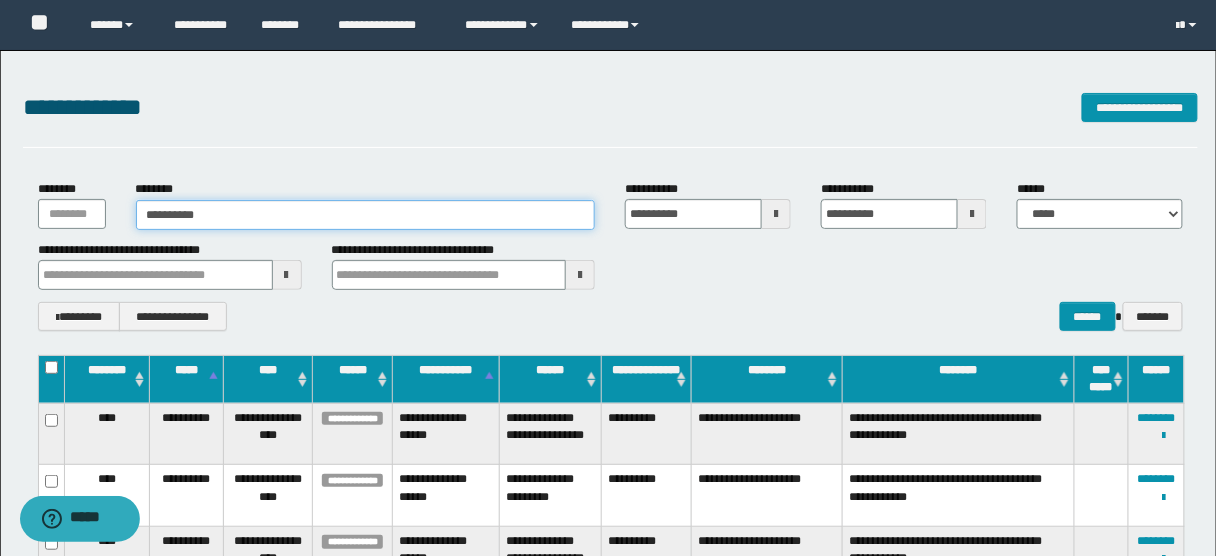 type on "**********" 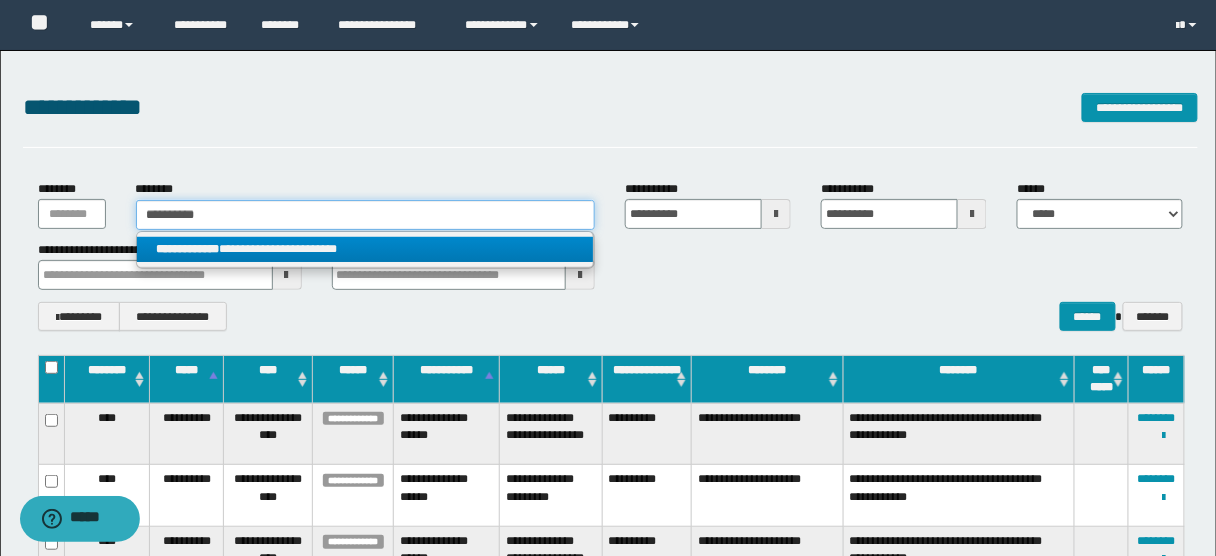 type on "**********" 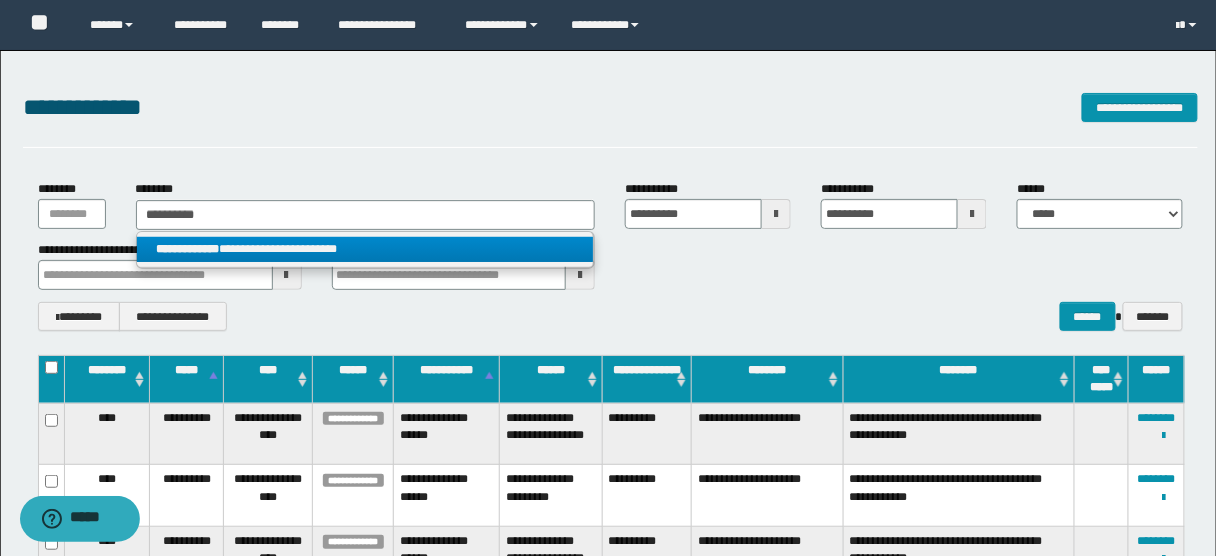 click on "**********" at bounding box center [365, 249] 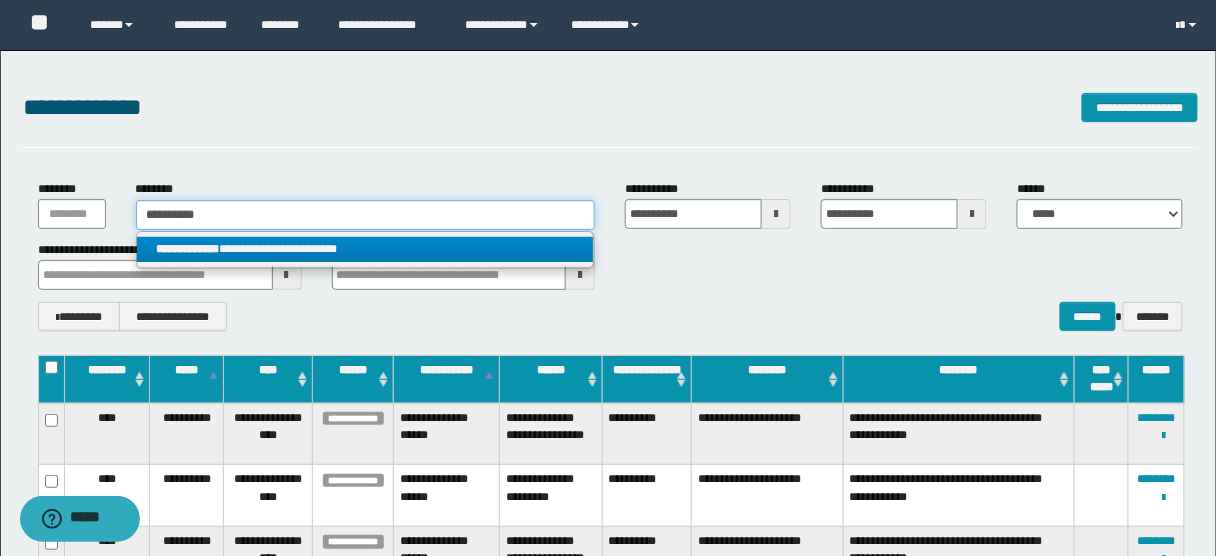 type 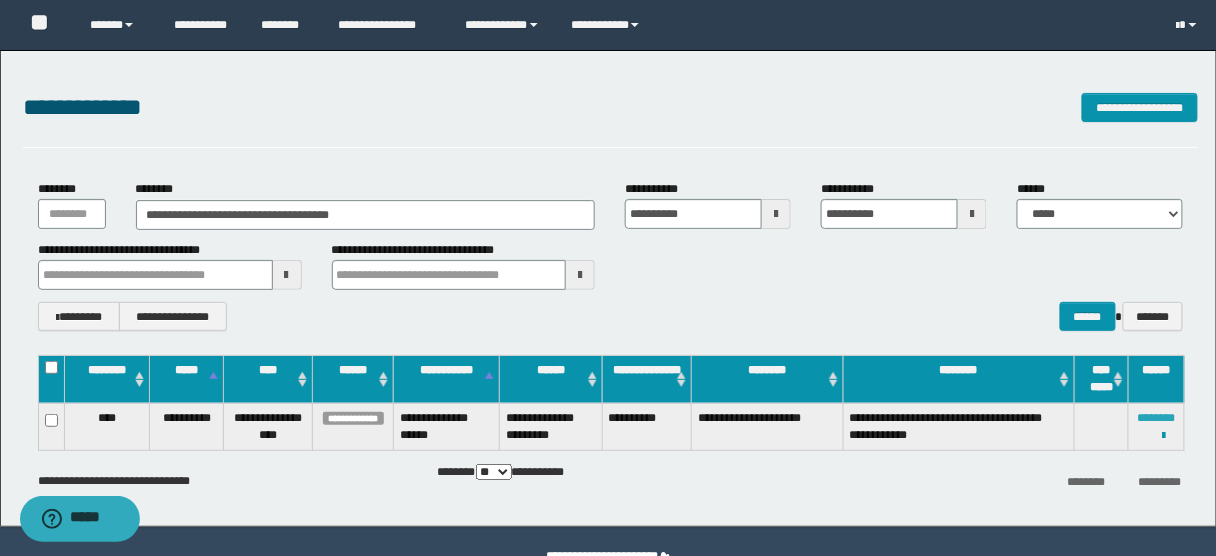 click on "********" at bounding box center [1157, 418] 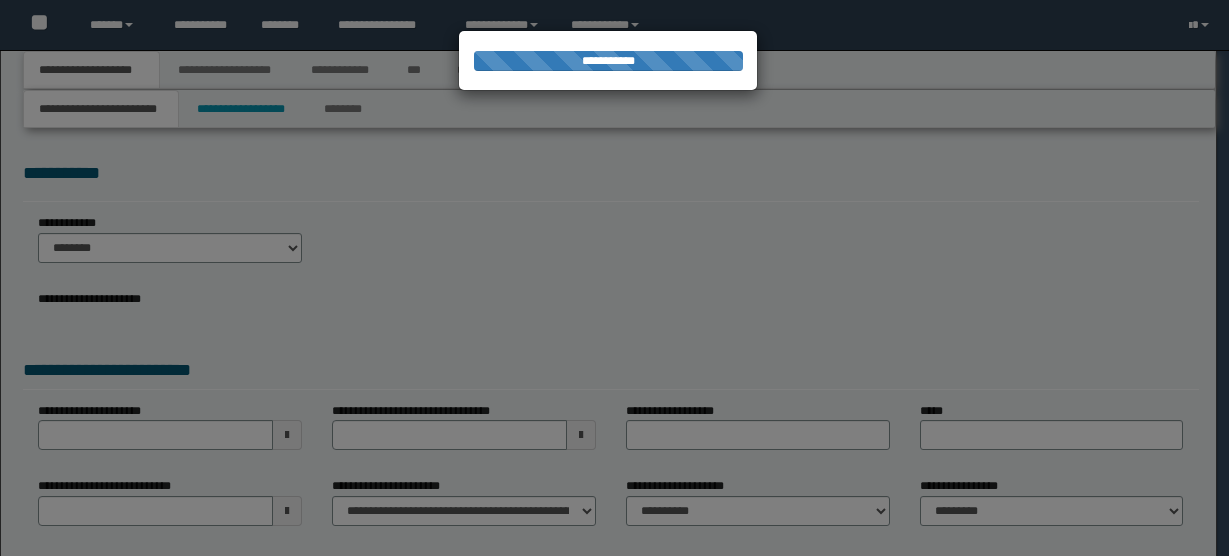 scroll, scrollTop: 0, scrollLeft: 0, axis: both 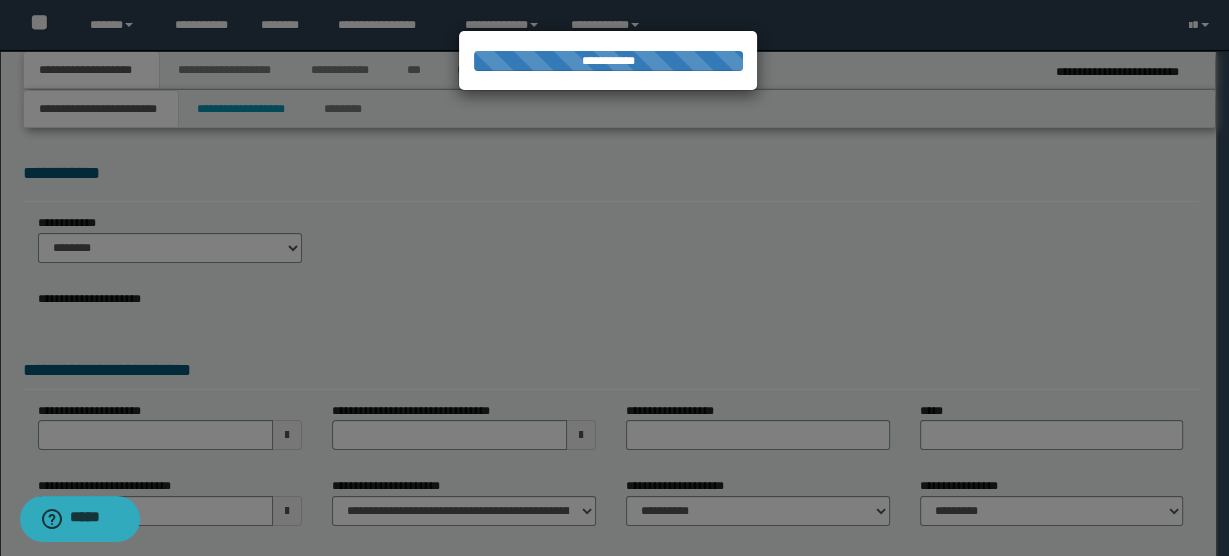select on "*" 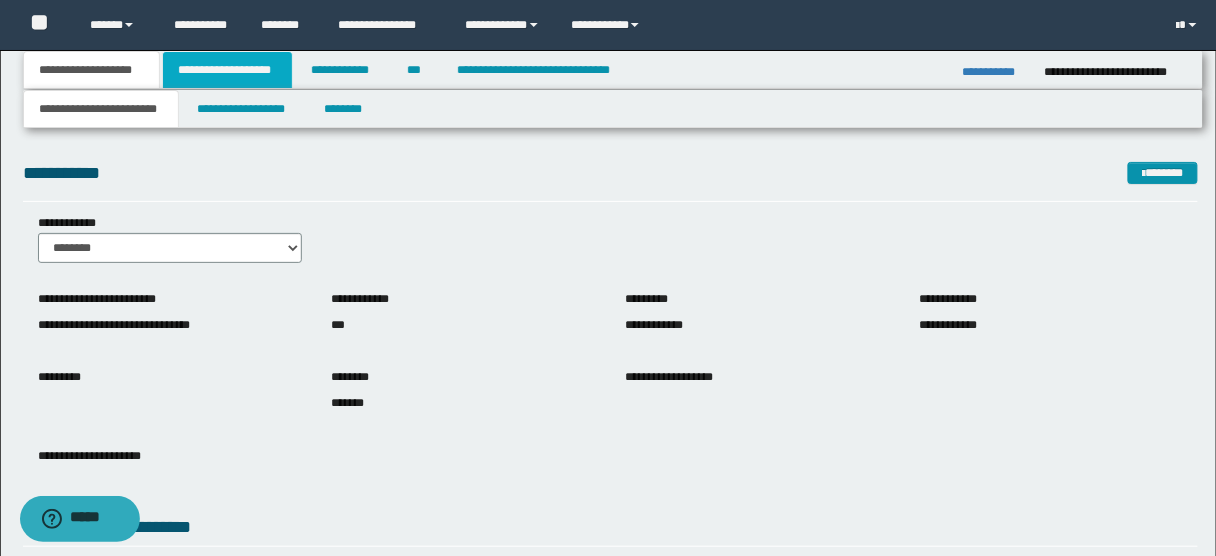 click on "**********" at bounding box center (227, 70) 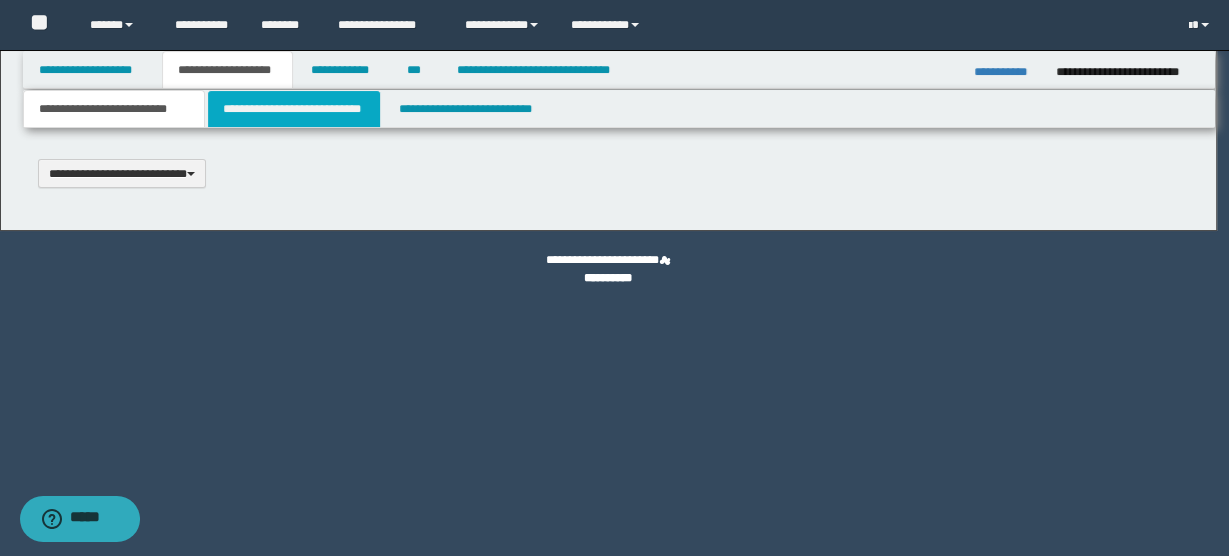 type 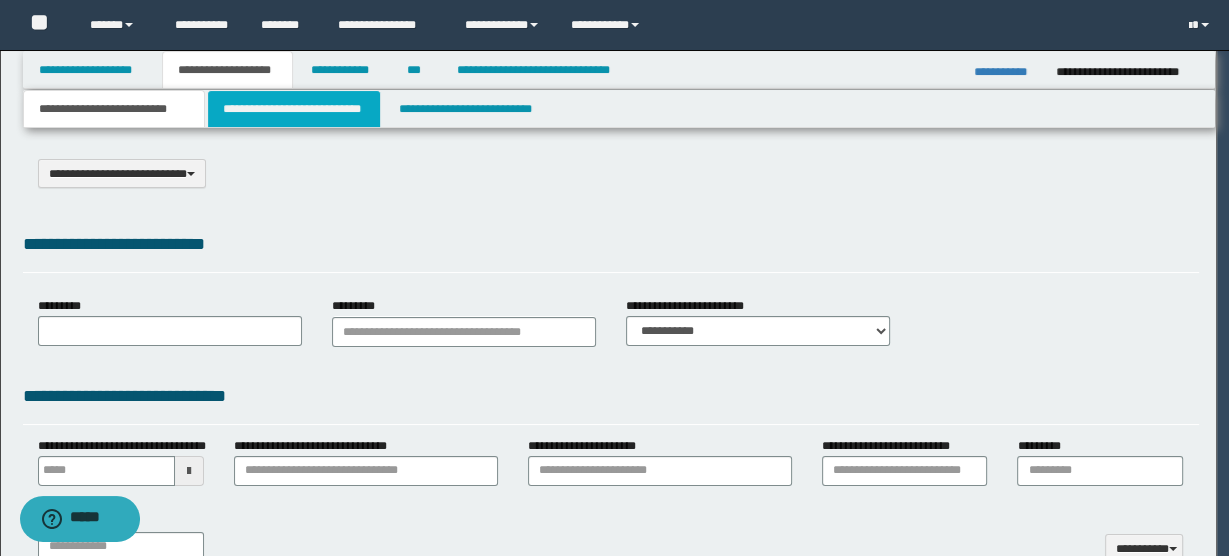 scroll, scrollTop: 0, scrollLeft: 0, axis: both 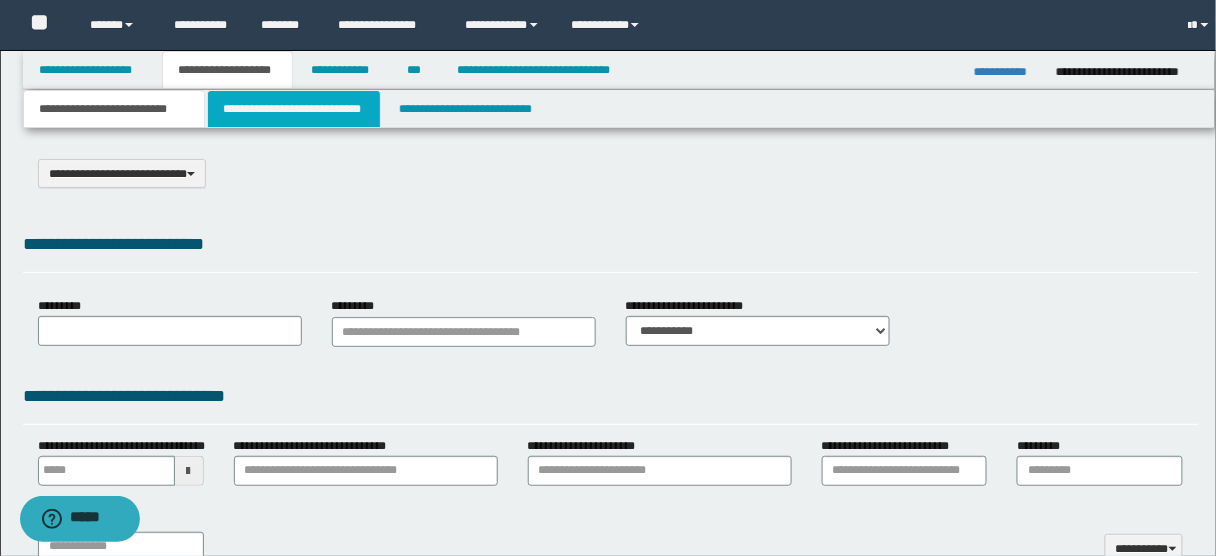 select on "*" 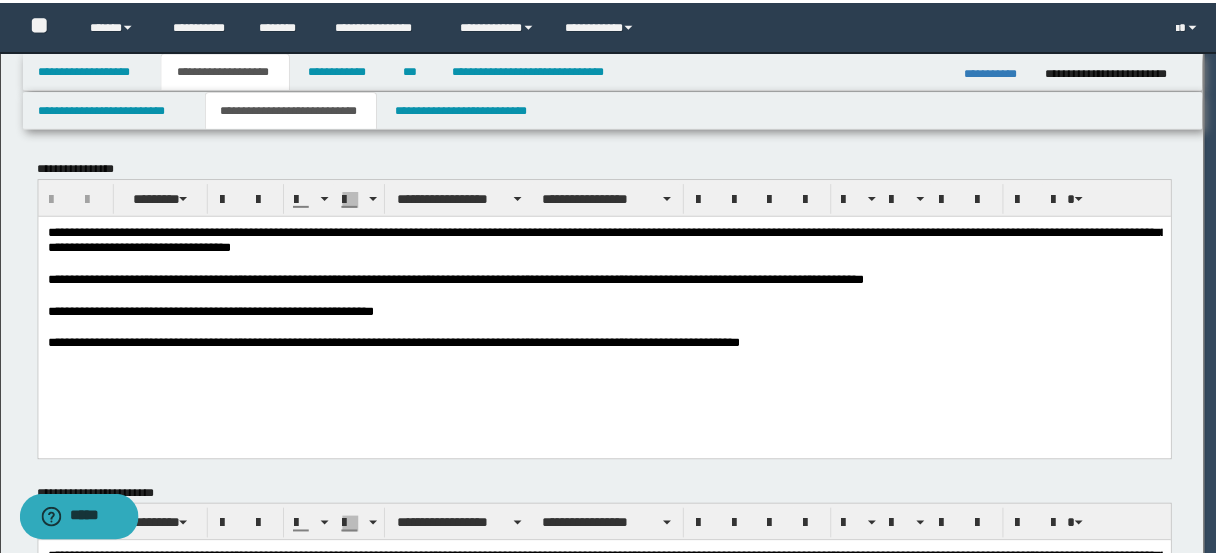 scroll, scrollTop: 0, scrollLeft: 0, axis: both 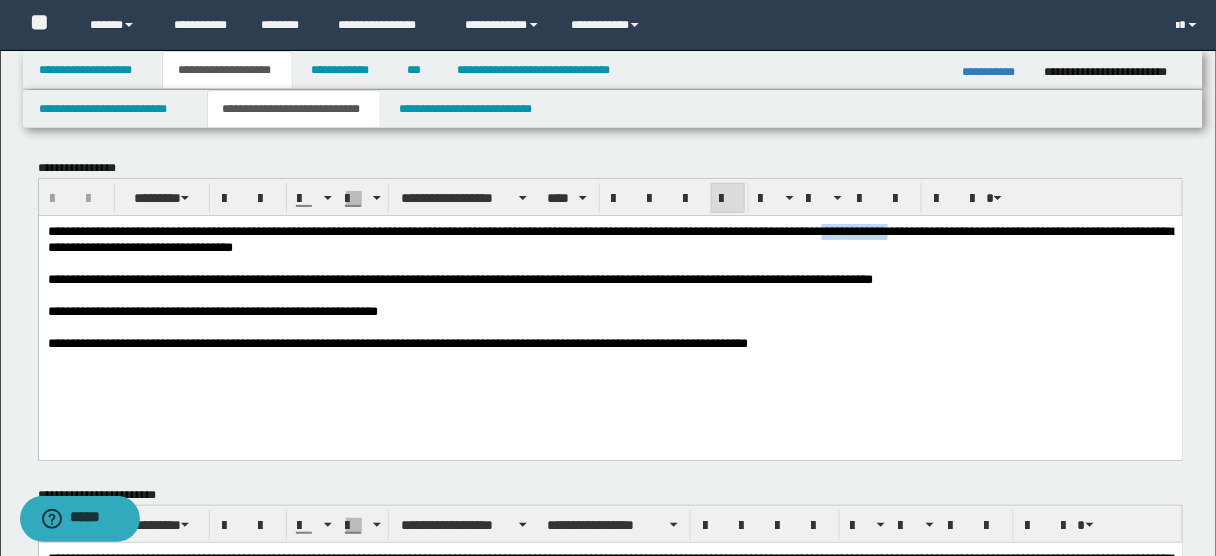 drag, startPoint x: 883, startPoint y: 230, endPoint x: 963, endPoint y: 233, distance: 80.05623 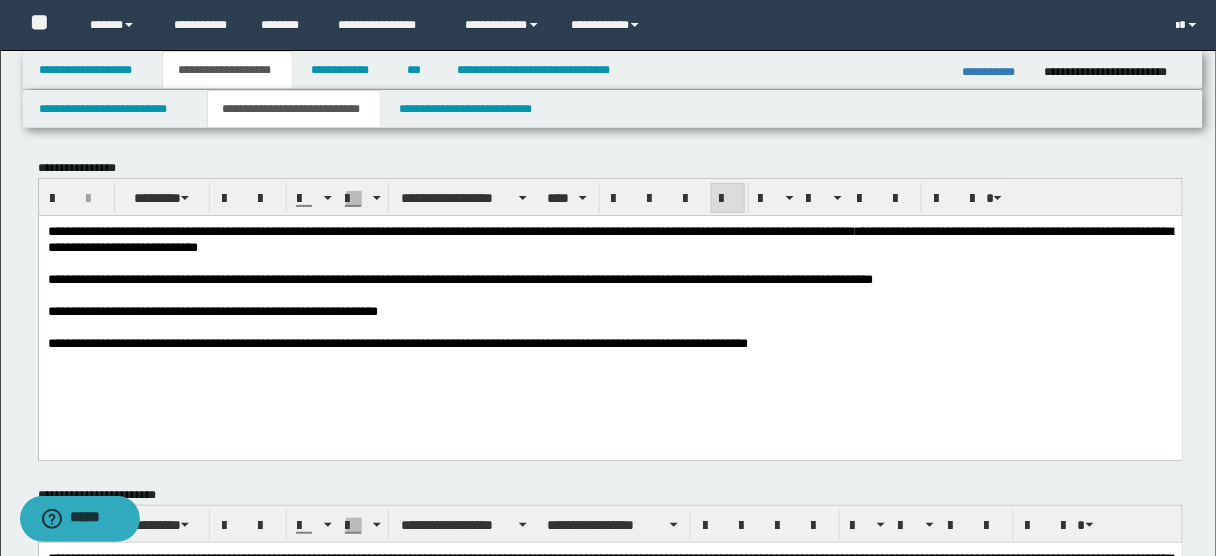 click on "**********" at bounding box center [610, 312] 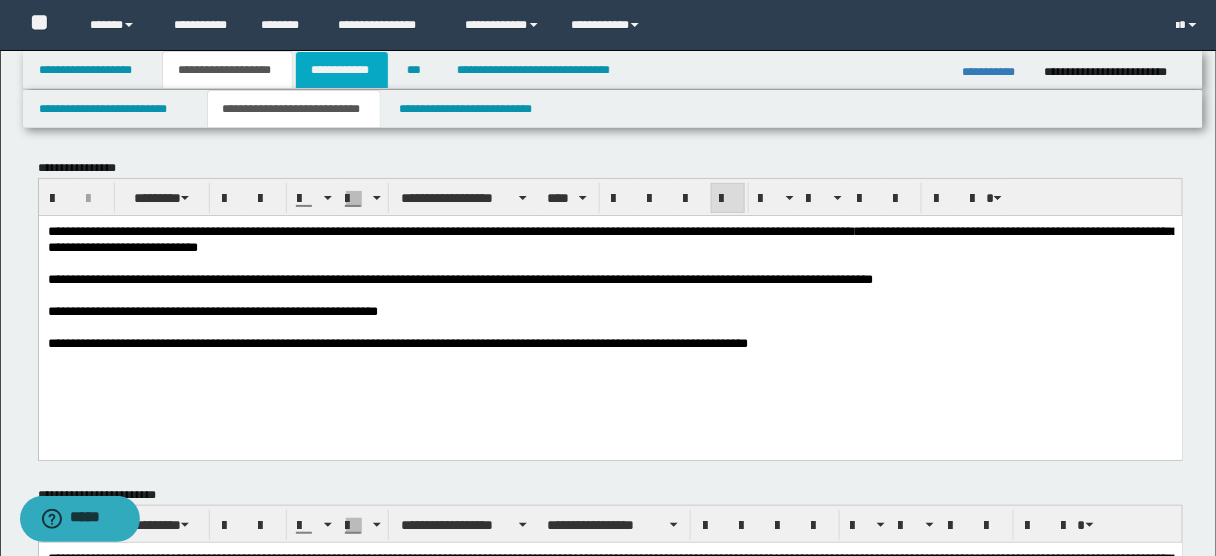 click on "**********" at bounding box center (342, 70) 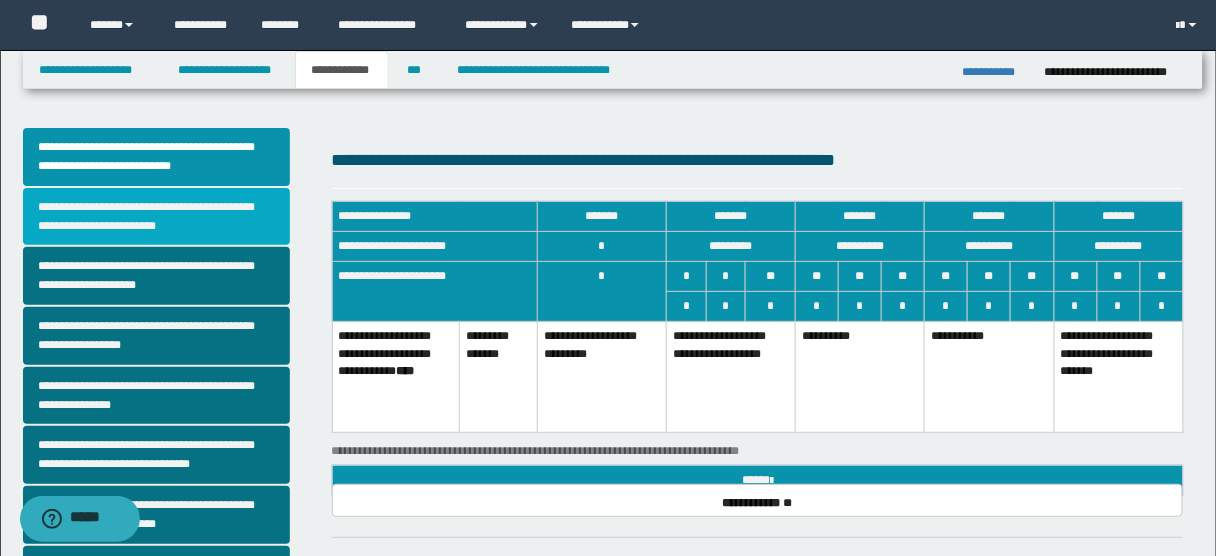click on "**********" at bounding box center [156, 217] 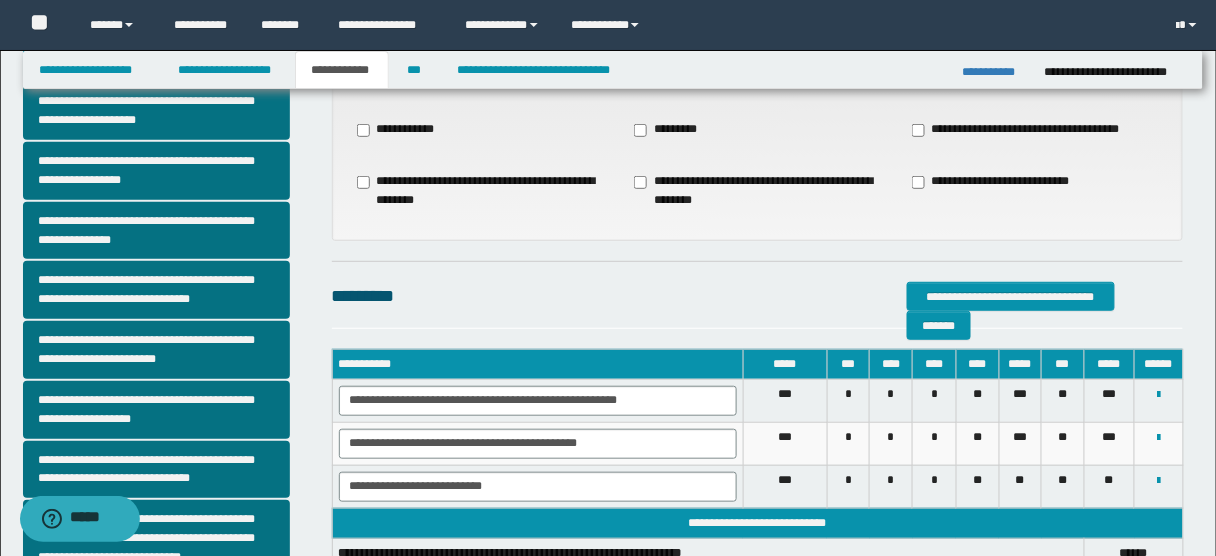 scroll, scrollTop: 113, scrollLeft: 0, axis: vertical 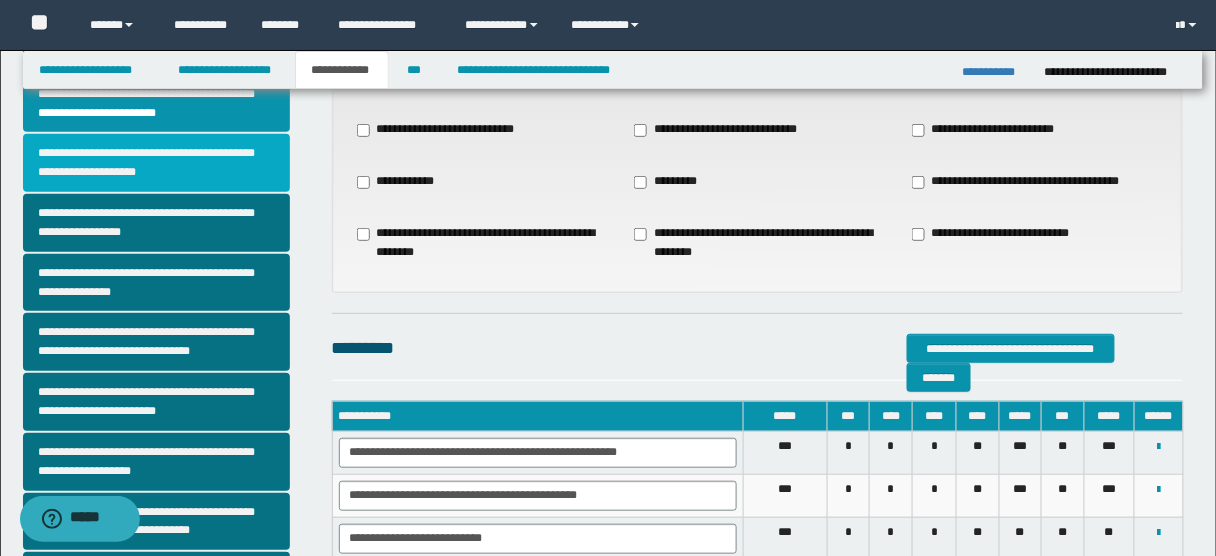 click on "**********" at bounding box center [156, 163] 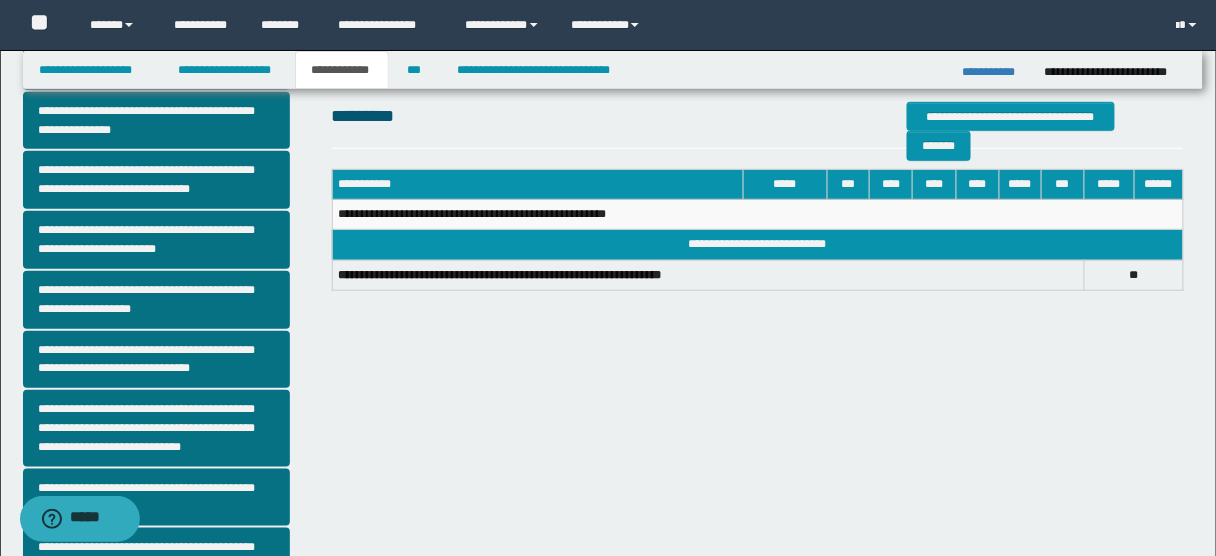 scroll, scrollTop: 333, scrollLeft: 0, axis: vertical 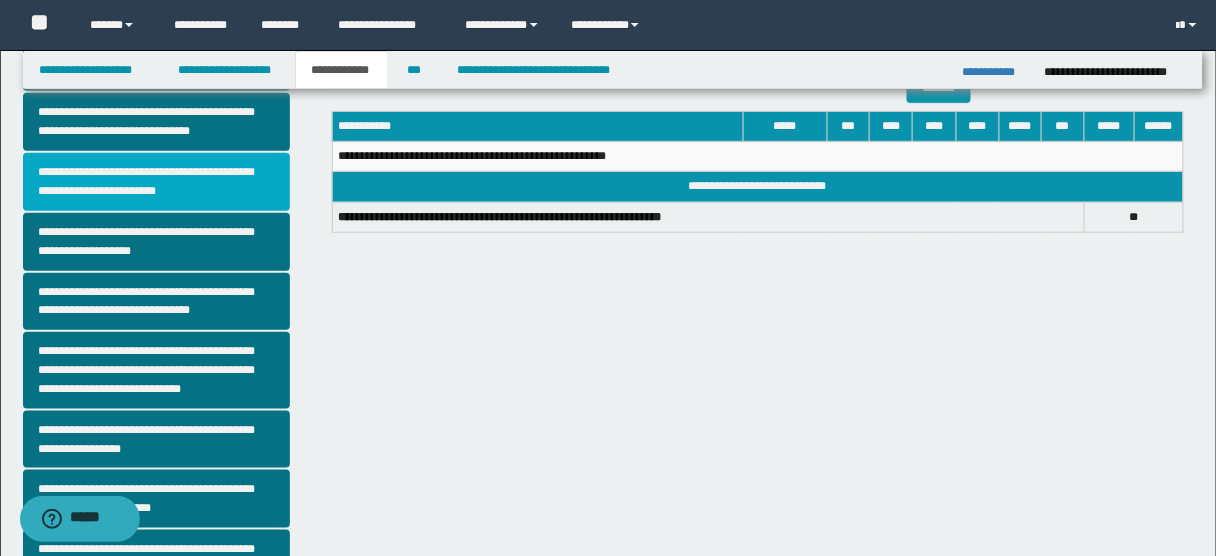 click on "**********" at bounding box center (156, 182) 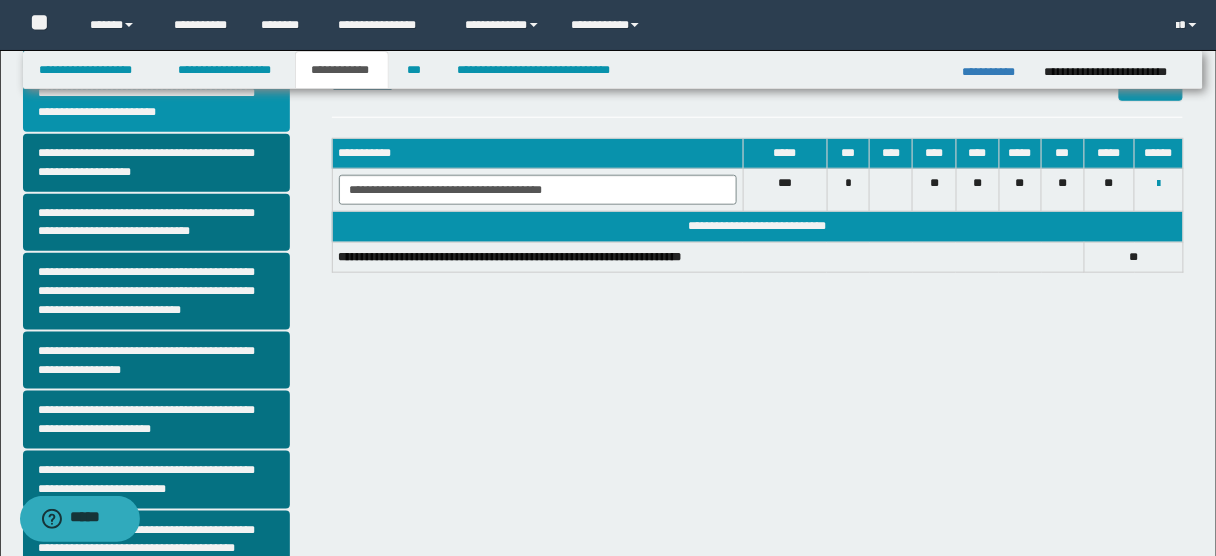 scroll, scrollTop: 412, scrollLeft: 0, axis: vertical 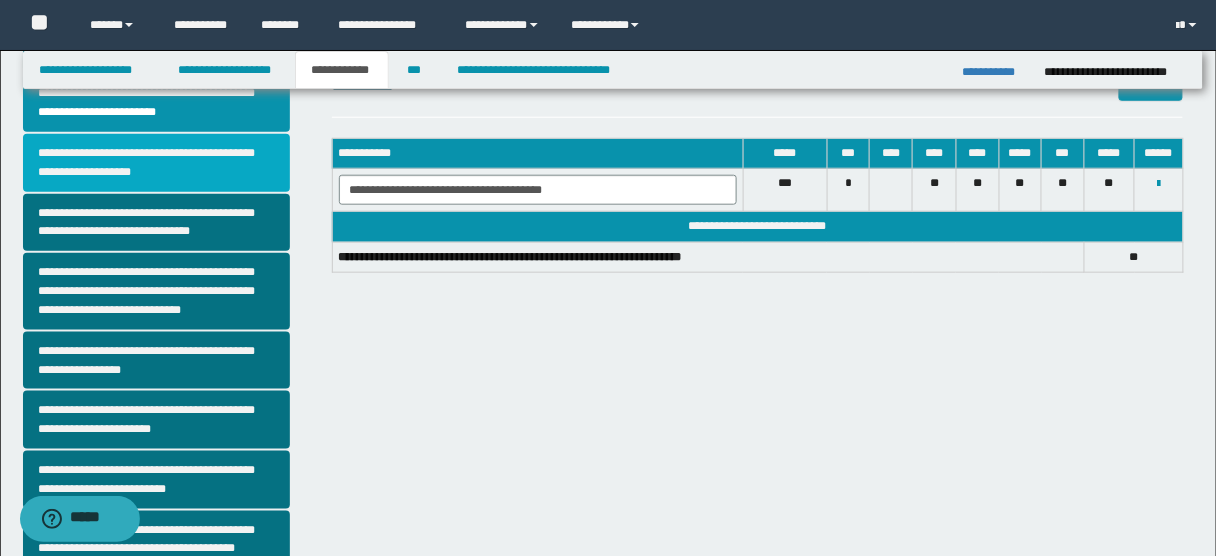 click on "**********" at bounding box center [156, 163] 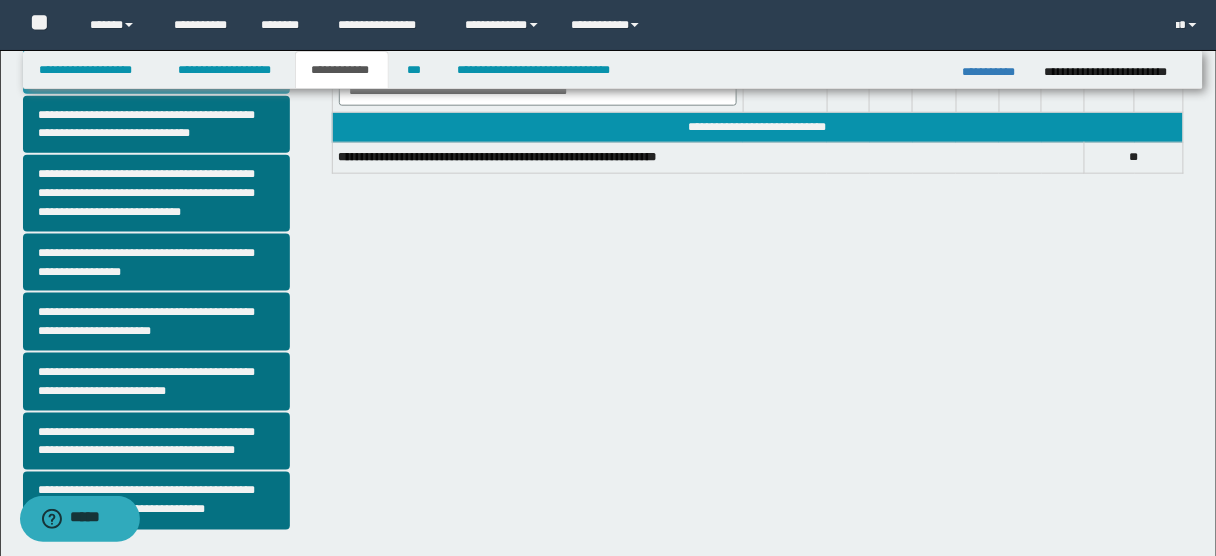 scroll, scrollTop: 511, scrollLeft: 0, axis: vertical 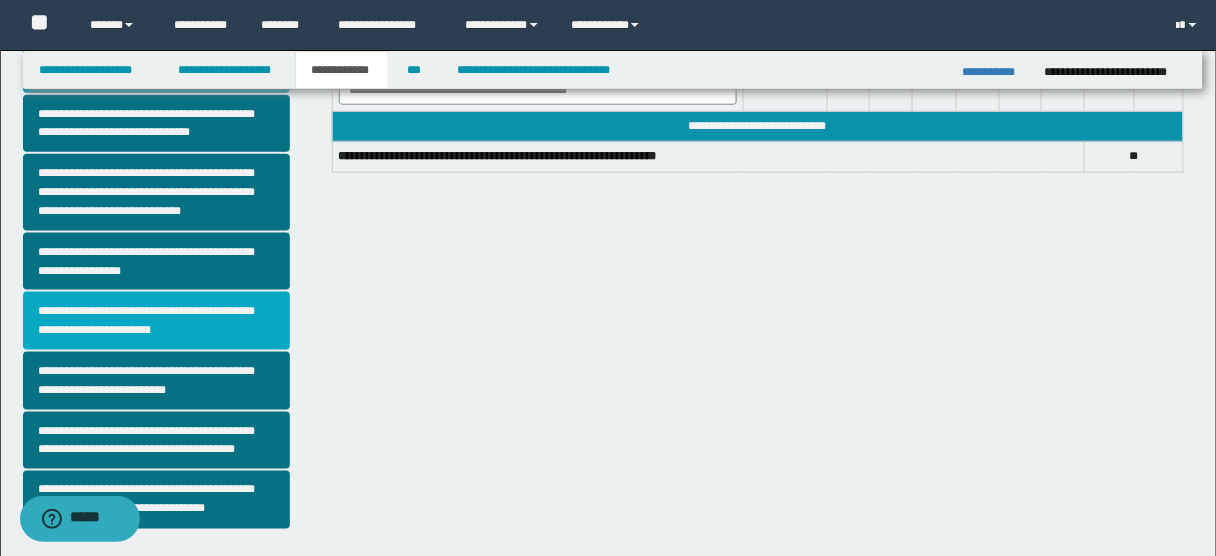click on "**********" at bounding box center (156, 321) 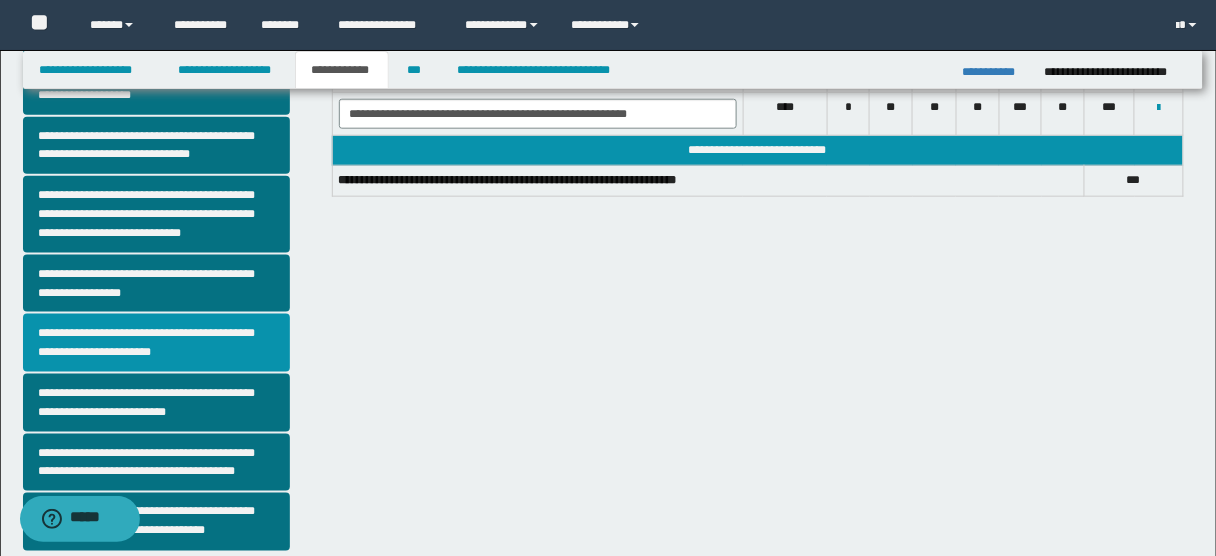 scroll, scrollTop: 592, scrollLeft: 0, axis: vertical 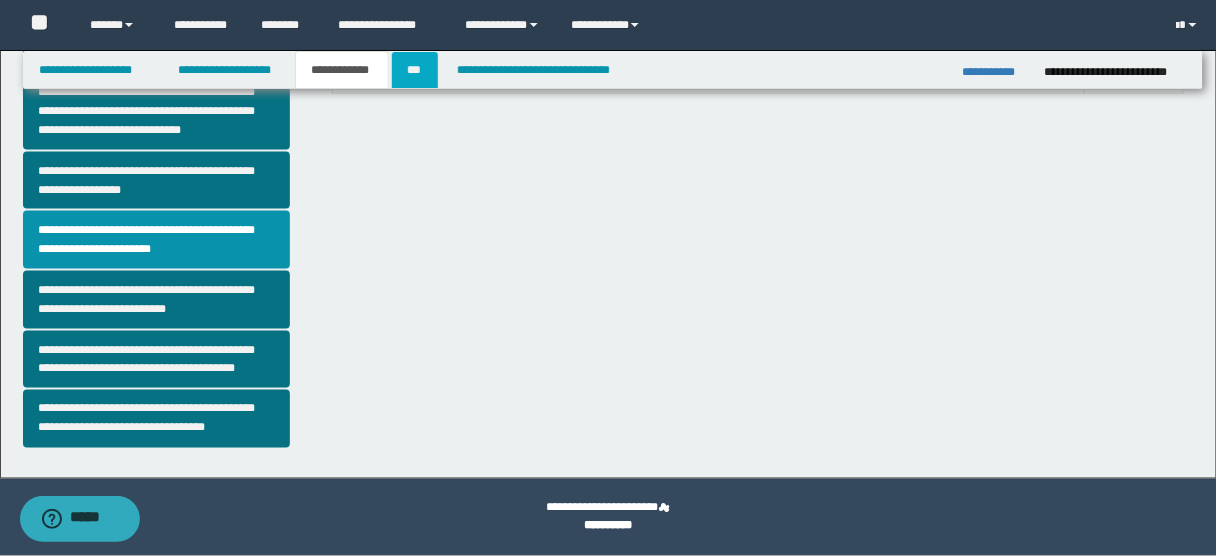 click on "***" at bounding box center (415, 70) 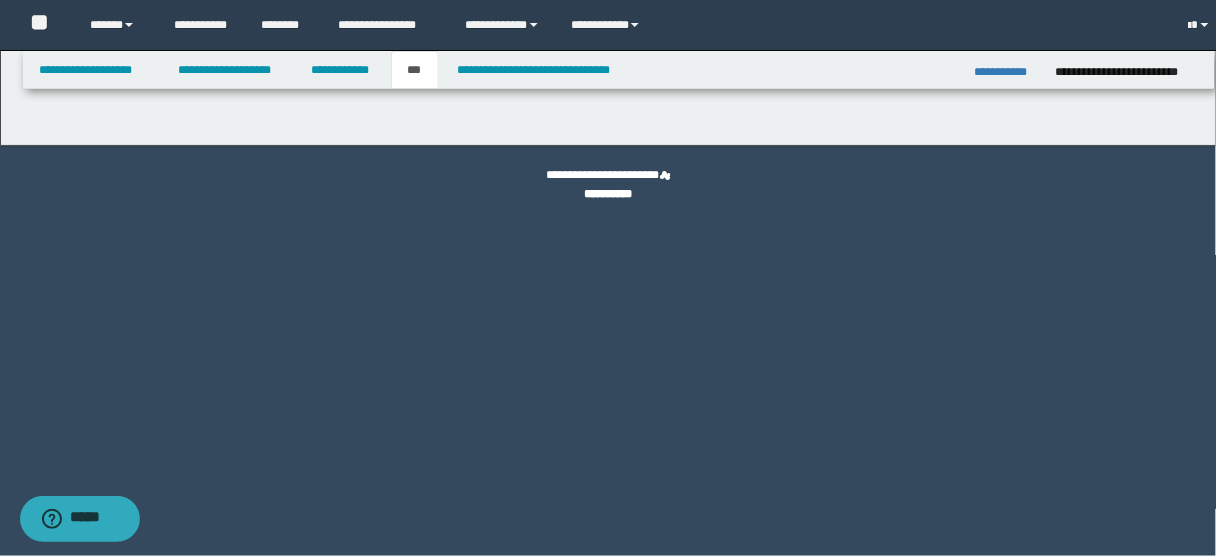 scroll, scrollTop: 0, scrollLeft: 0, axis: both 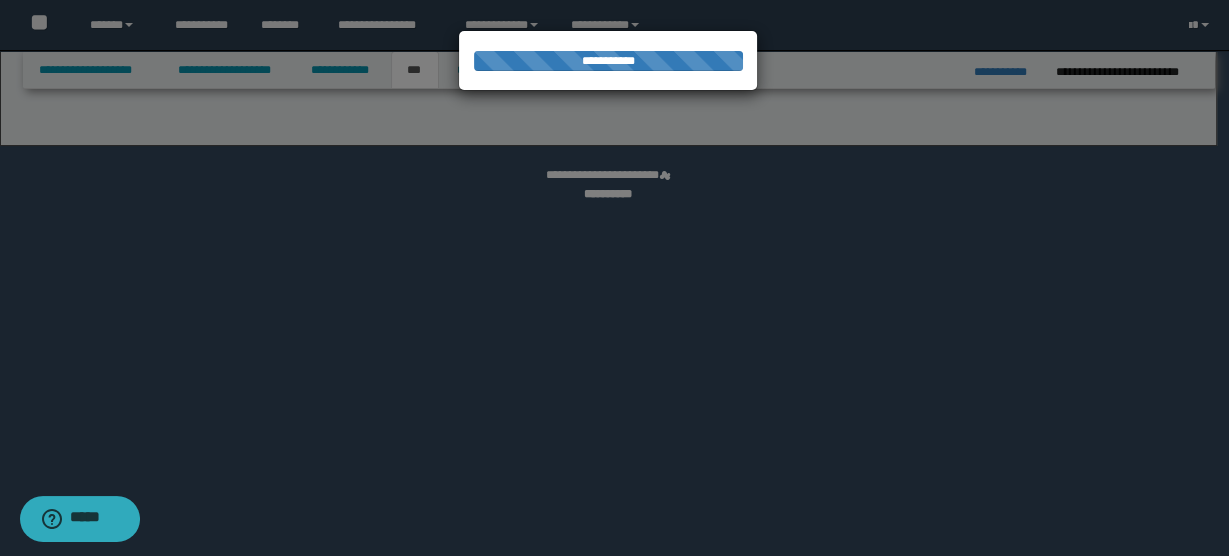 select on "**" 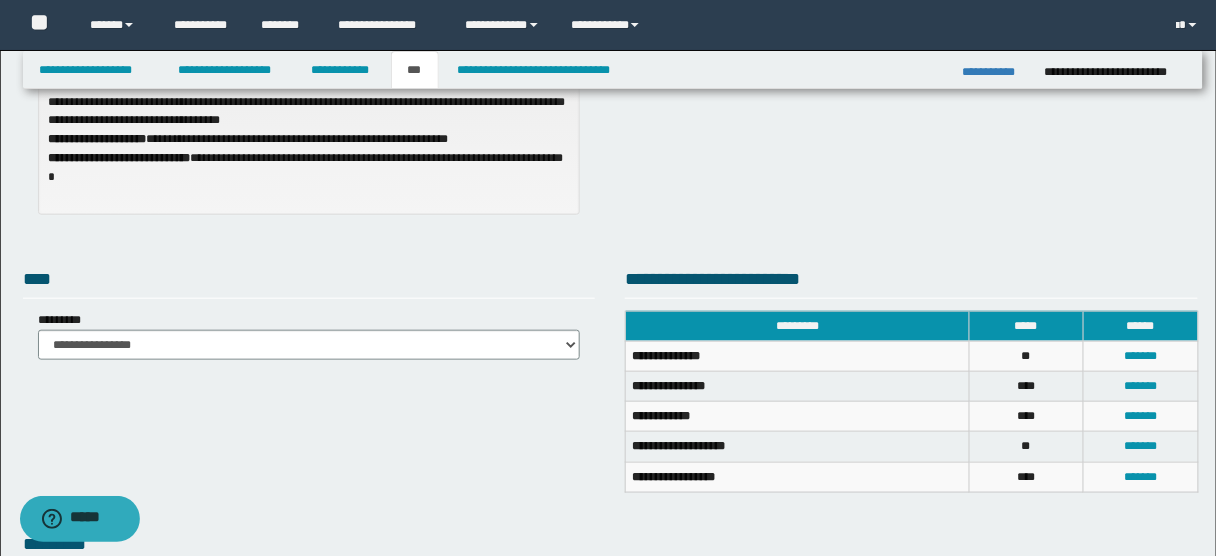 scroll, scrollTop: 331, scrollLeft: 0, axis: vertical 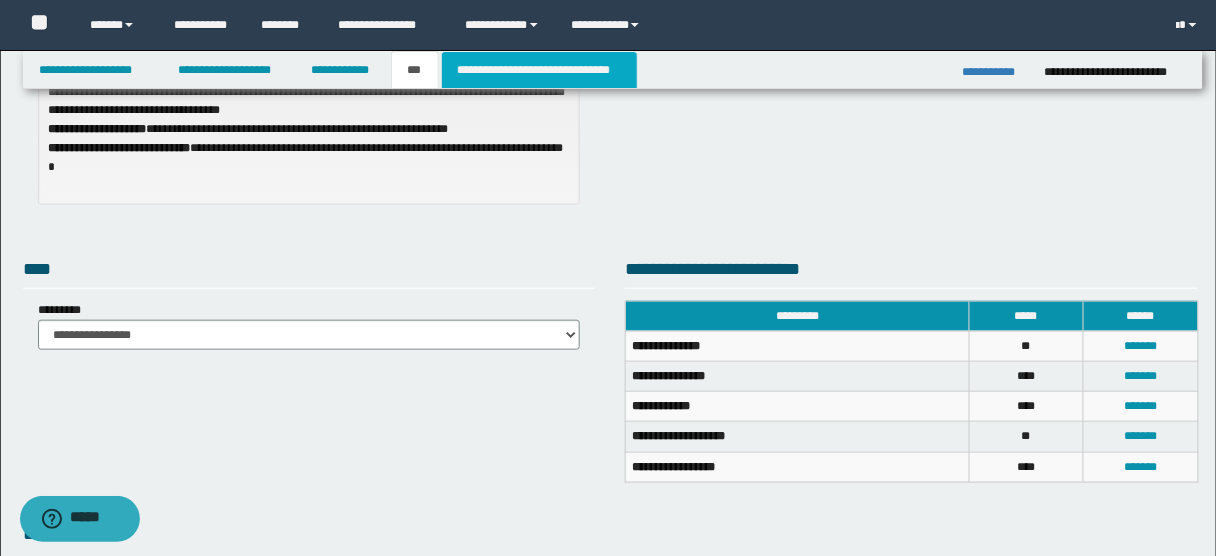 click on "**********" at bounding box center [539, 70] 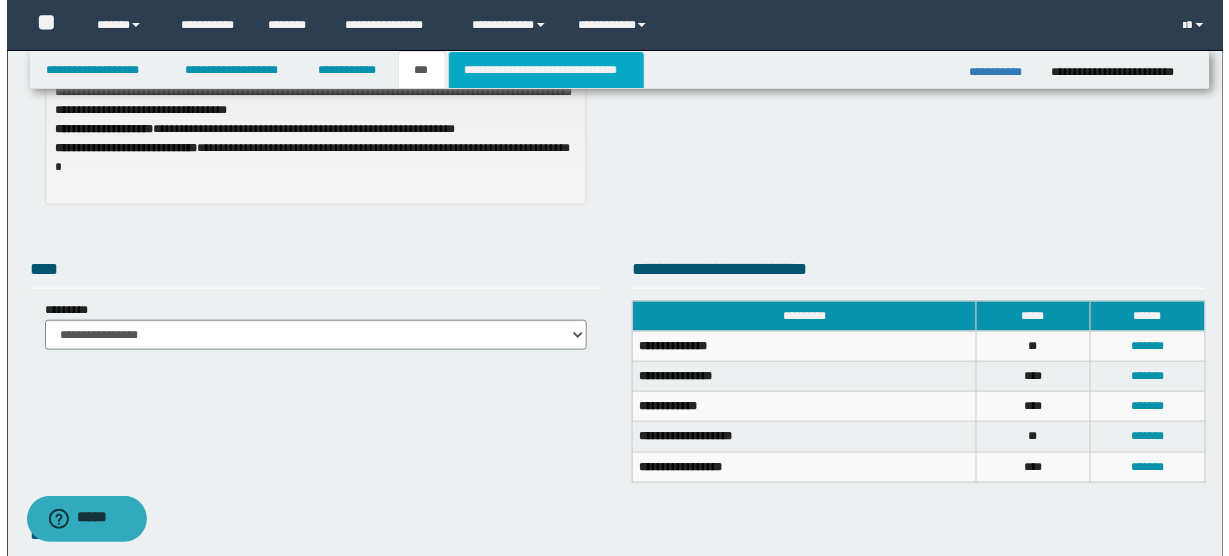 scroll, scrollTop: 0, scrollLeft: 0, axis: both 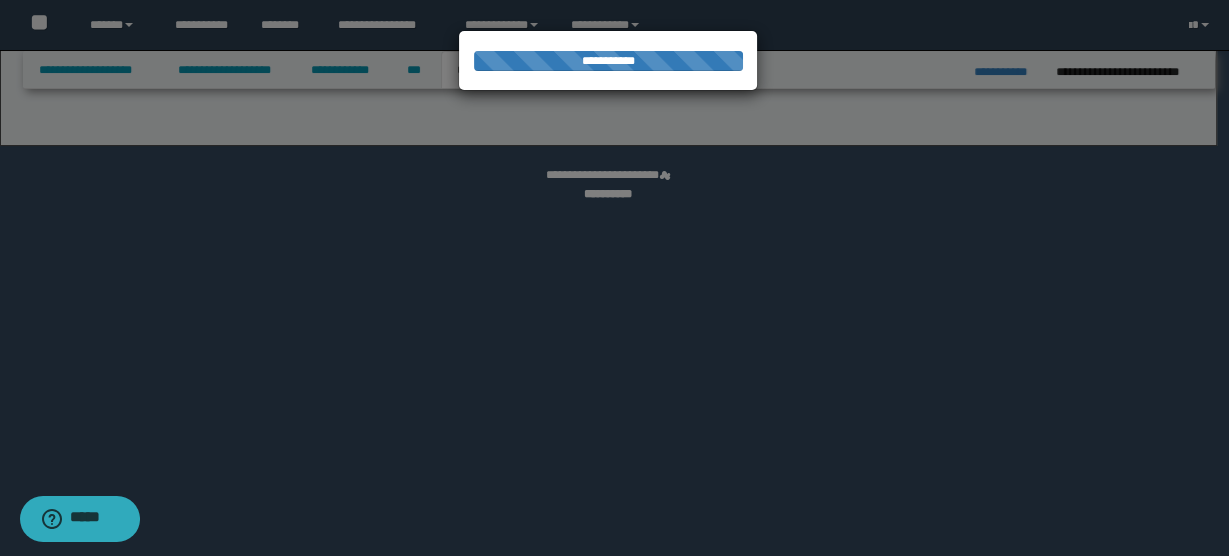 select on "*" 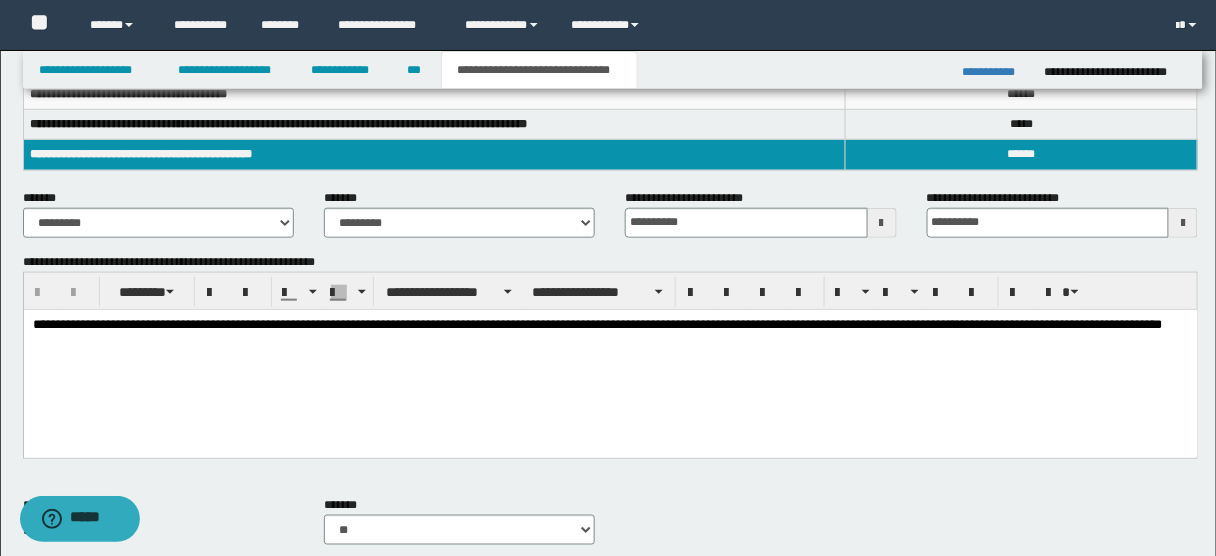 scroll, scrollTop: 387, scrollLeft: 0, axis: vertical 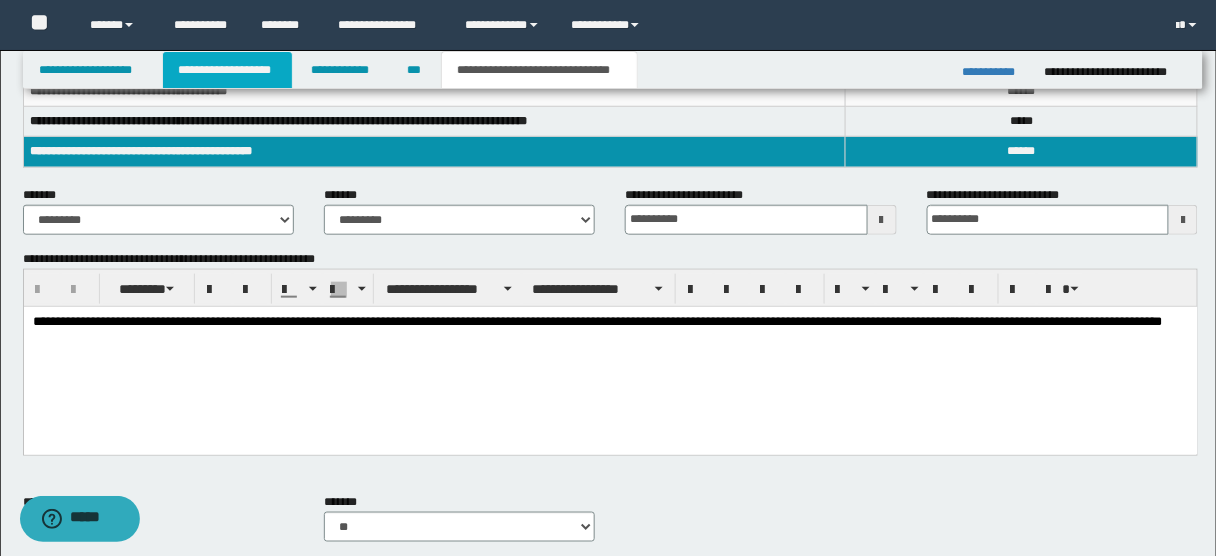 click on "**********" at bounding box center (227, 70) 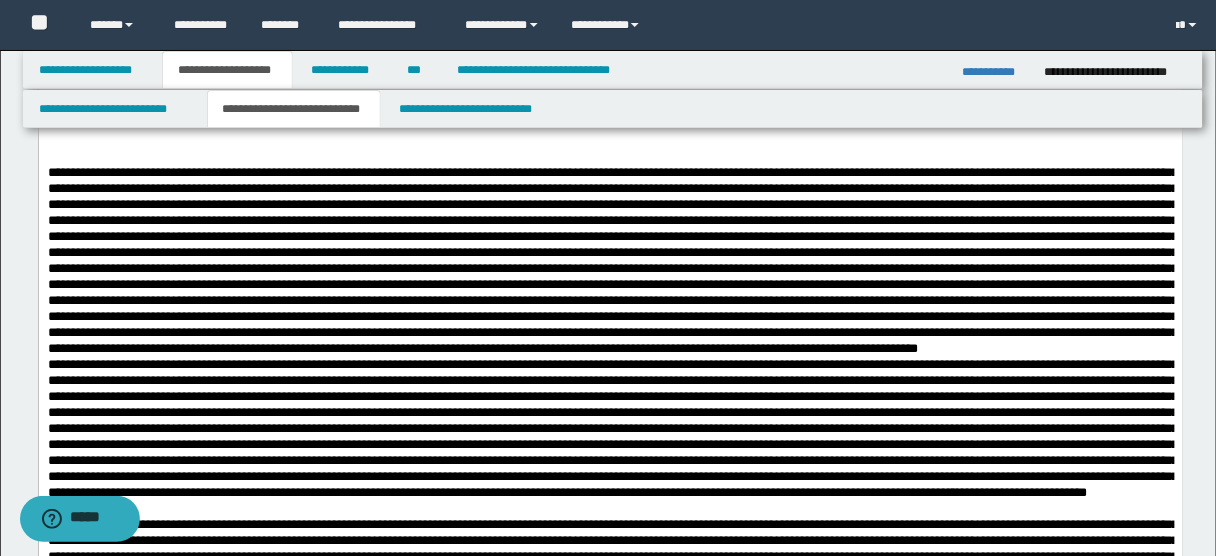 scroll, scrollTop: 2736, scrollLeft: 0, axis: vertical 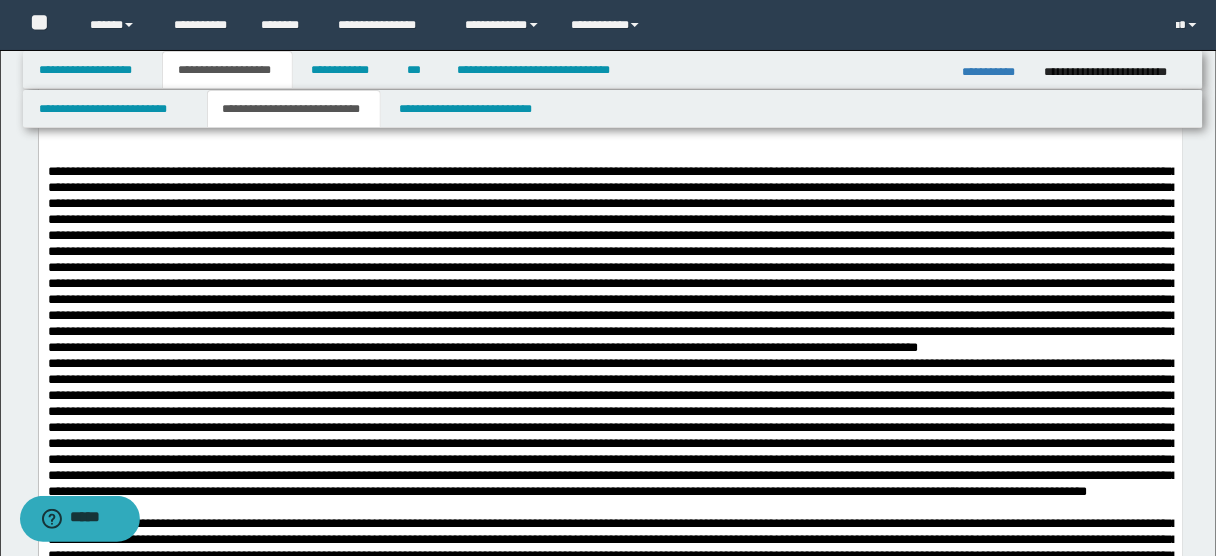 click at bounding box center (610, 263) 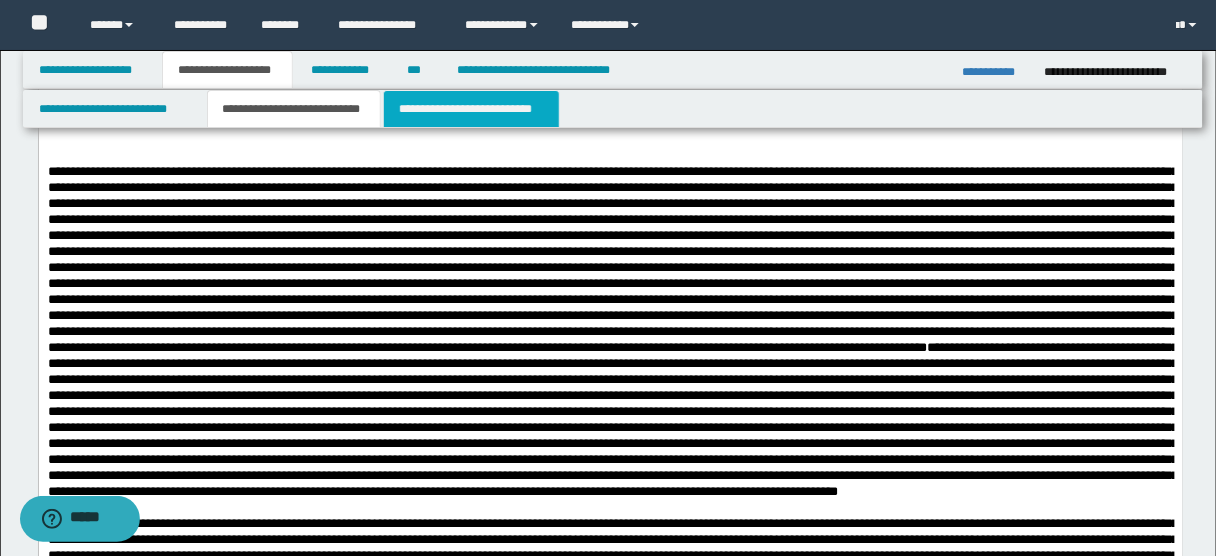 click on "**********" at bounding box center (471, 109) 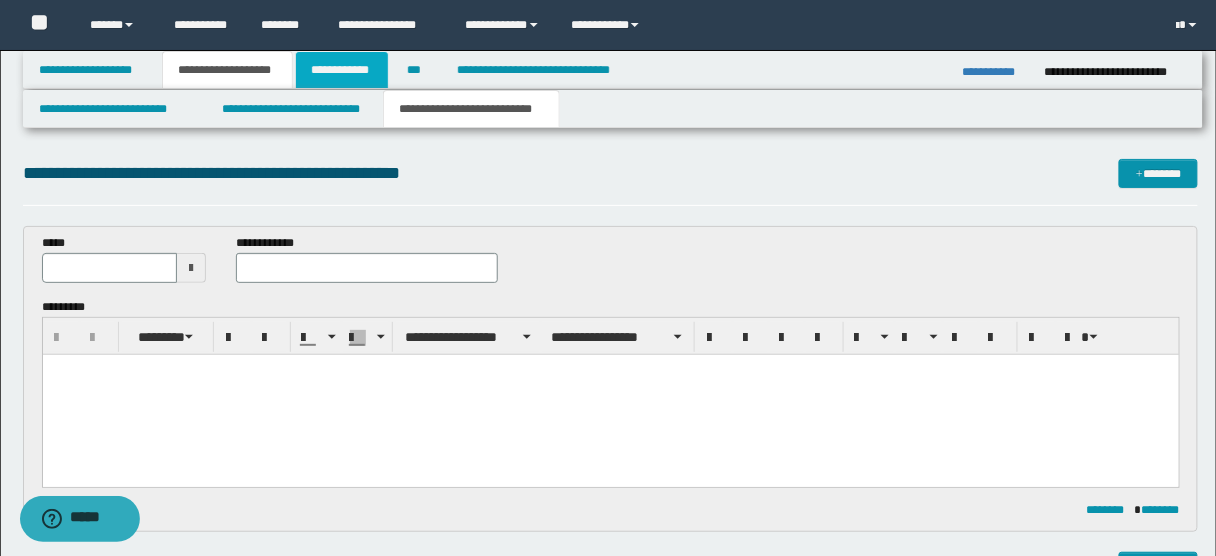 scroll, scrollTop: 0, scrollLeft: 0, axis: both 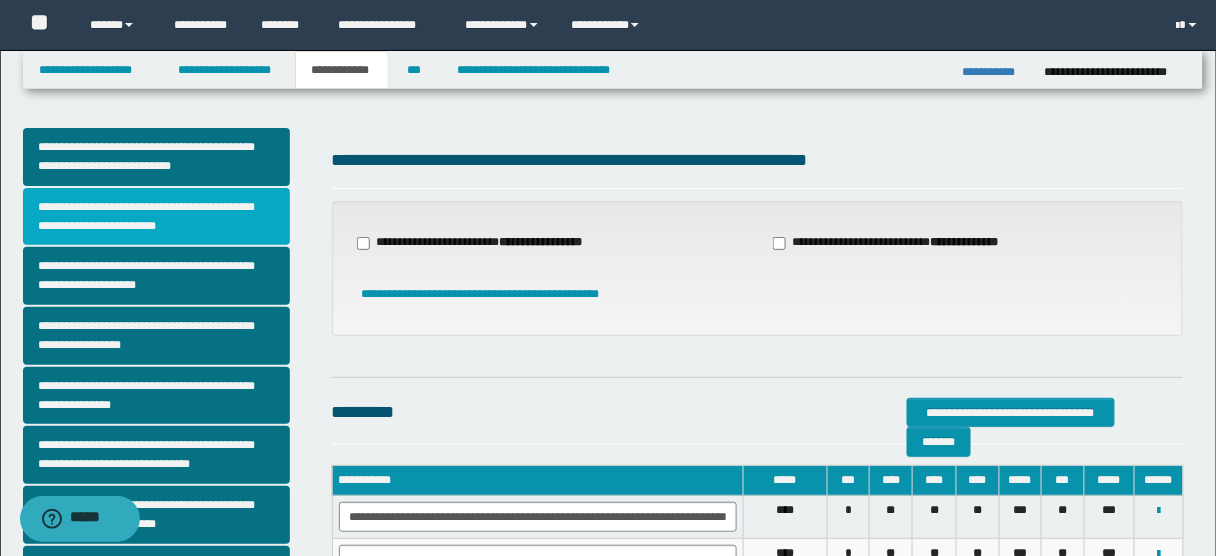 click on "**********" at bounding box center [156, 217] 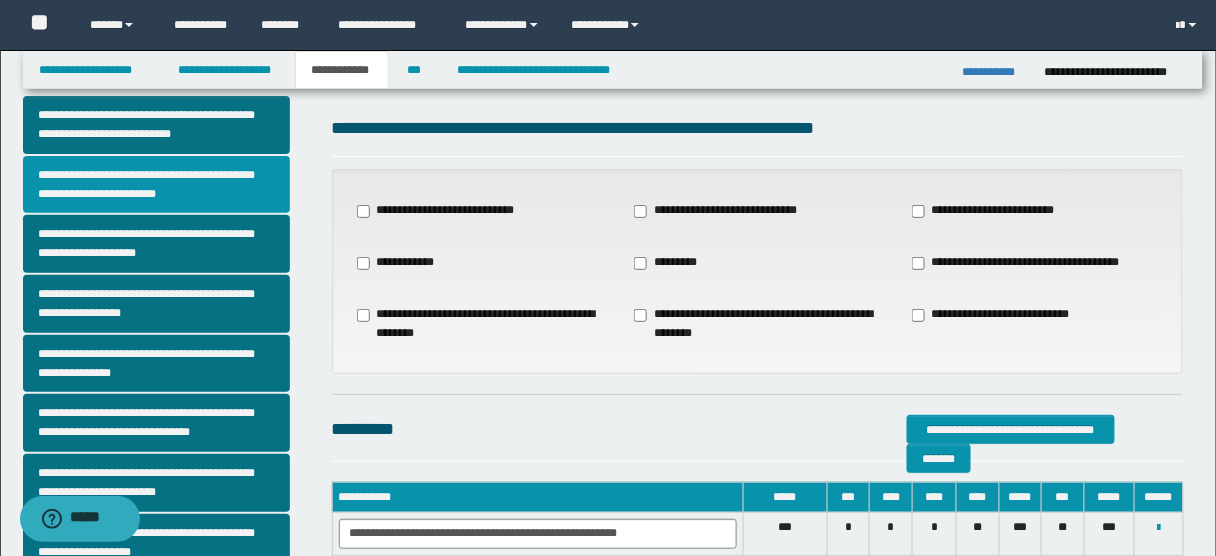 scroll, scrollTop: 27, scrollLeft: 0, axis: vertical 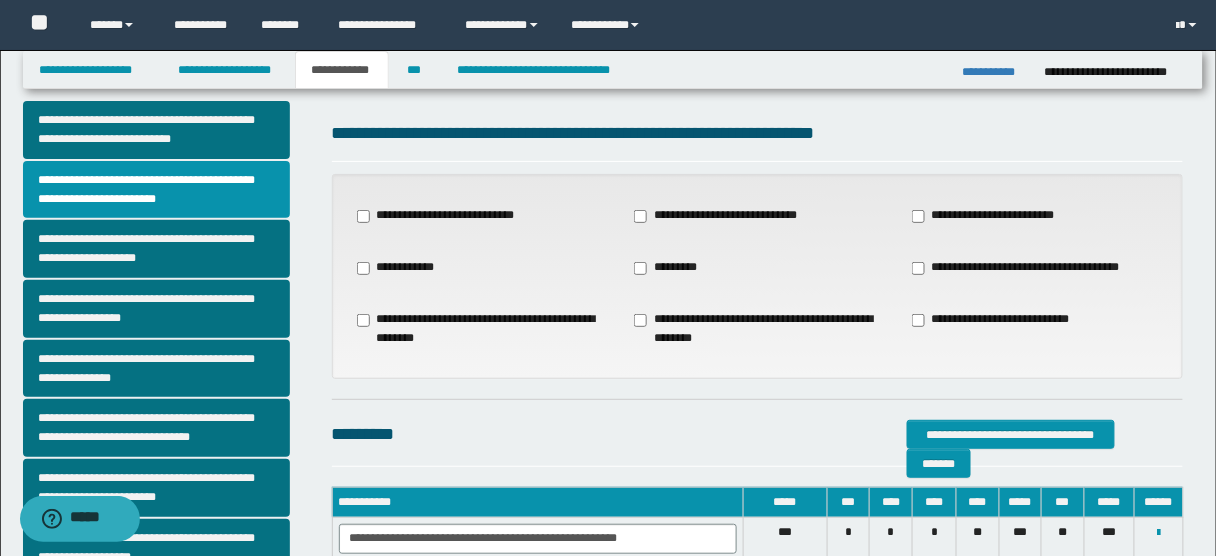 click on "**********" at bounding box center [1027, 268] 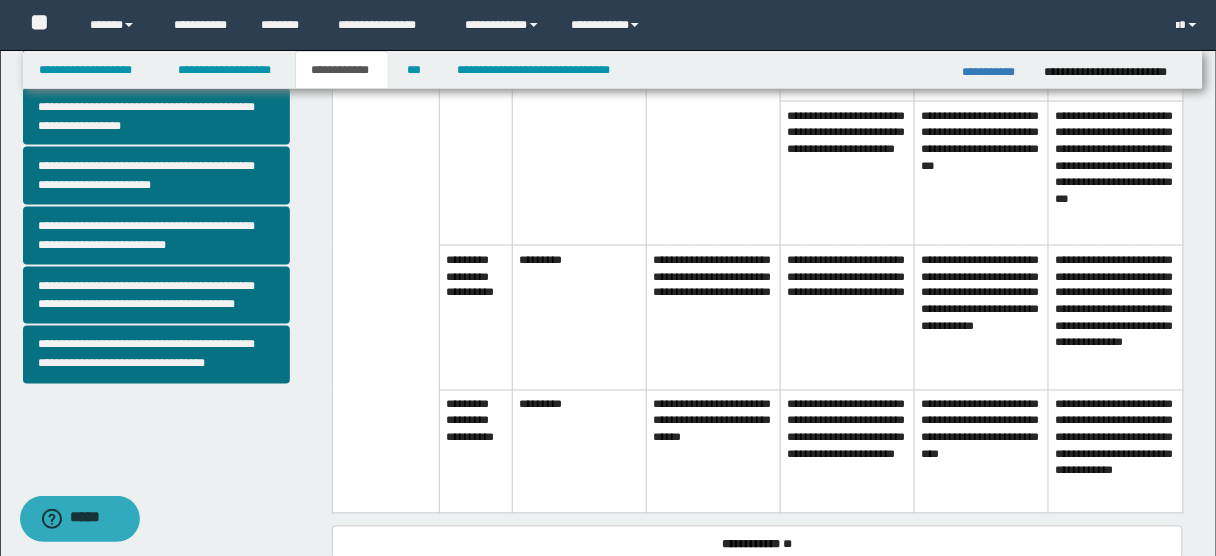 scroll, scrollTop: 657, scrollLeft: 0, axis: vertical 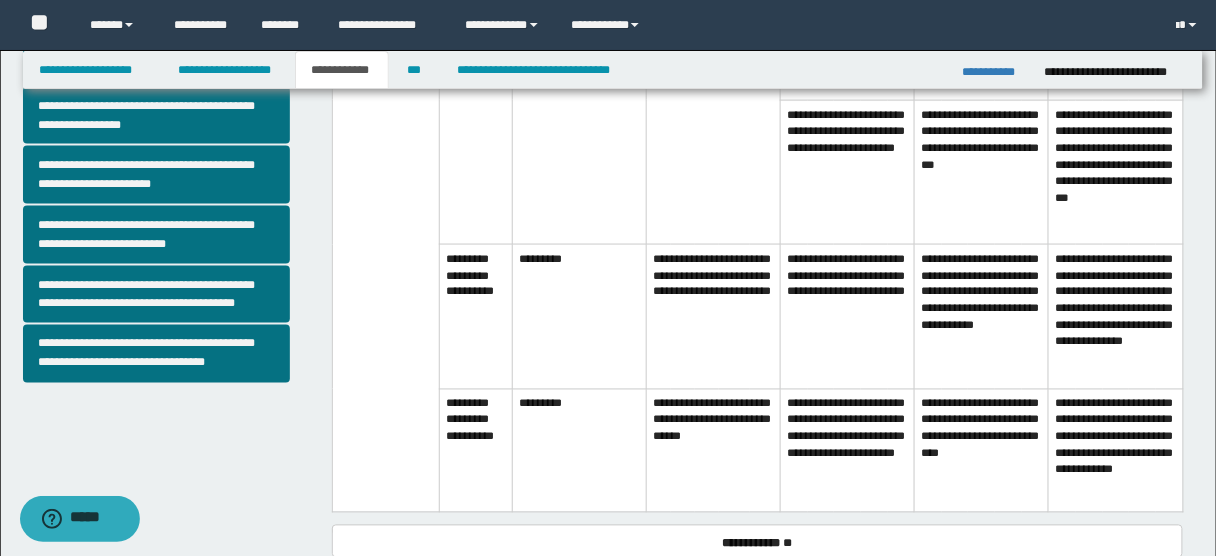 click on "**********" at bounding box center [1116, 450] 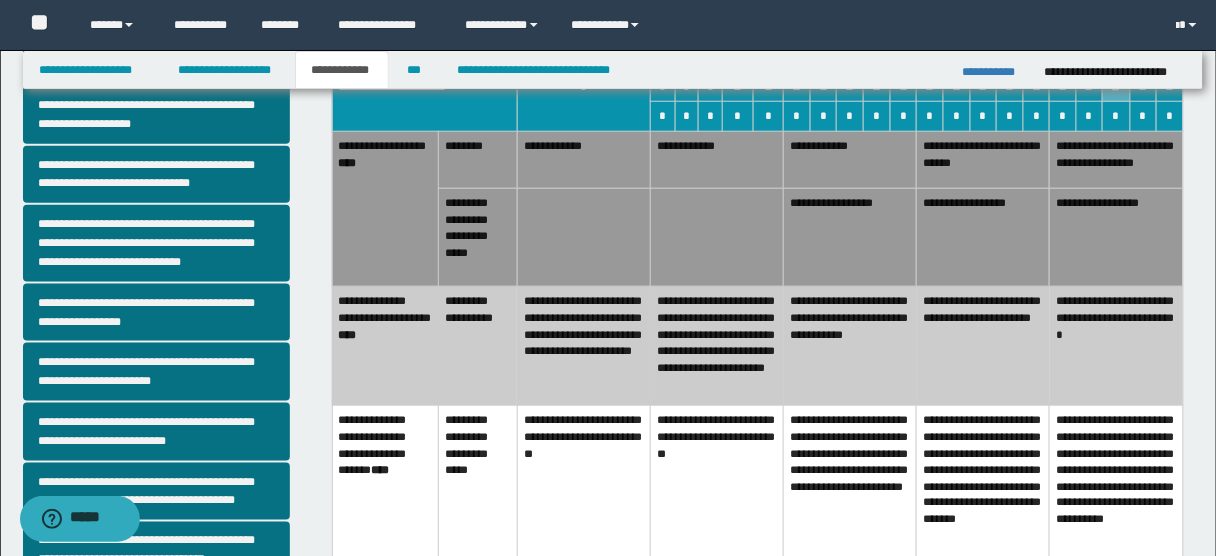scroll, scrollTop: 459, scrollLeft: 0, axis: vertical 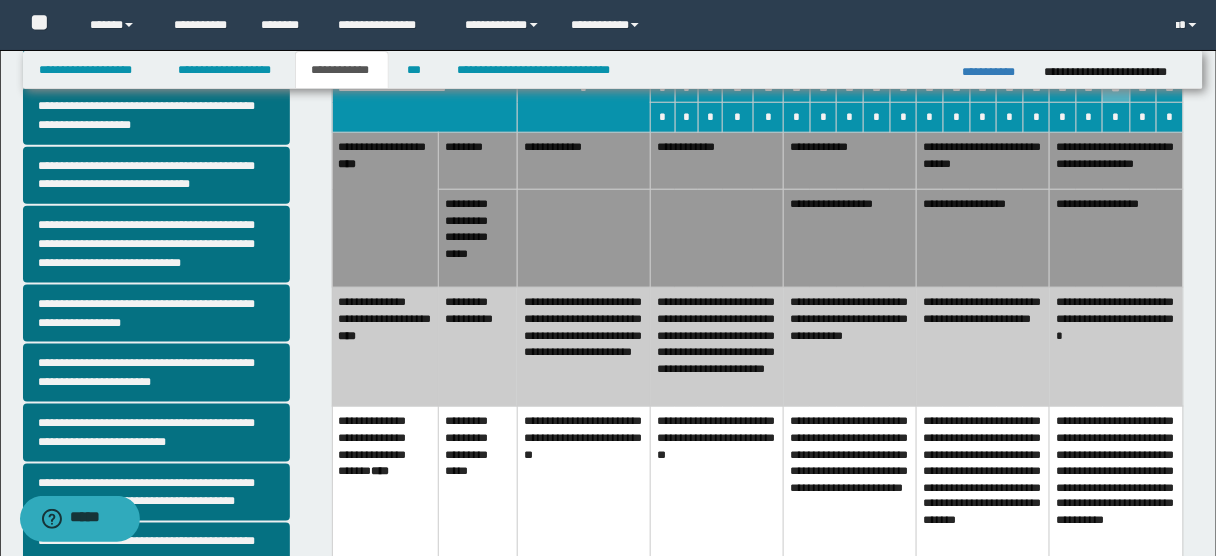 click on "**********" at bounding box center (850, 347) 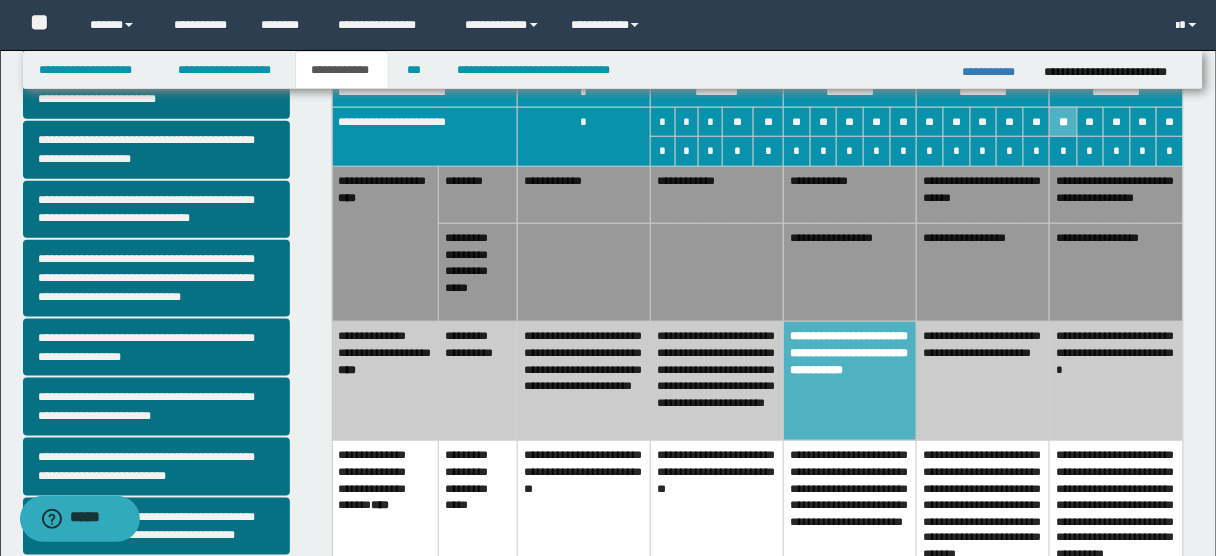 scroll, scrollTop: 422, scrollLeft: 0, axis: vertical 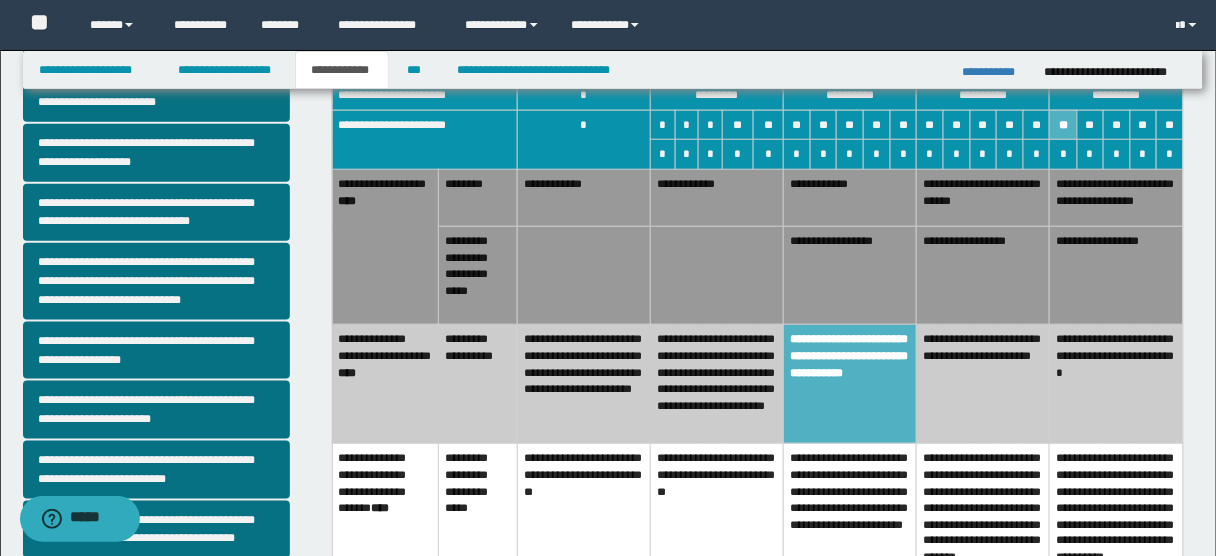 click on "**********" at bounding box center (717, 198) 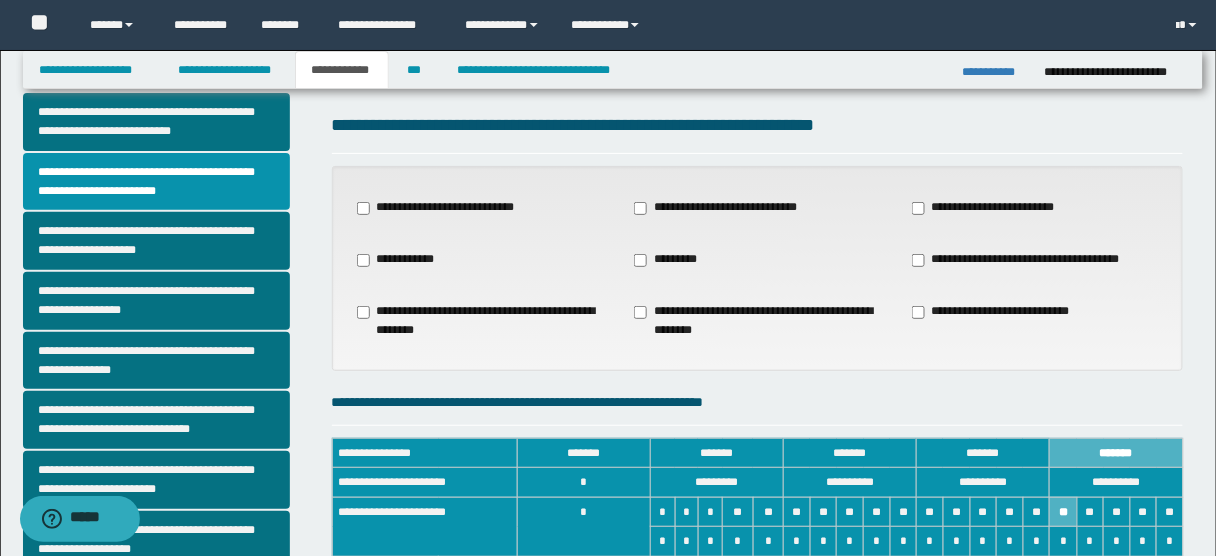 scroll, scrollTop: 34, scrollLeft: 0, axis: vertical 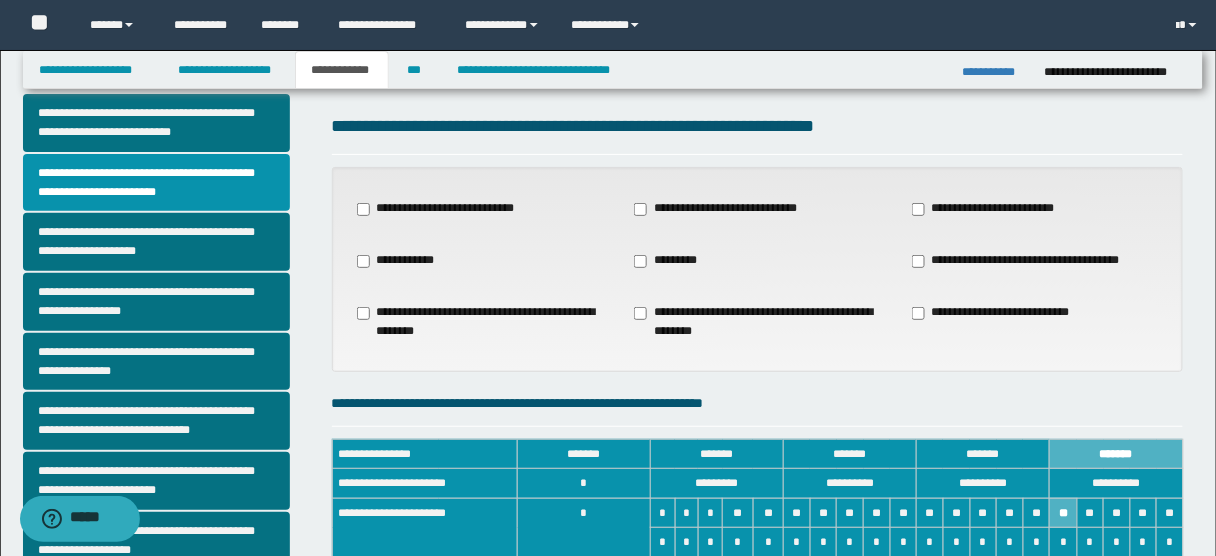 click on "**********" at bounding box center (400, 261) 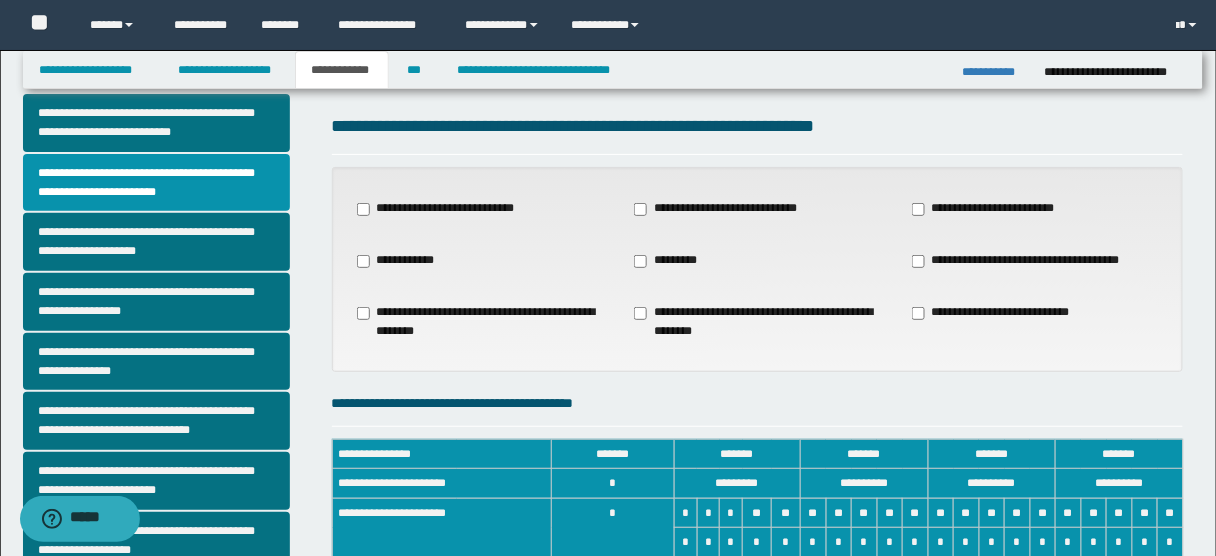 click on "**********" at bounding box center (1027, 261) 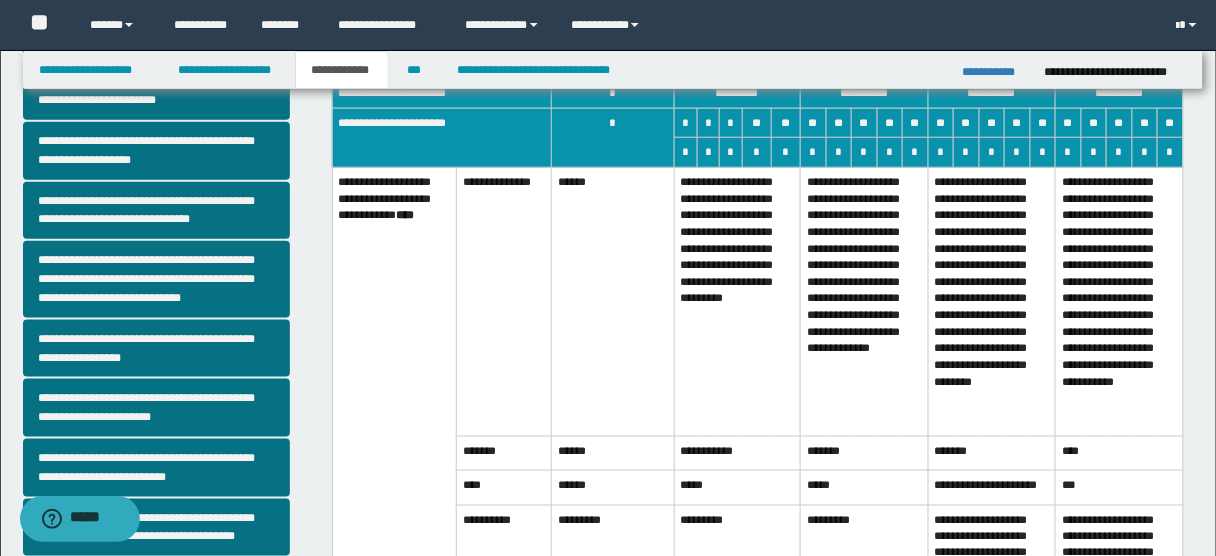 scroll, scrollTop: 416, scrollLeft: 0, axis: vertical 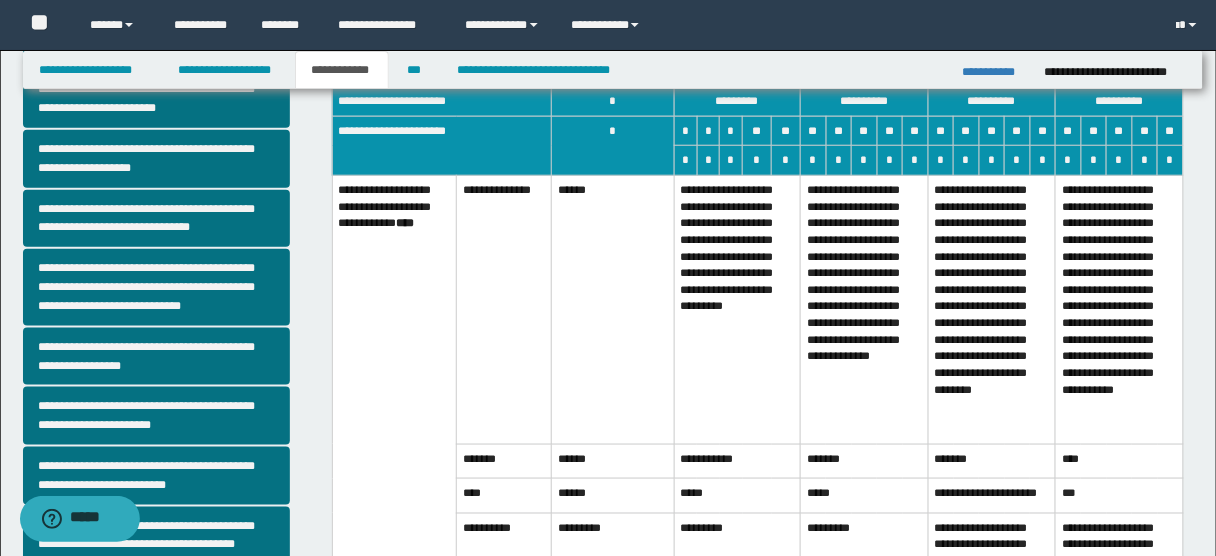 click on "**********" at bounding box center [992, 310] 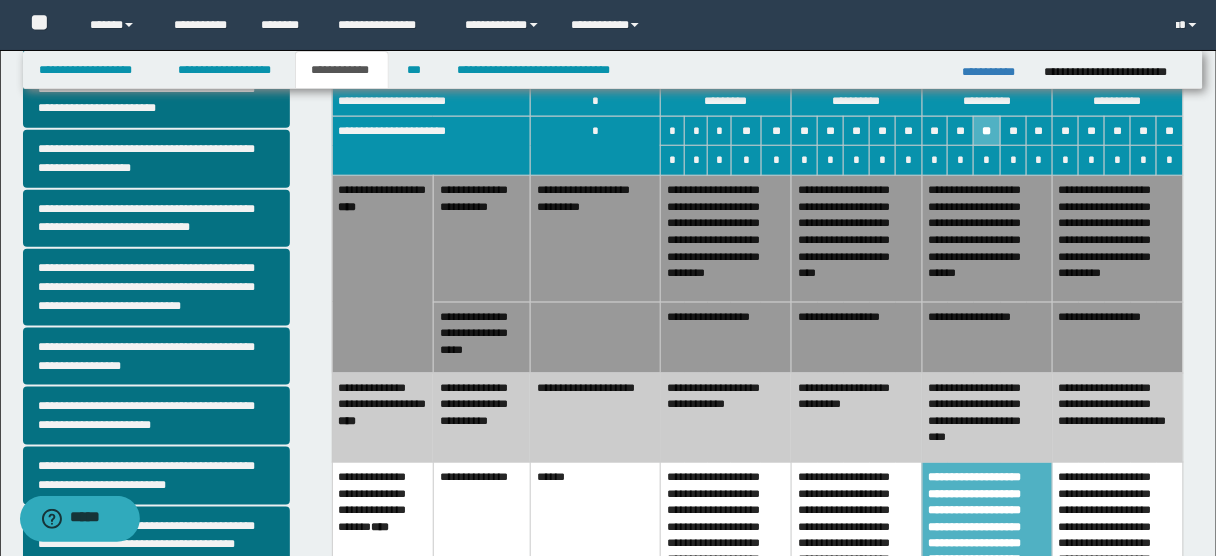 click on "**********" at bounding box center (595, 417) 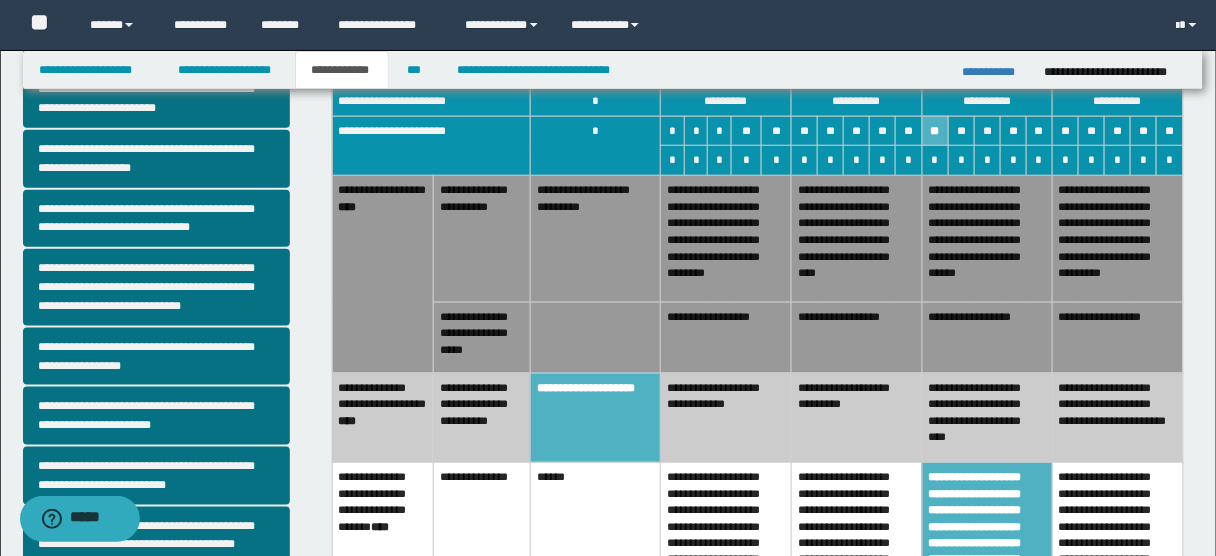 click on "**********" at bounding box center (726, 337) 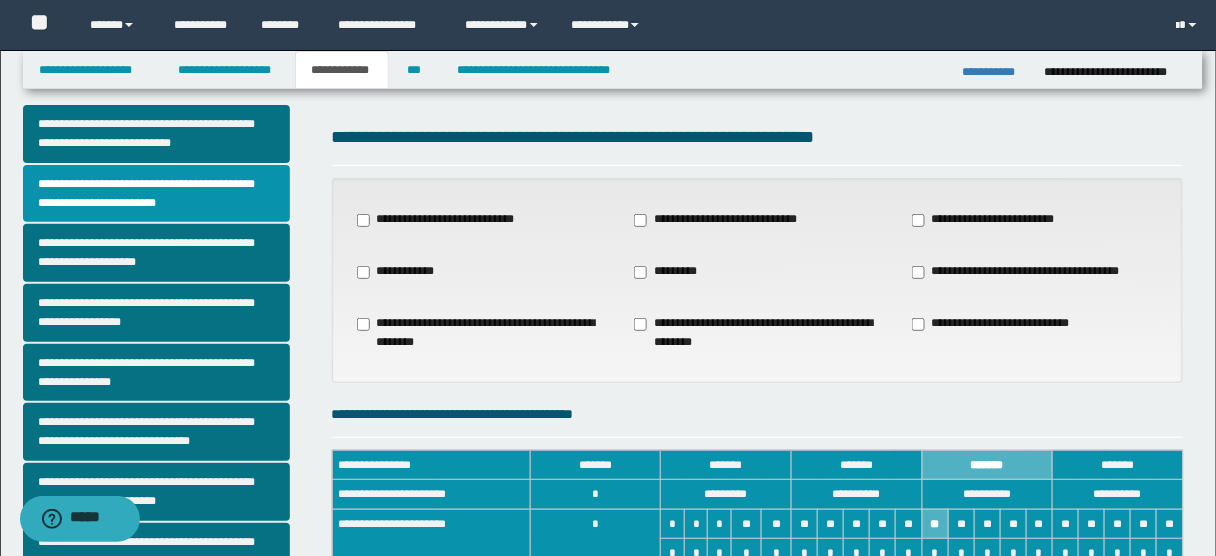 scroll, scrollTop: 22, scrollLeft: 0, axis: vertical 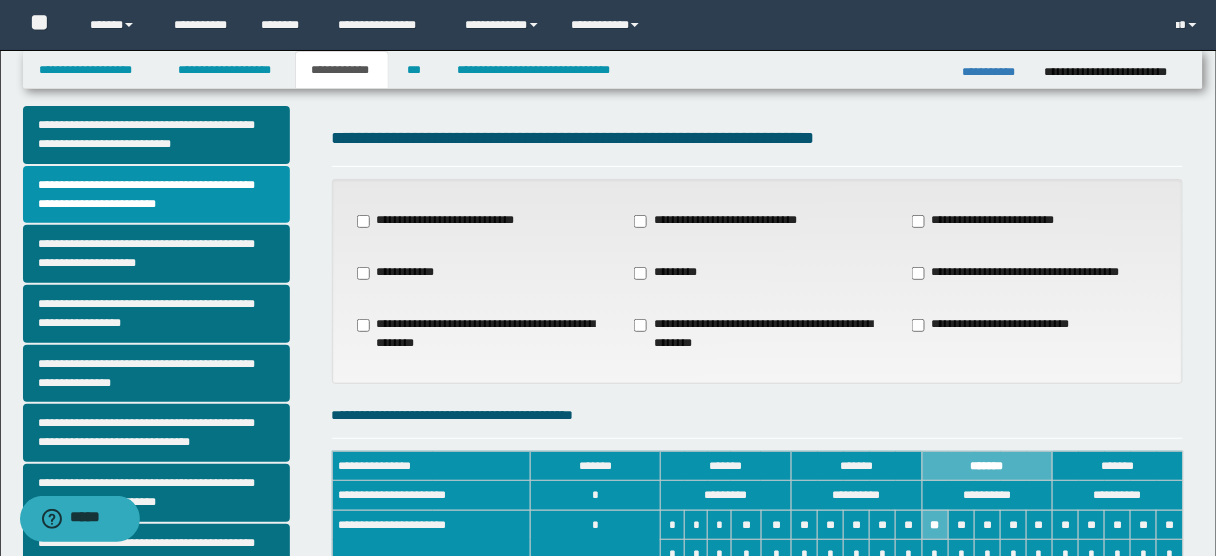 click on "*********" at bounding box center (668, 273) 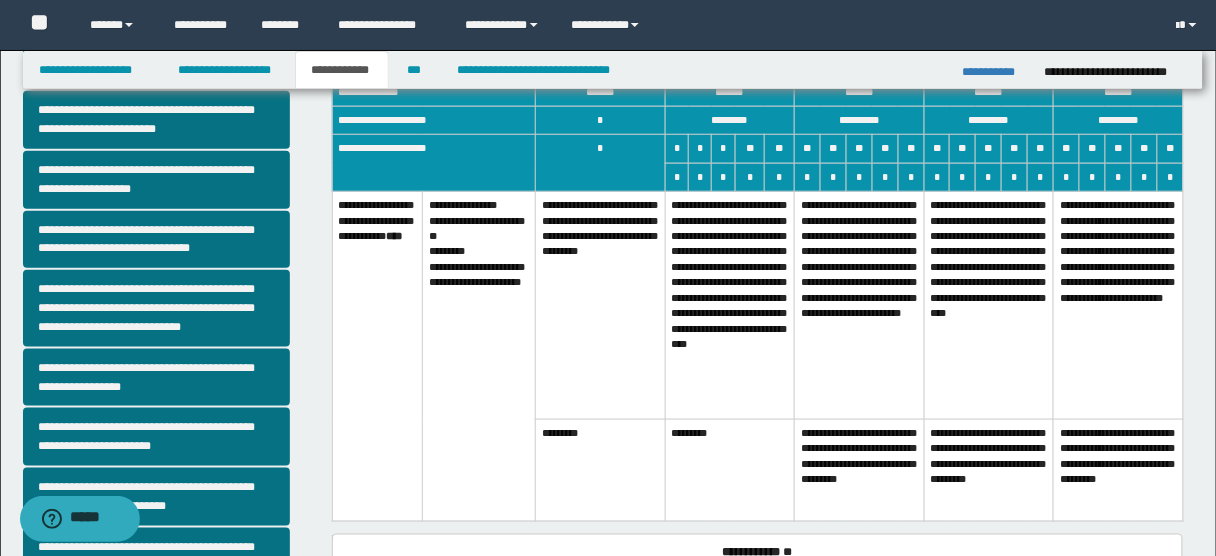 scroll, scrollTop: 396, scrollLeft: 0, axis: vertical 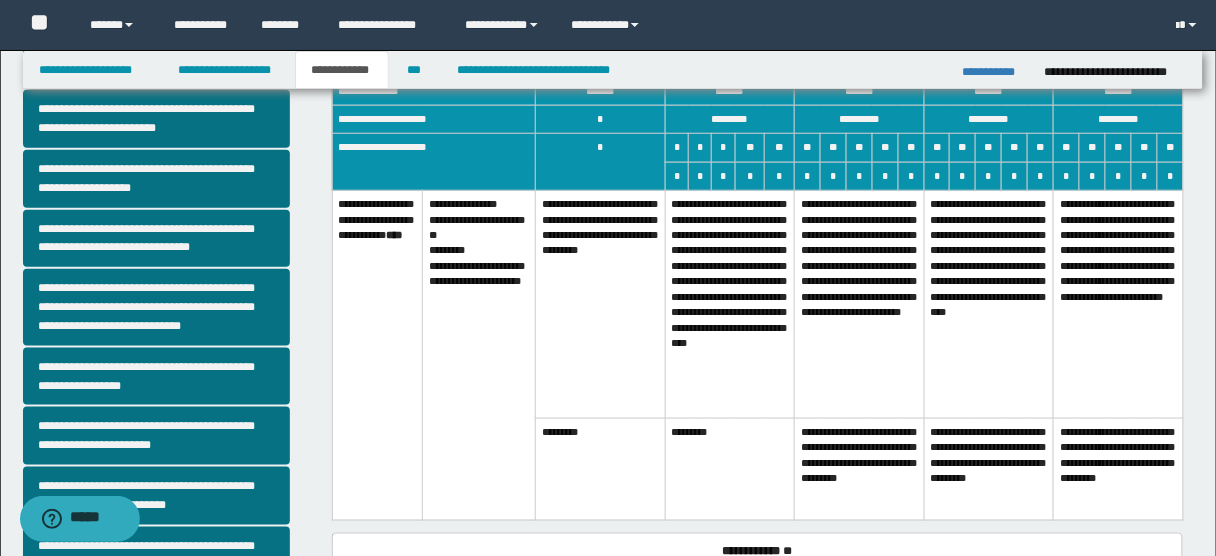 click on "**********" at bounding box center (730, 305) 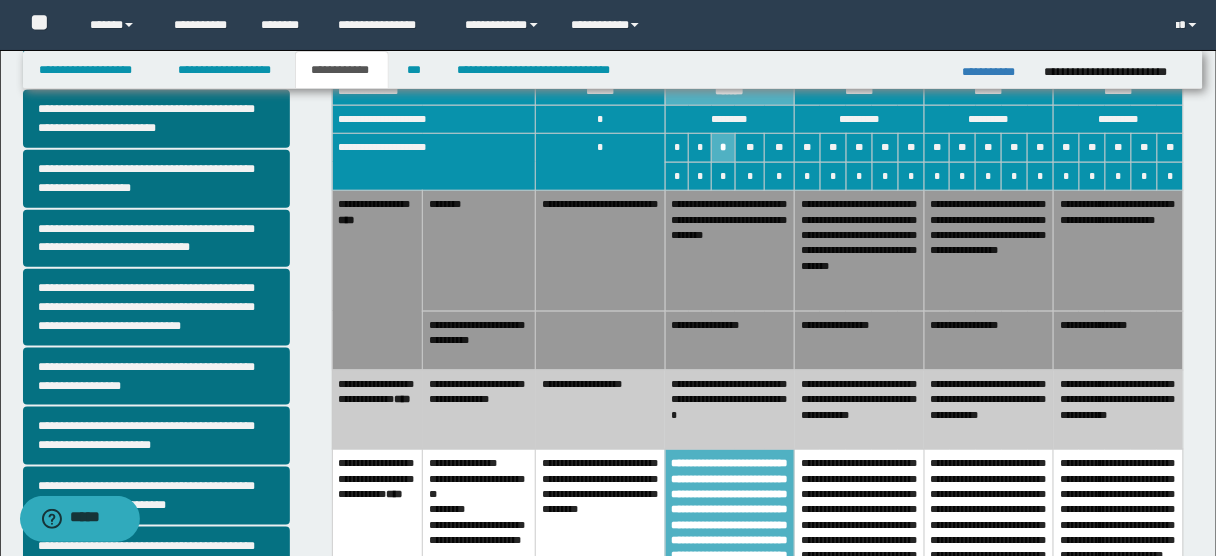 click on "**********" at bounding box center [601, 409] 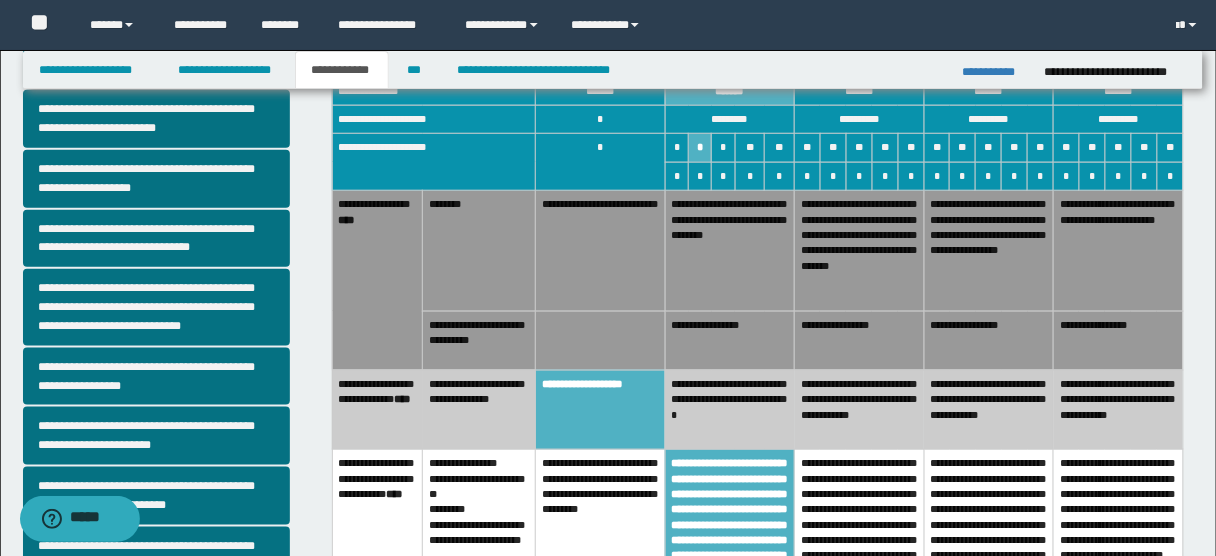click on "**********" at bounding box center [729, 251] 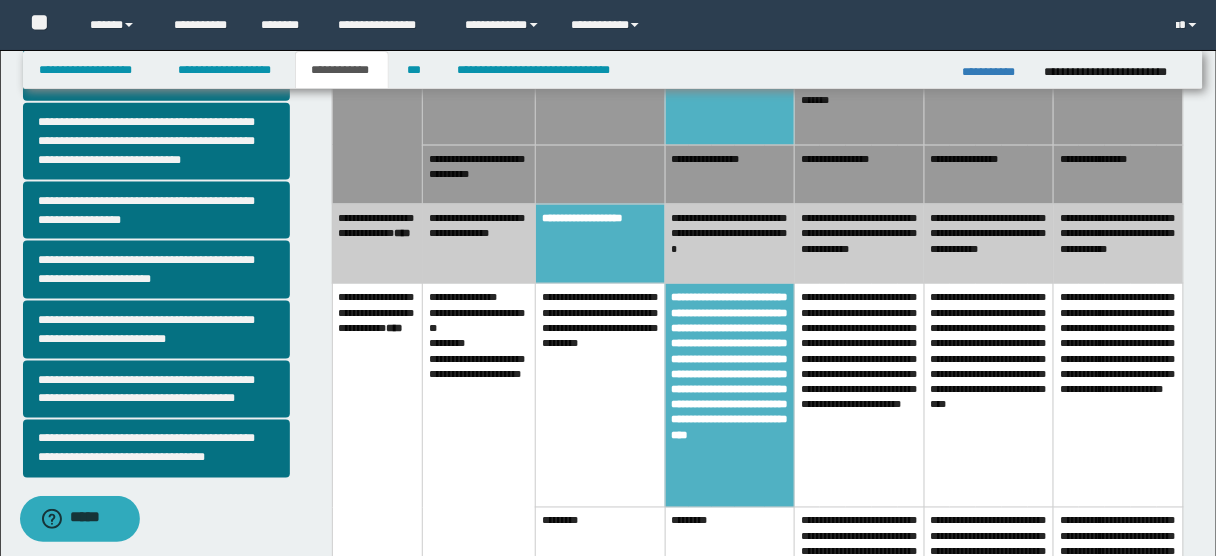 scroll, scrollTop: 571, scrollLeft: 0, axis: vertical 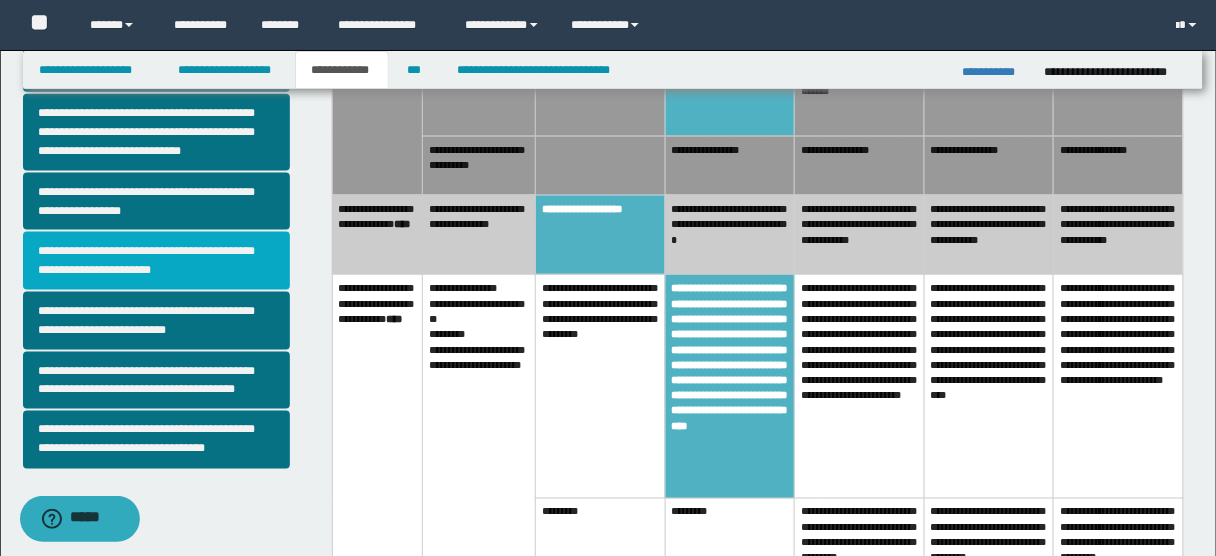 click on "**********" at bounding box center (156, 261) 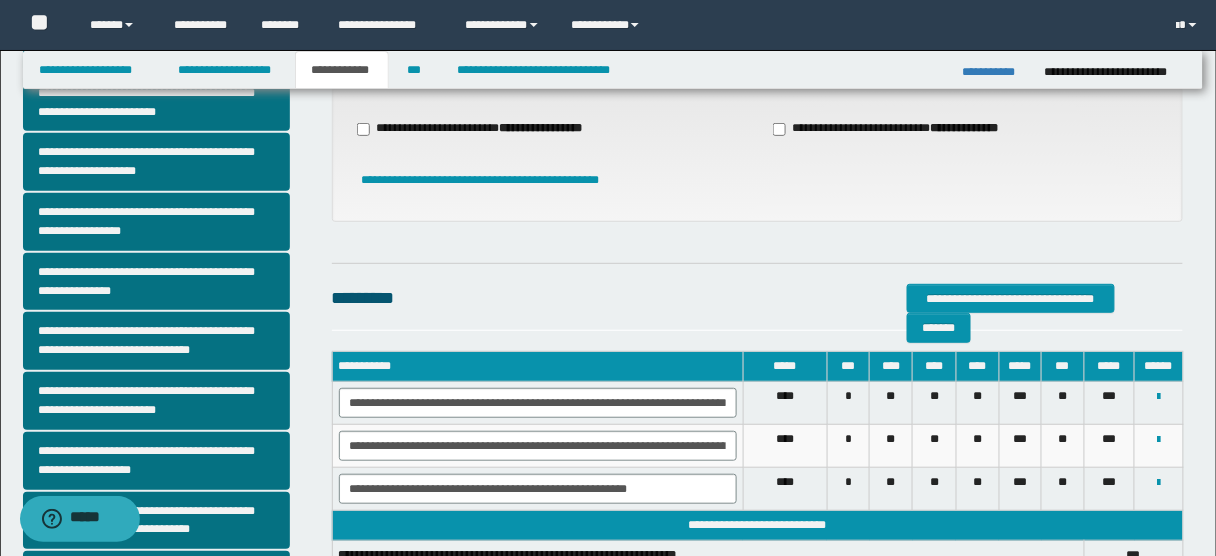 scroll, scrollTop: 115, scrollLeft: 0, axis: vertical 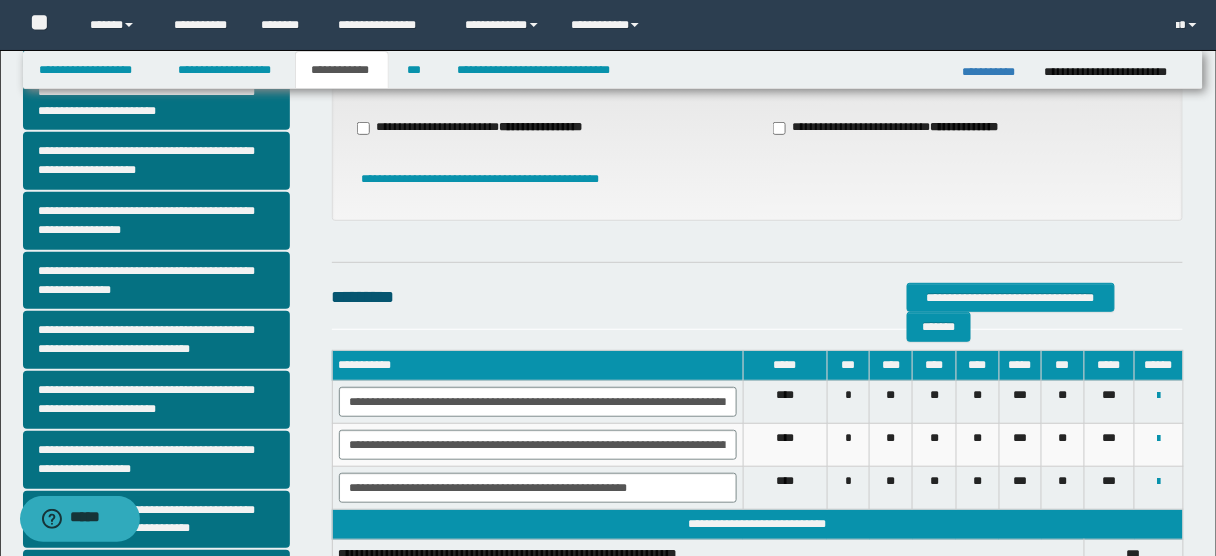 click on "**********" at bounding box center (482, 128) 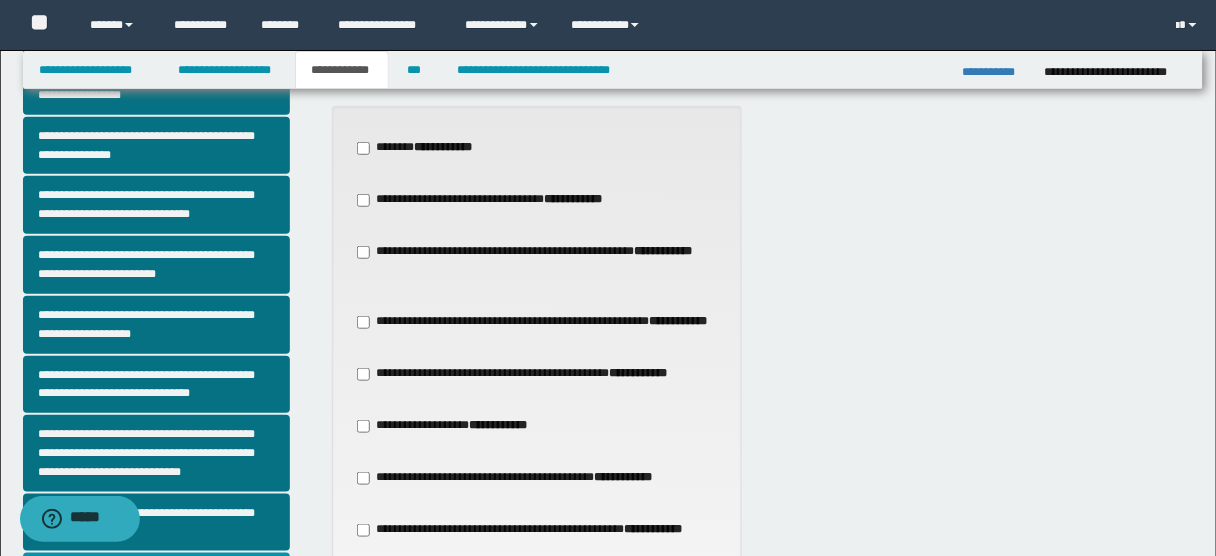 scroll, scrollTop: 247, scrollLeft: 0, axis: vertical 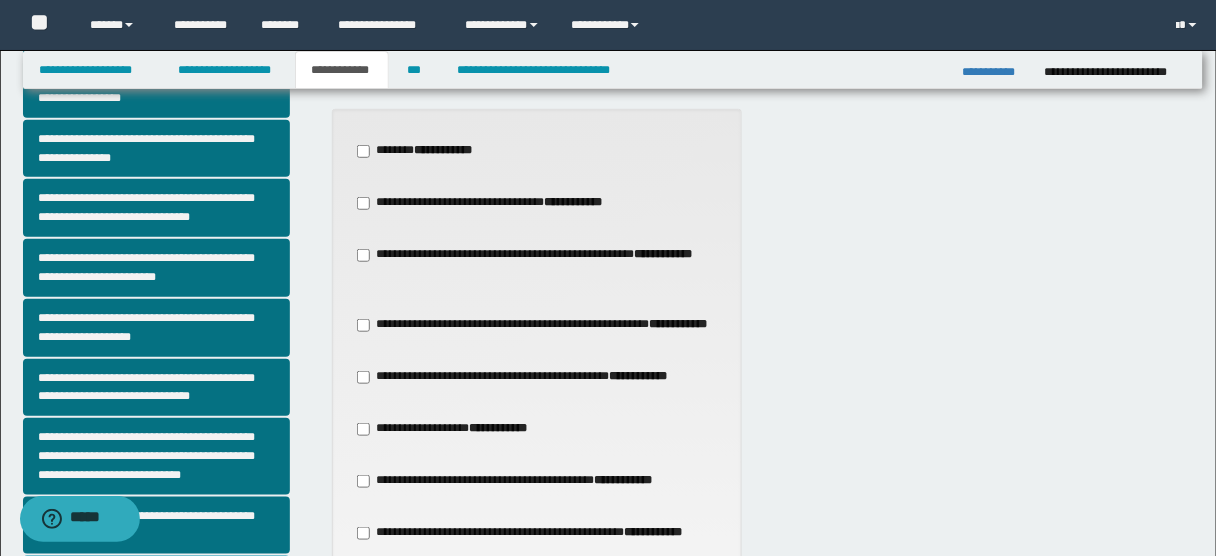 click on "**********" at bounding box center [423, 151] 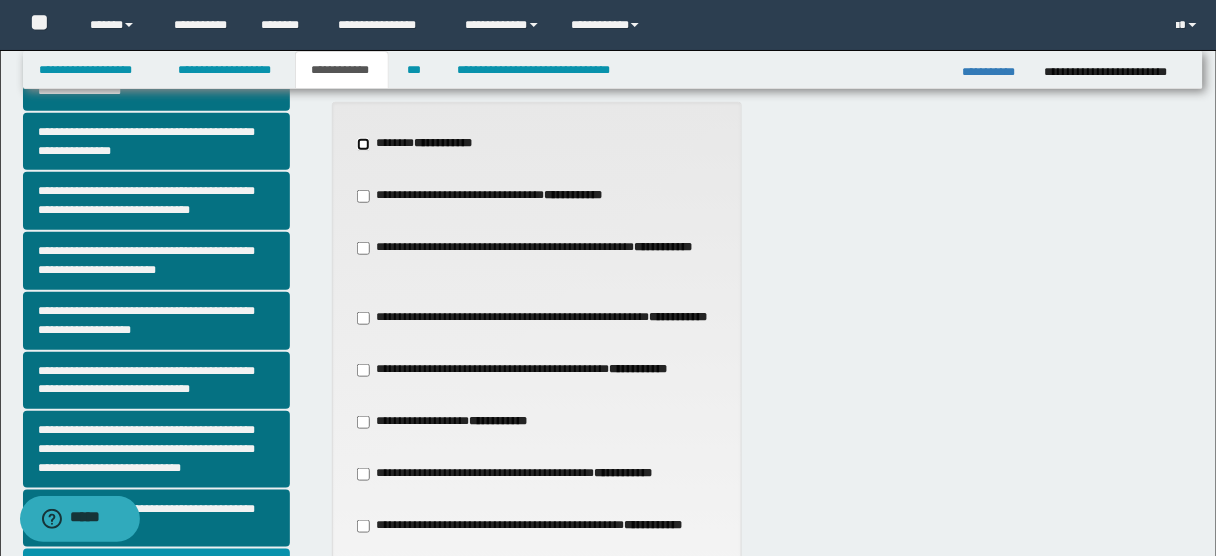 scroll, scrollTop: 253, scrollLeft: 0, axis: vertical 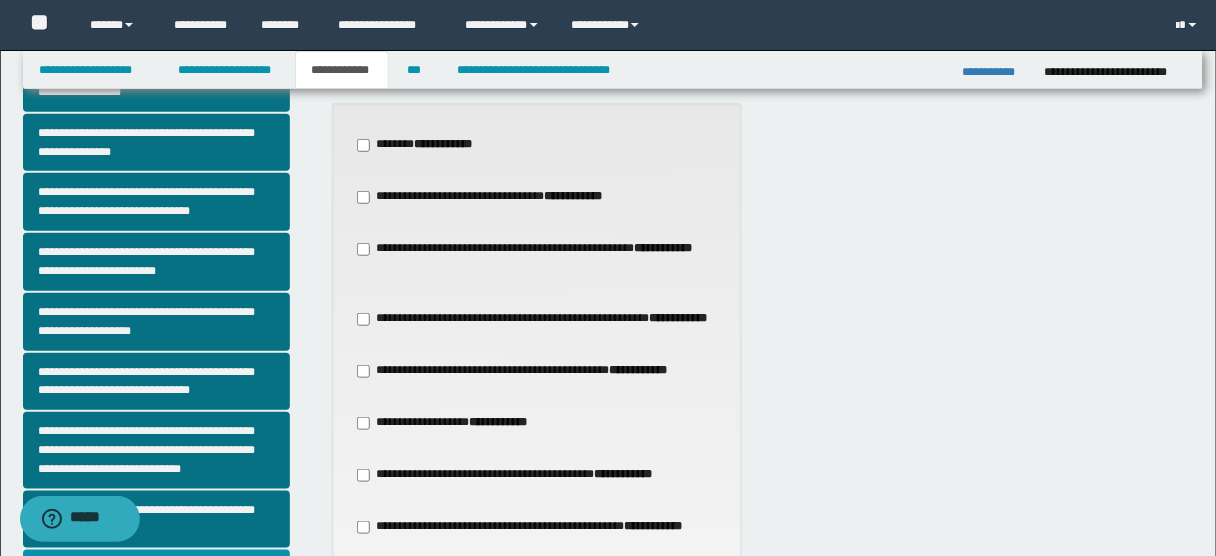 click on "**********" at bounding box center (538, 258) 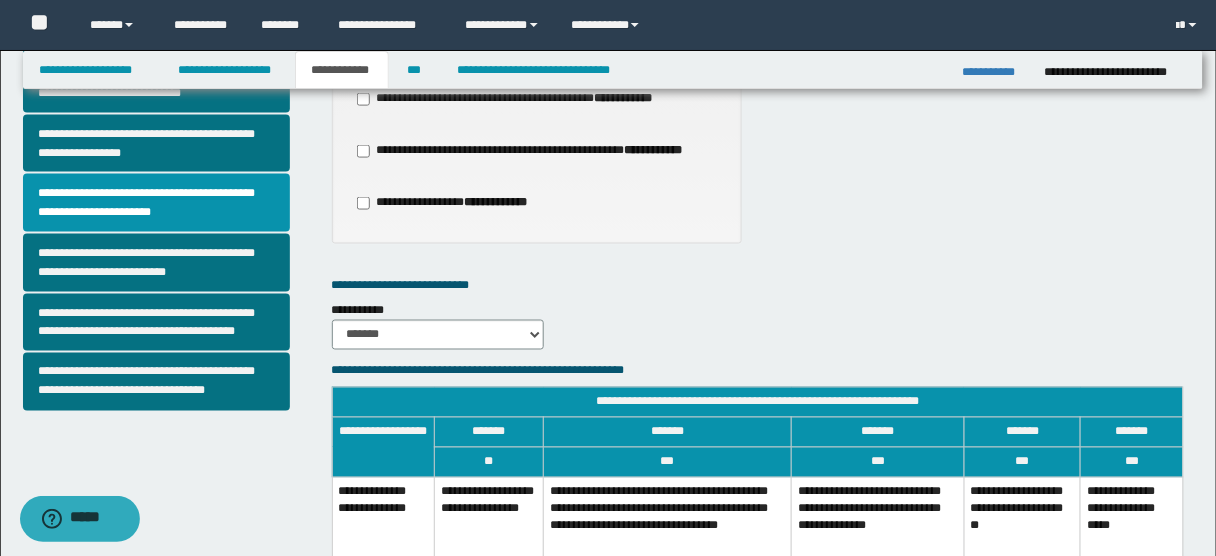 scroll, scrollTop: 628, scrollLeft: 0, axis: vertical 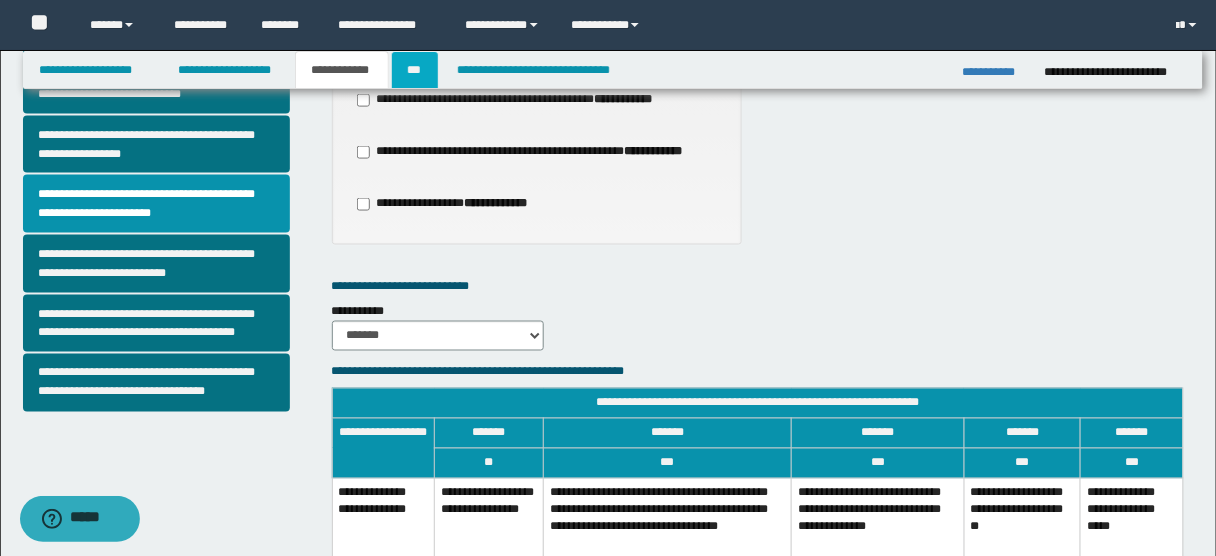 click on "***" at bounding box center [415, 70] 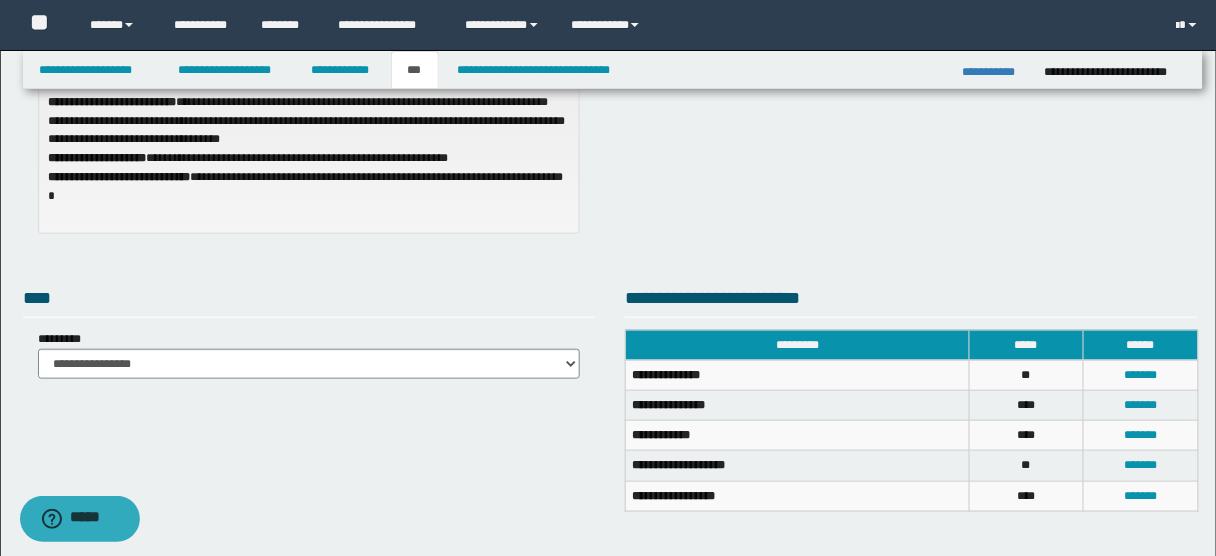 scroll, scrollTop: 304, scrollLeft: 0, axis: vertical 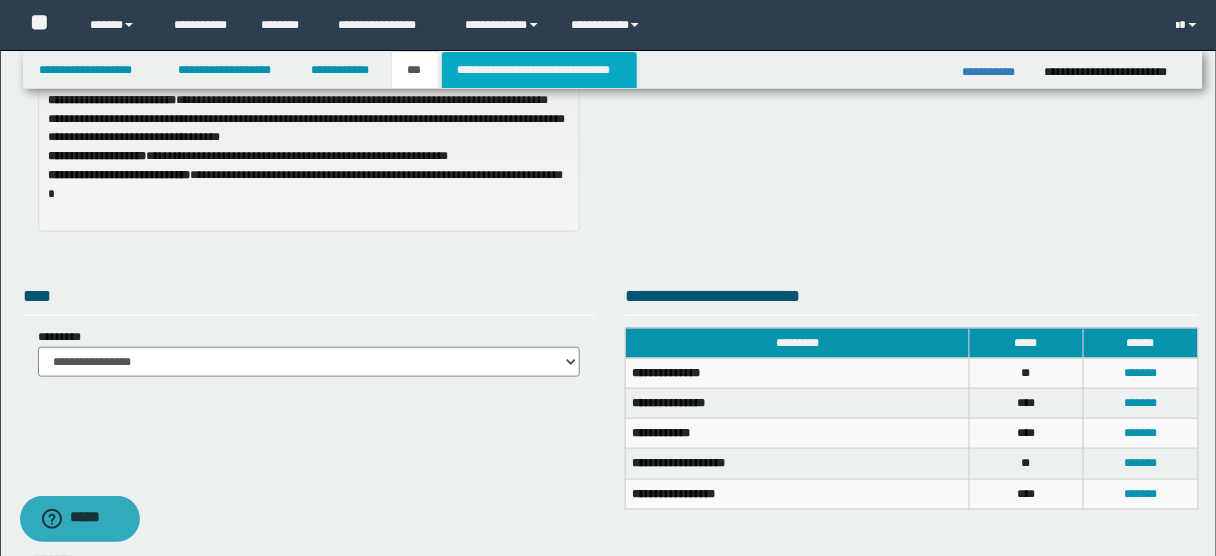 click on "**********" at bounding box center (539, 70) 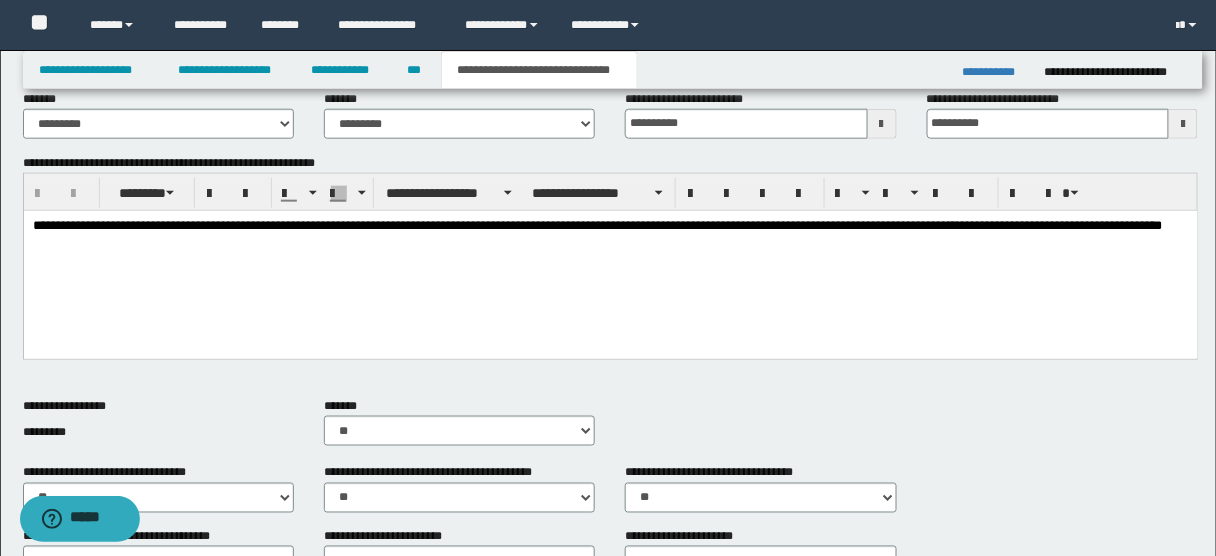 scroll, scrollTop: 495, scrollLeft: 0, axis: vertical 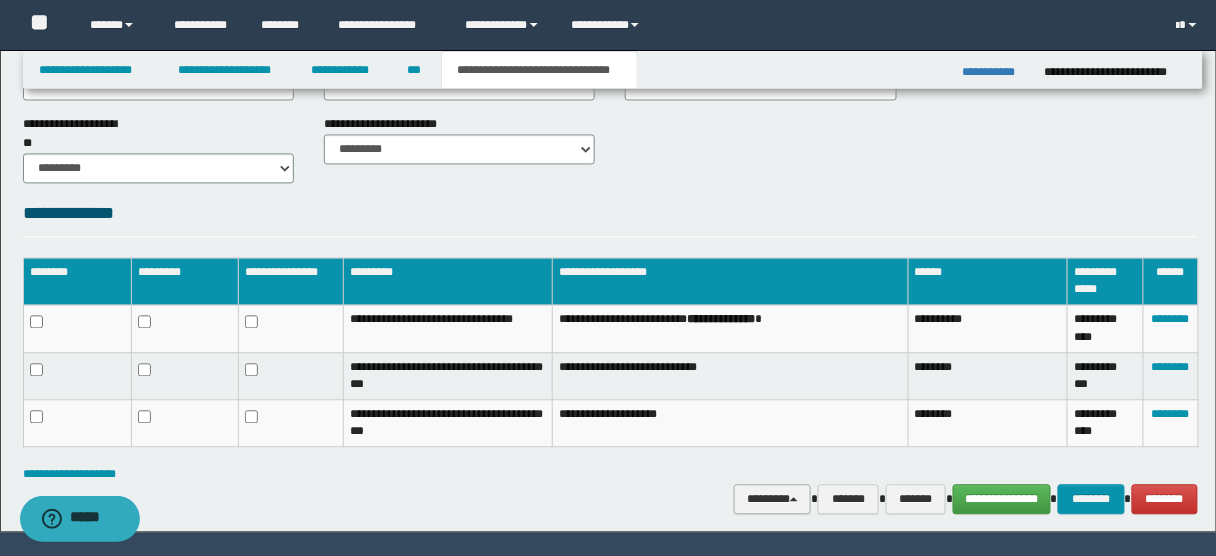 click on "********" at bounding box center [772, 498] 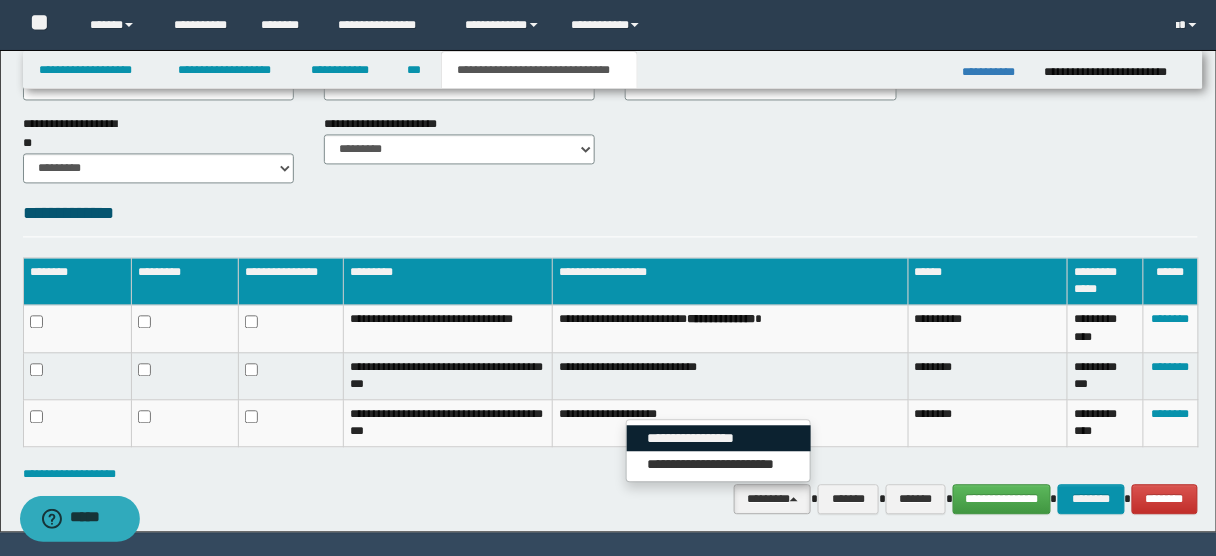 click on "**********" at bounding box center [719, 438] 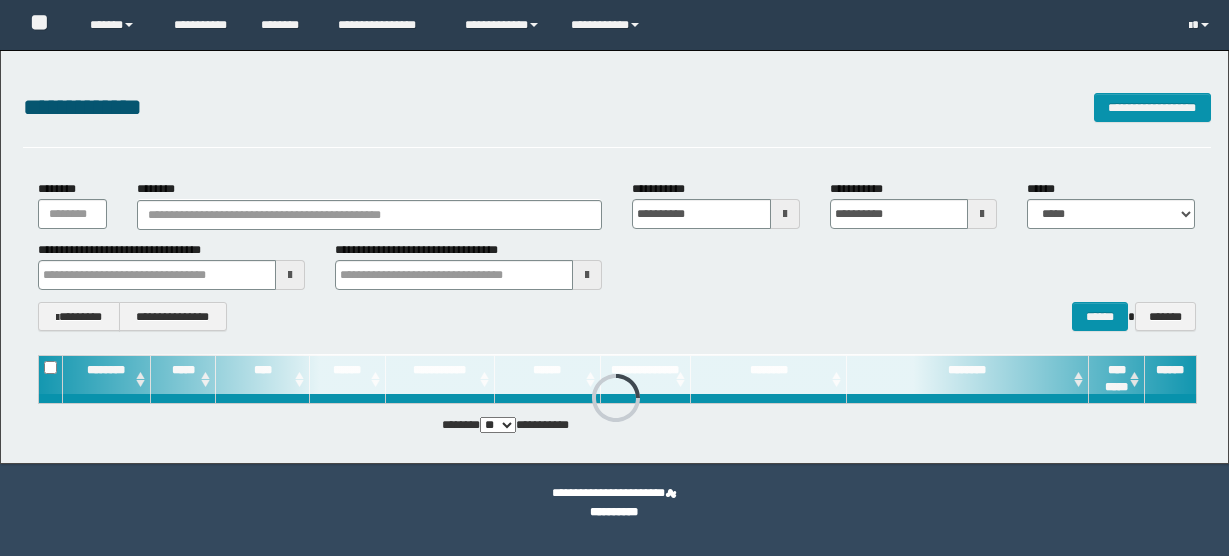 scroll, scrollTop: 0, scrollLeft: 0, axis: both 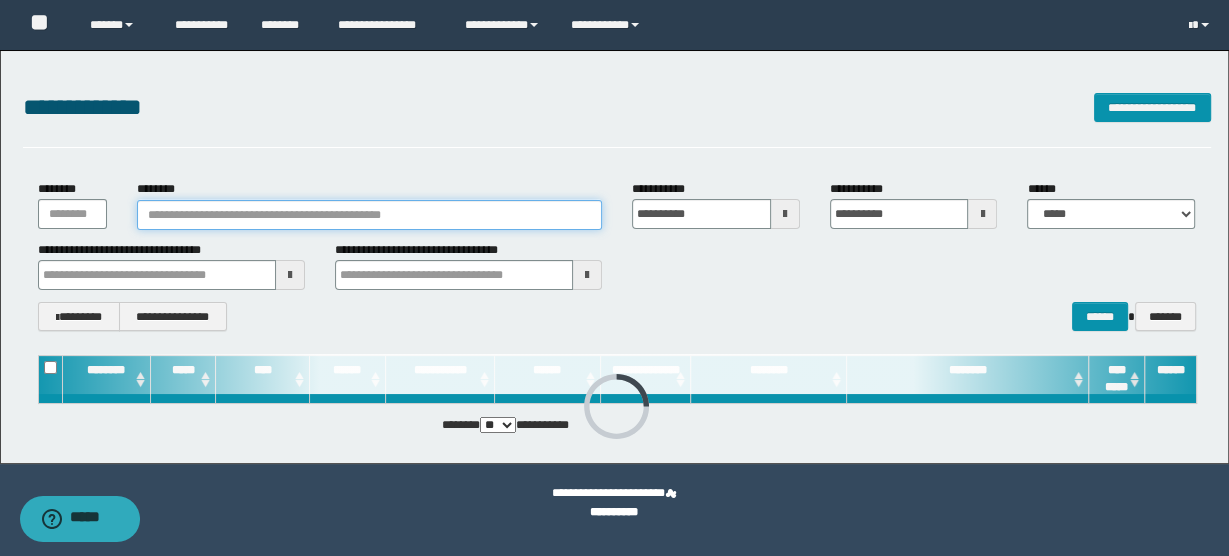 click on "********" at bounding box center [369, 215] 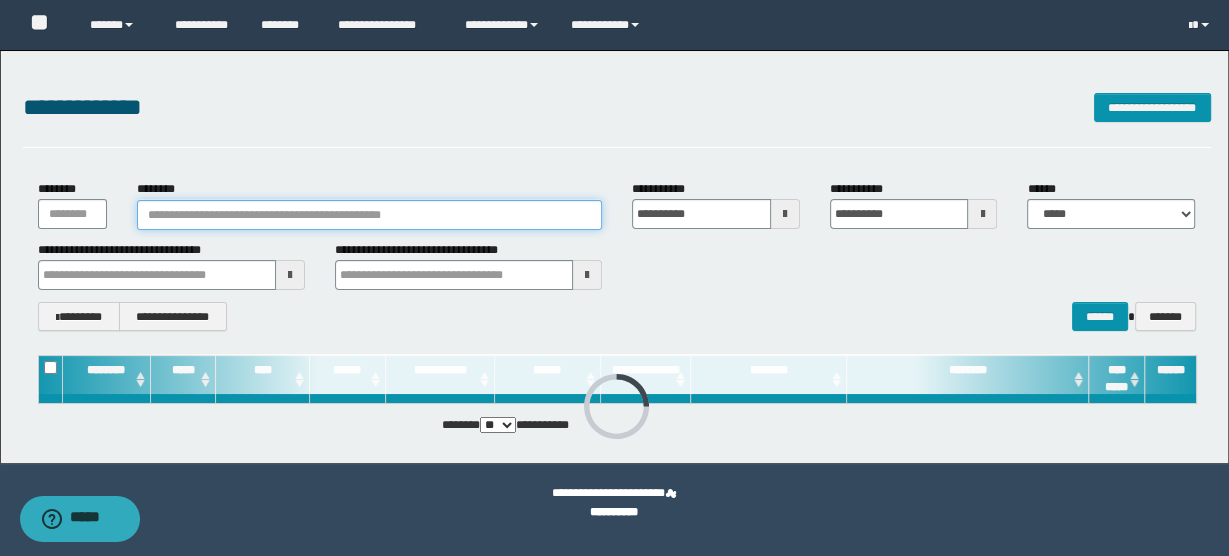 paste on "********" 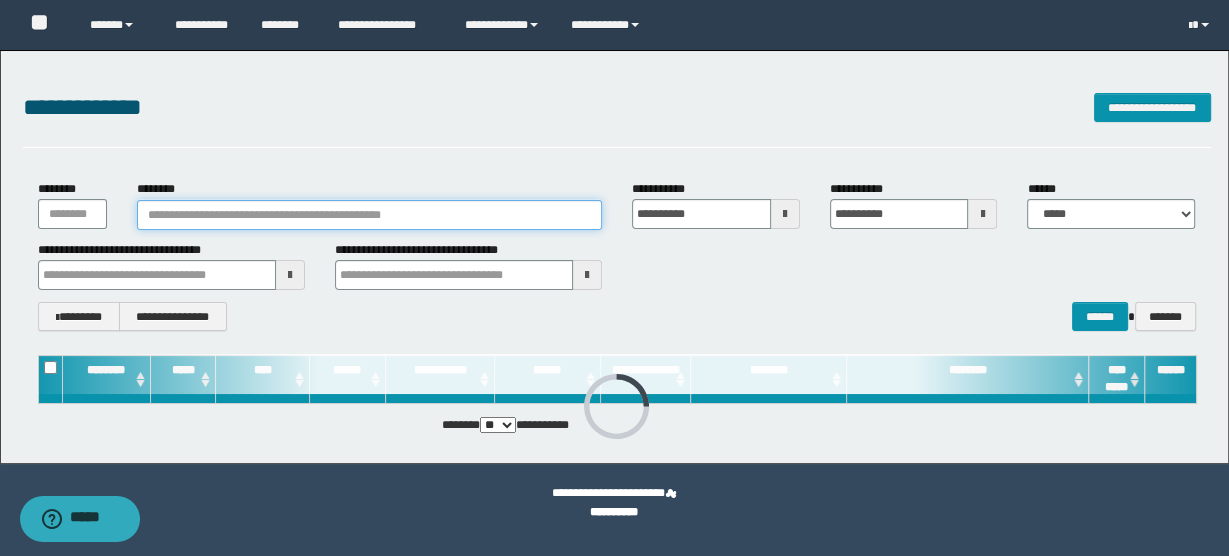 type on "********" 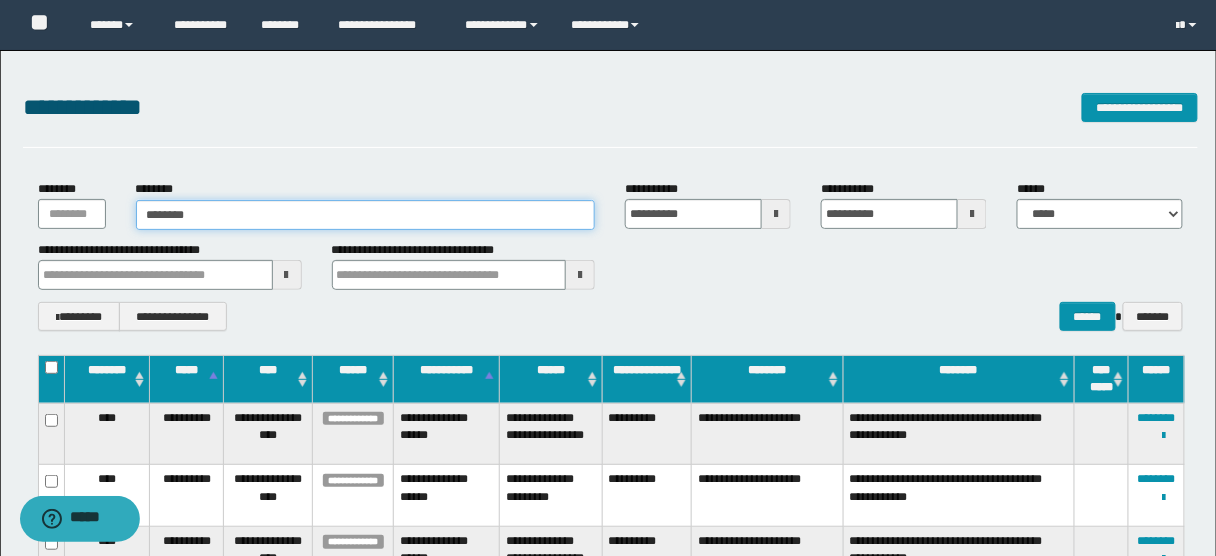 drag, startPoint x: 243, startPoint y: 211, endPoint x: 44, endPoint y: 190, distance: 200.10497 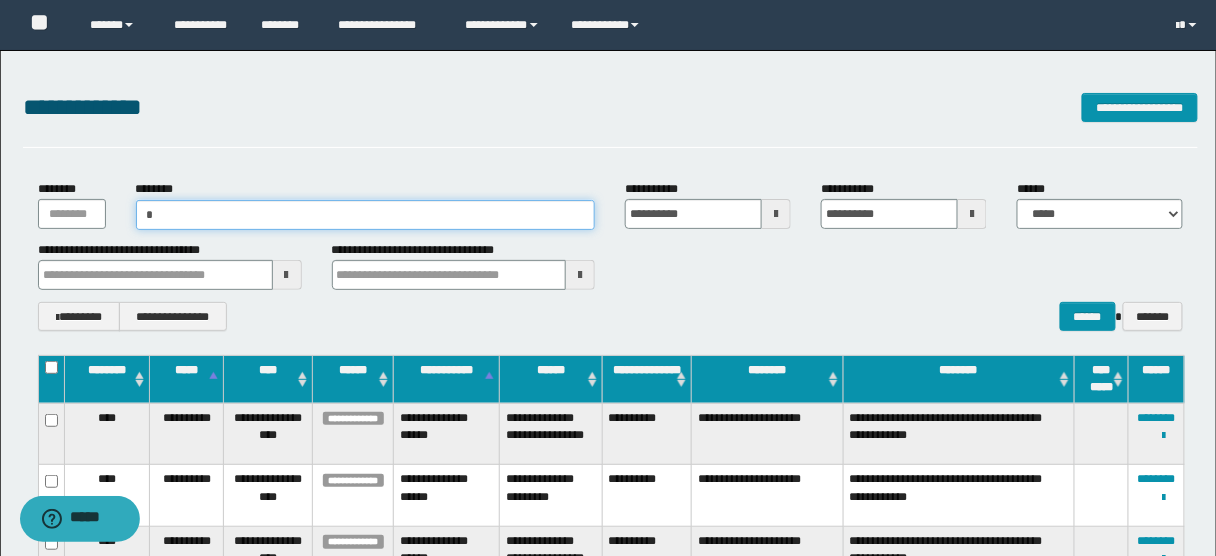 paste on "*********" 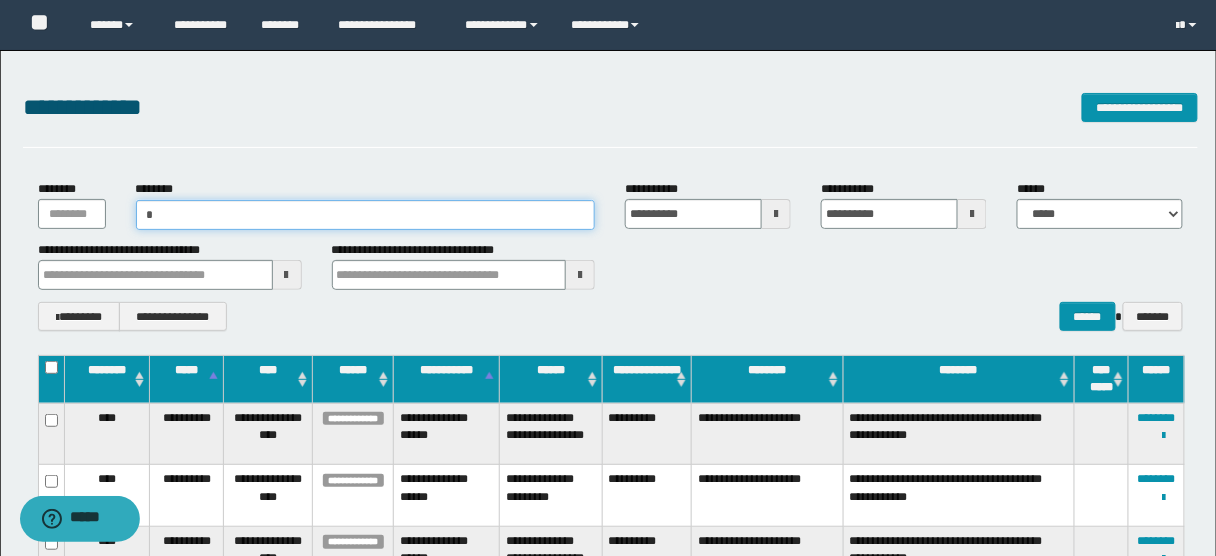 type on "**********" 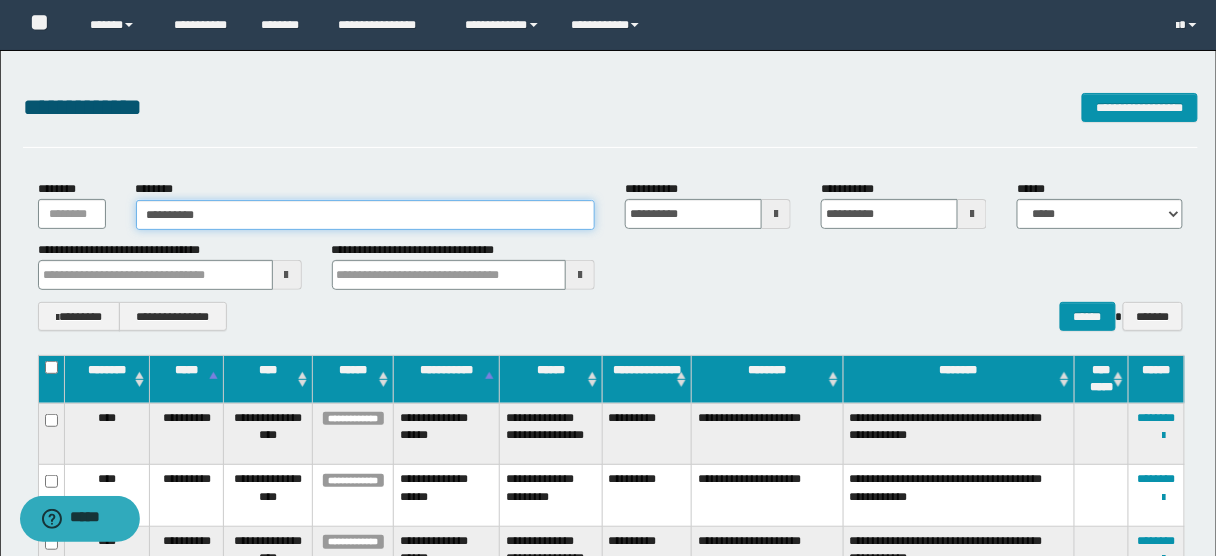 type on "**********" 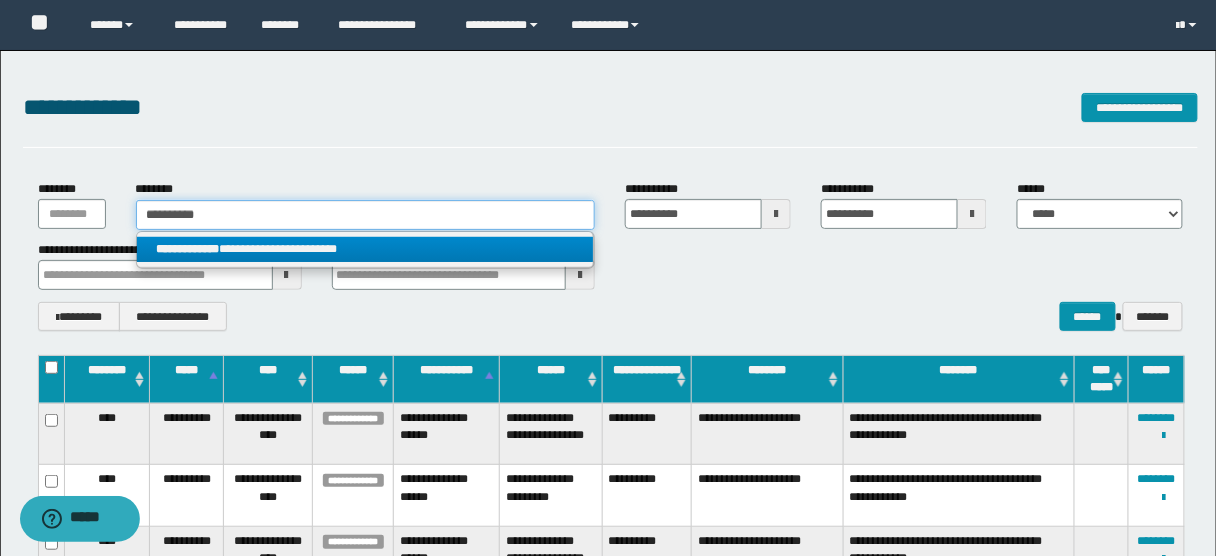 type on "**********" 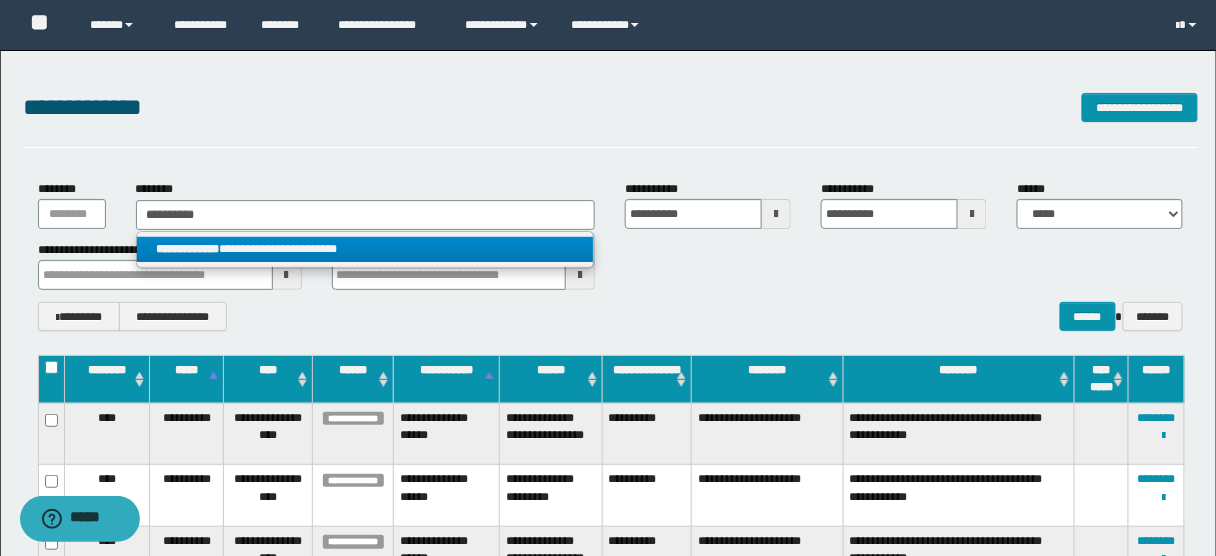 click on "**********" at bounding box center [365, 249] 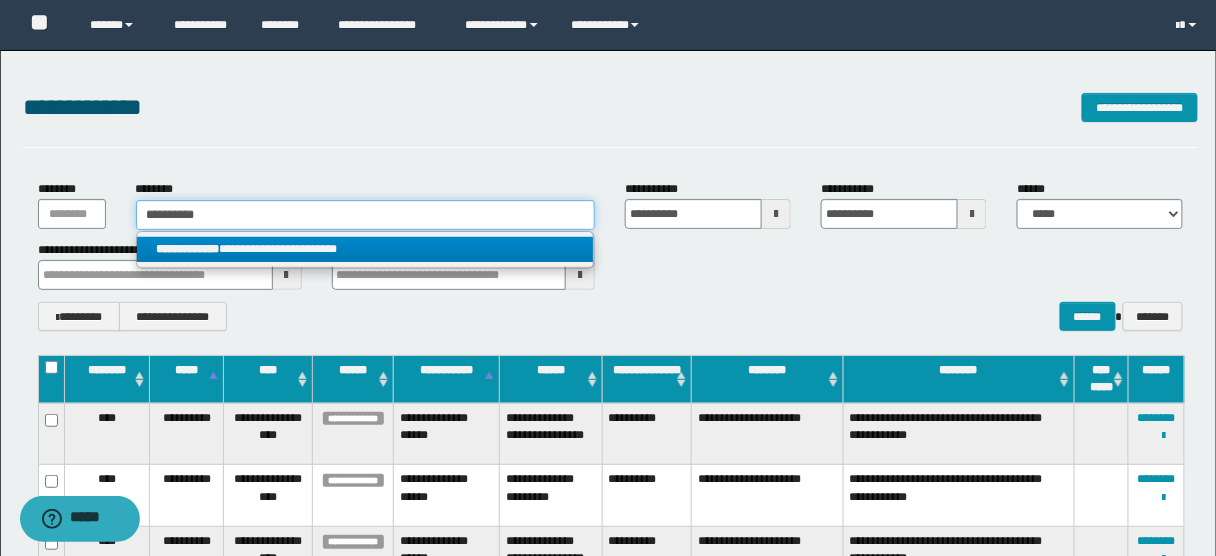 type 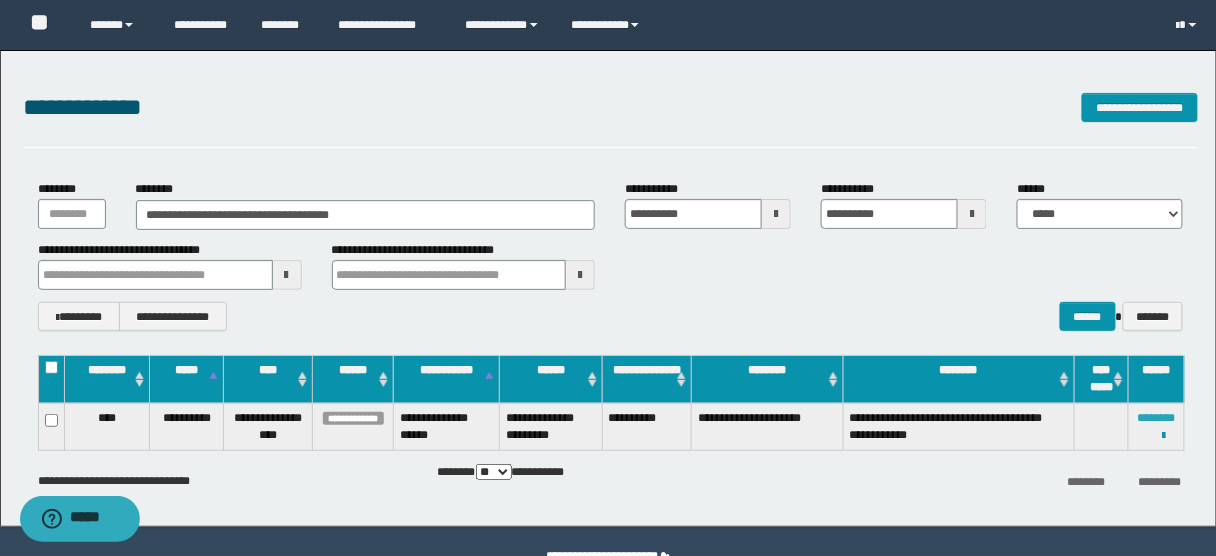 click on "********" at bounding box center [1157, 418] 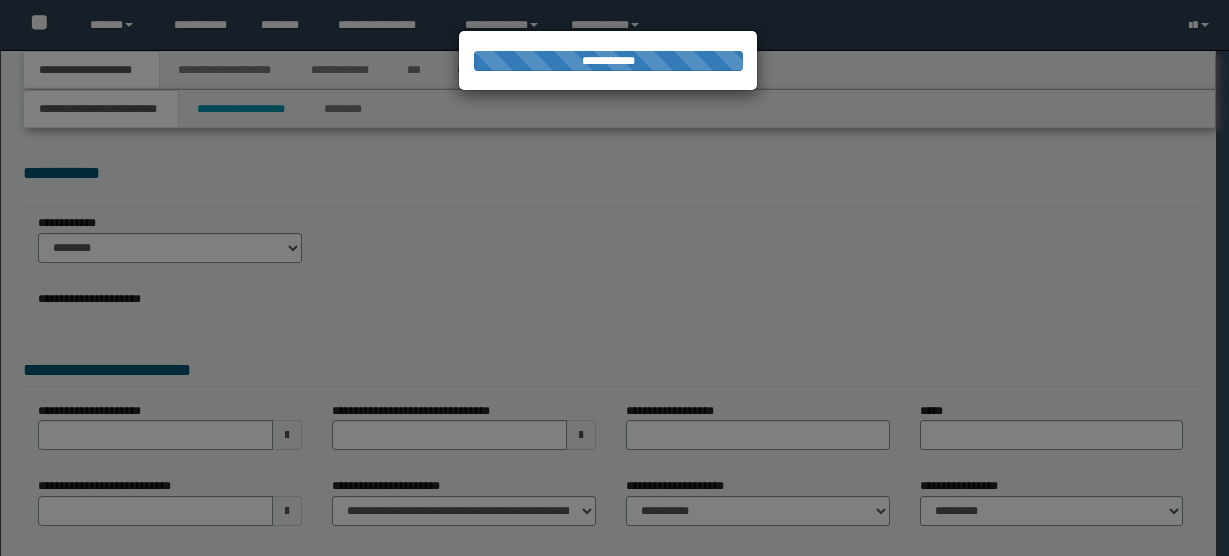 scroll, scrollTop: 0, scrollLeft: 0, axis: both 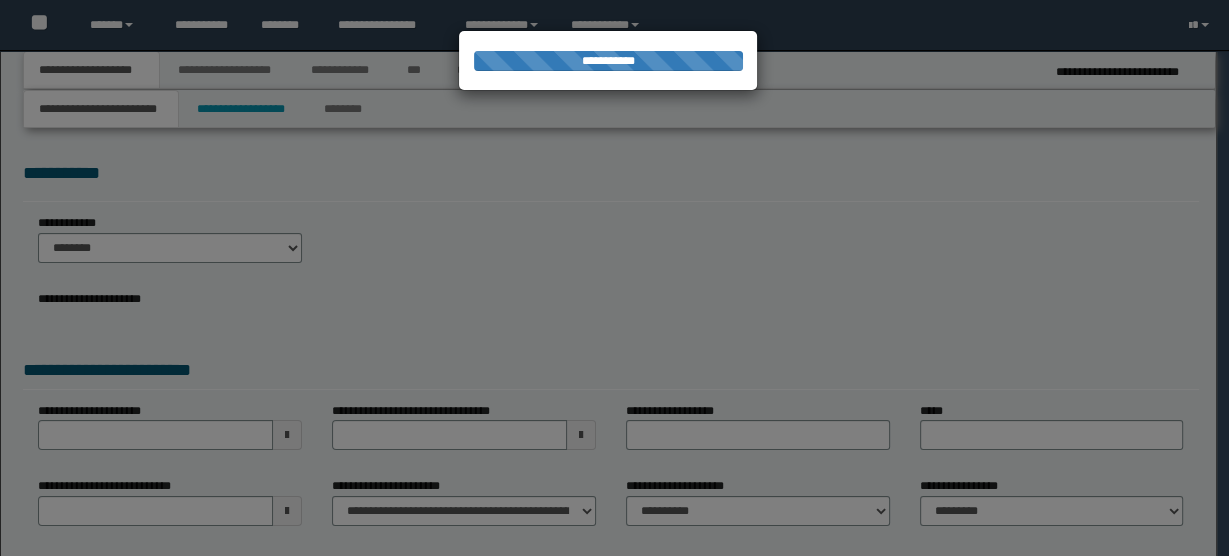 select on "*" 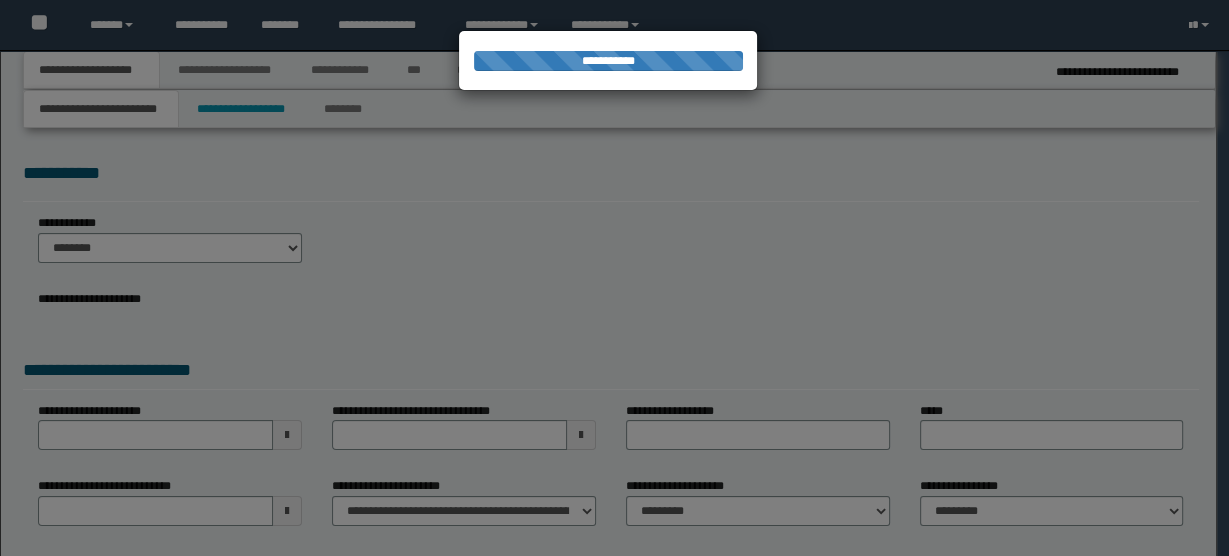 type on "**********" 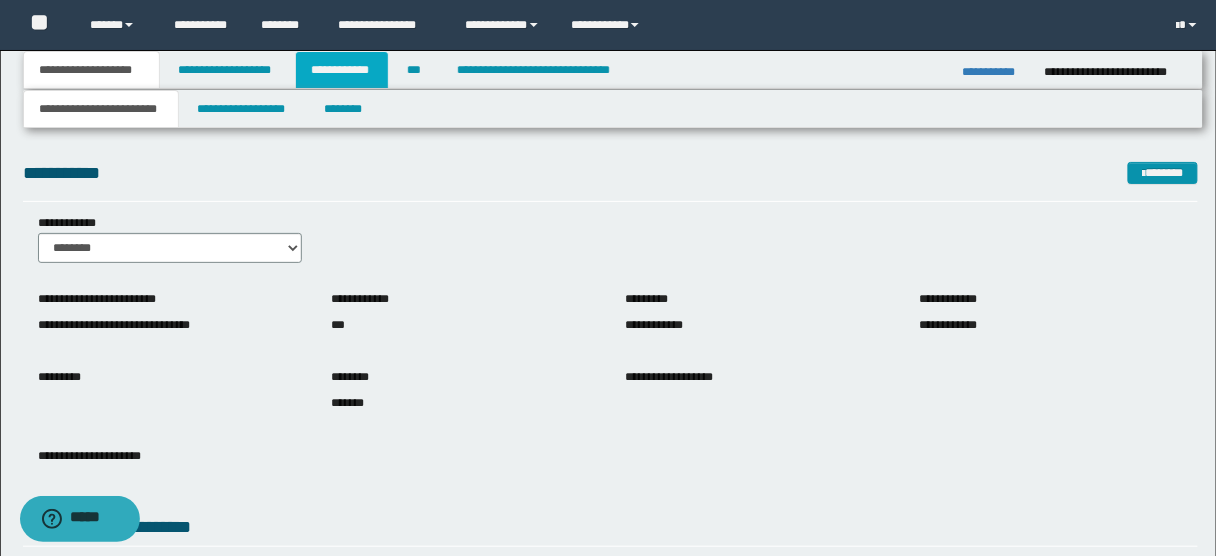 click on "**********" at bounding box center (342, 70) 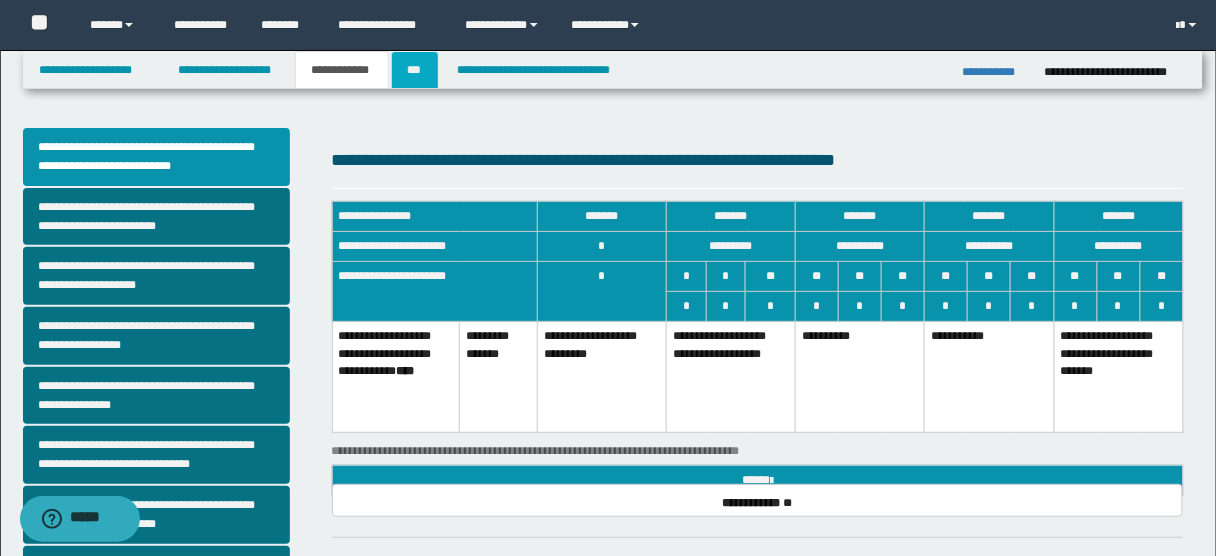 click on "***" at bounding box center (415, 70) 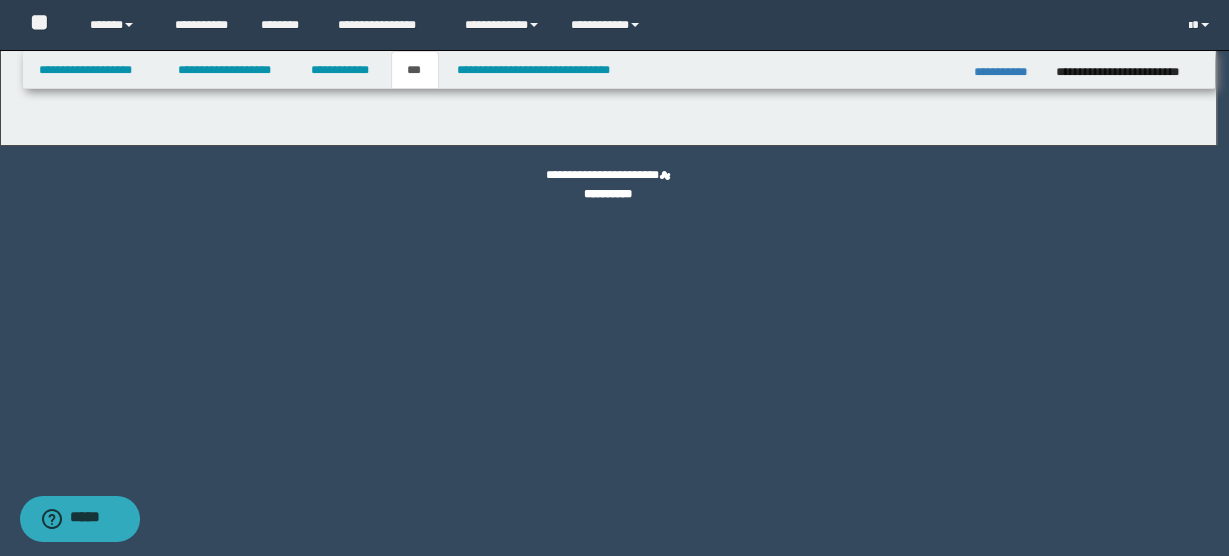 select on "***" 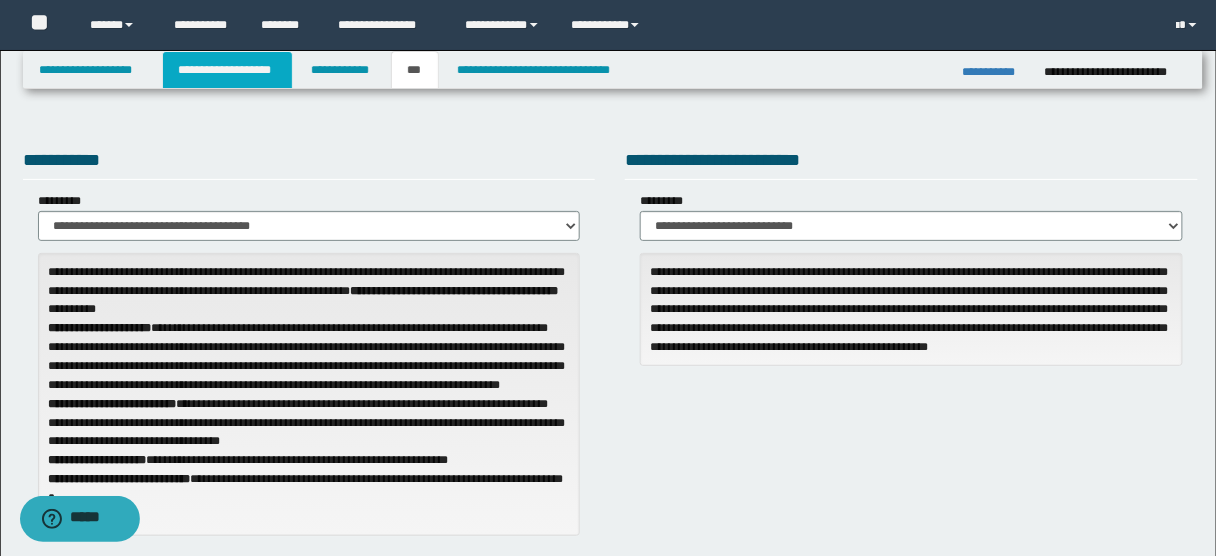 click on "**********" at bounding box center [227, 70] 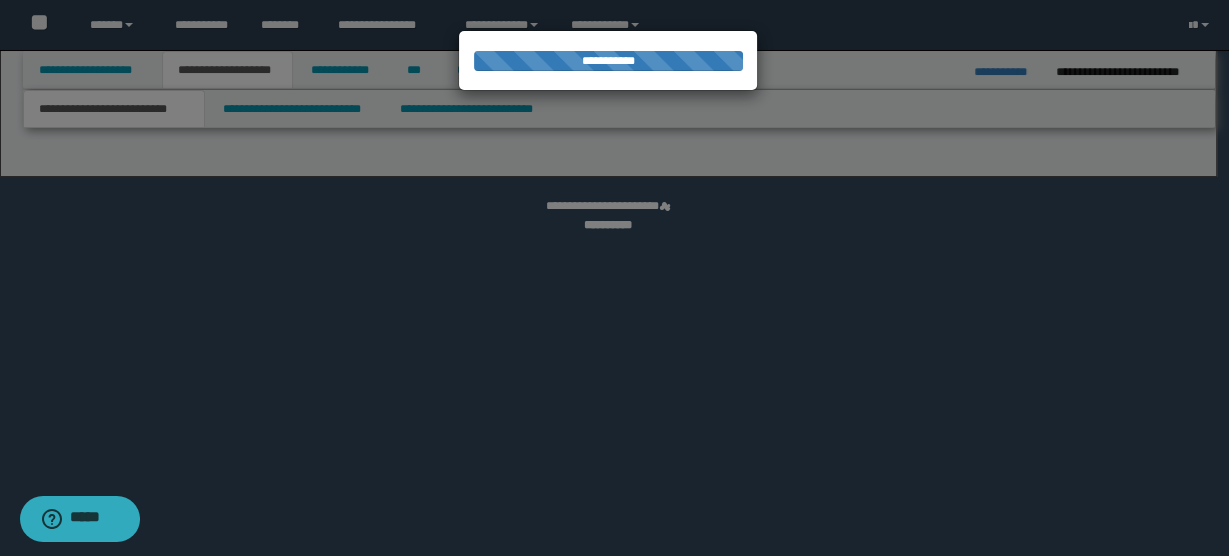 select on "*" 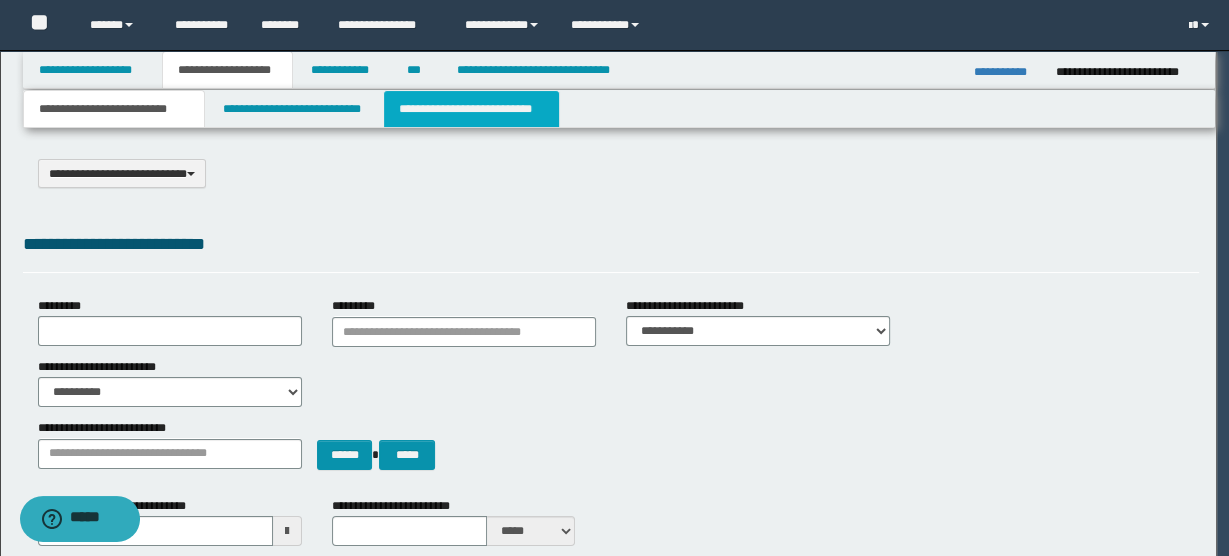 scroll, scrollTop: 0, scrollLeft: 0, axis: both 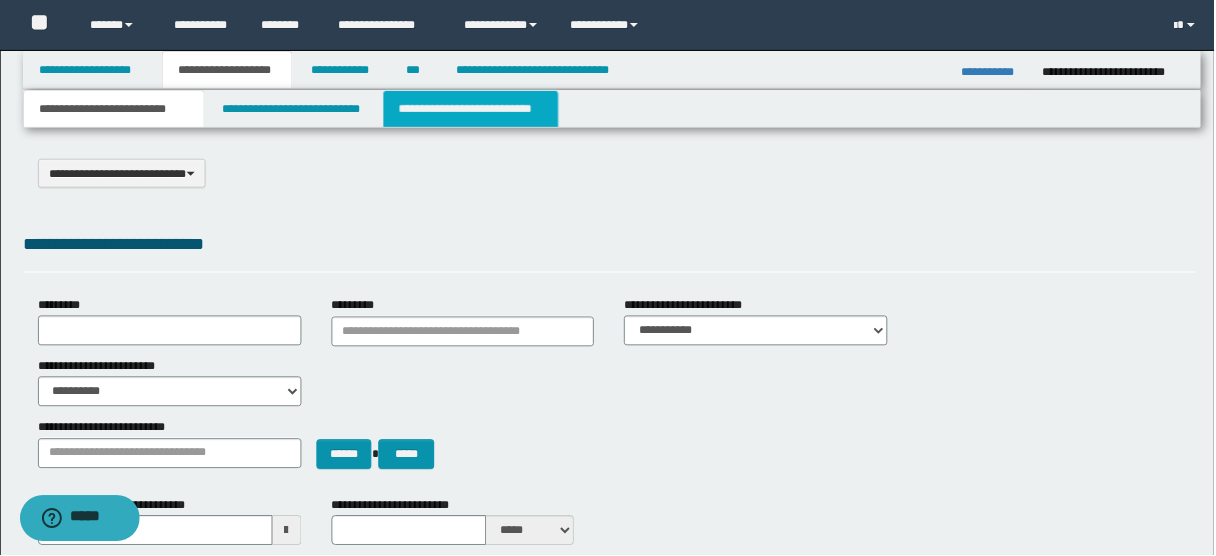 click on "**********" at bounding box center [471, 109] 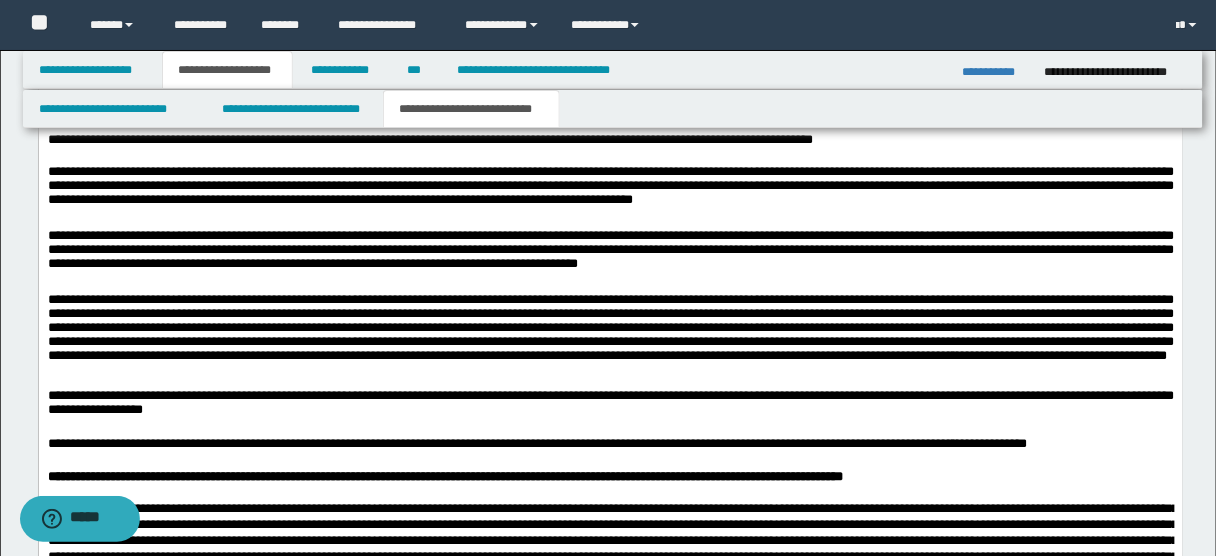 scroll, scrollTop: 926, scrollLeft: 0, axis: vertical 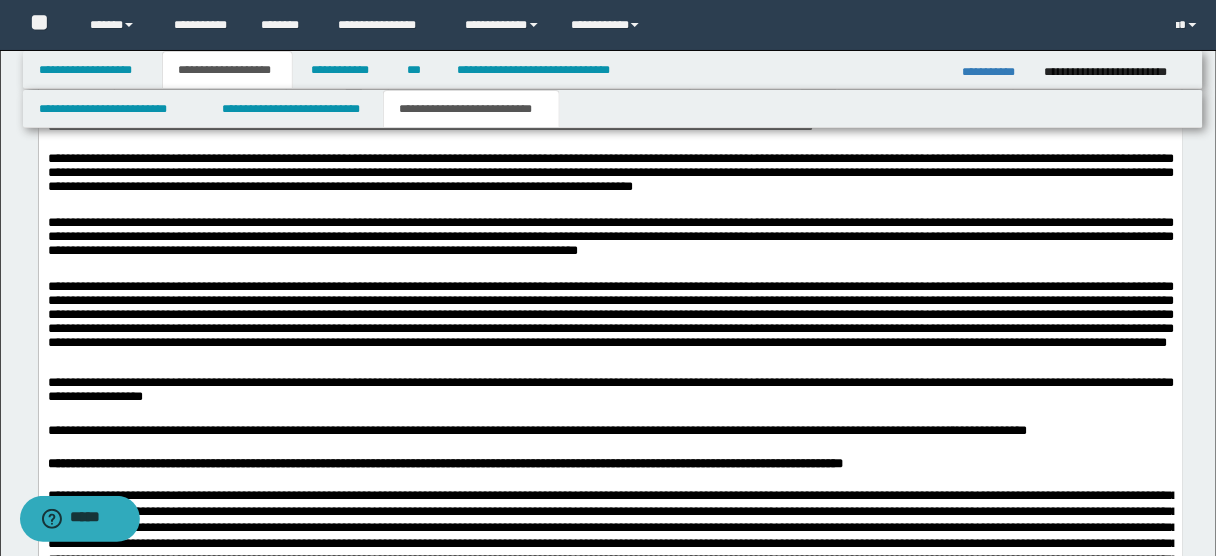 click at bounding box center [610, 329] 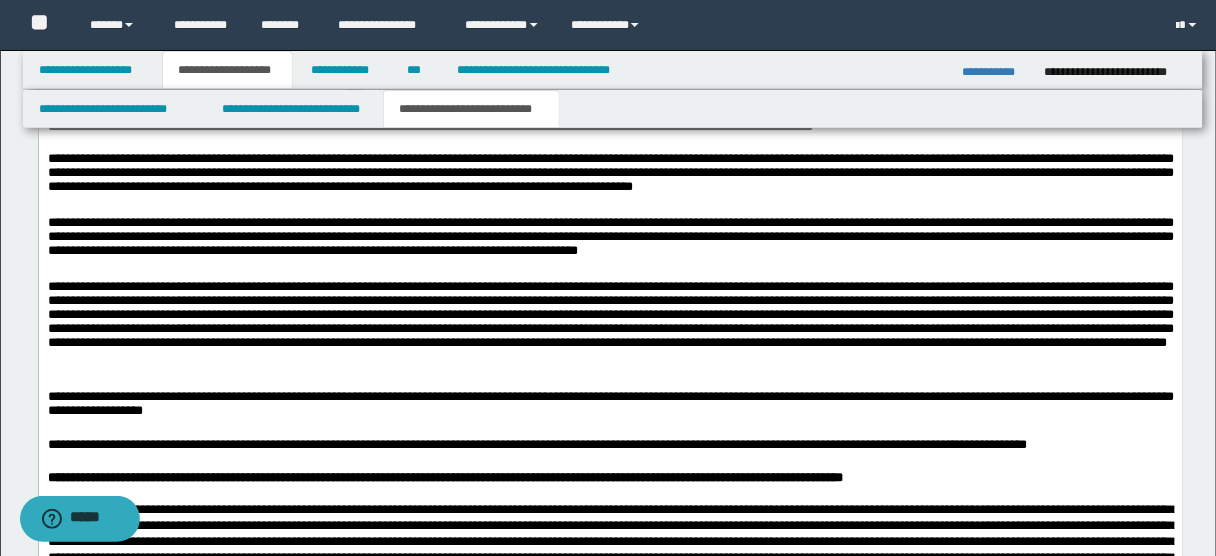 click at bounding box center [610, 329] 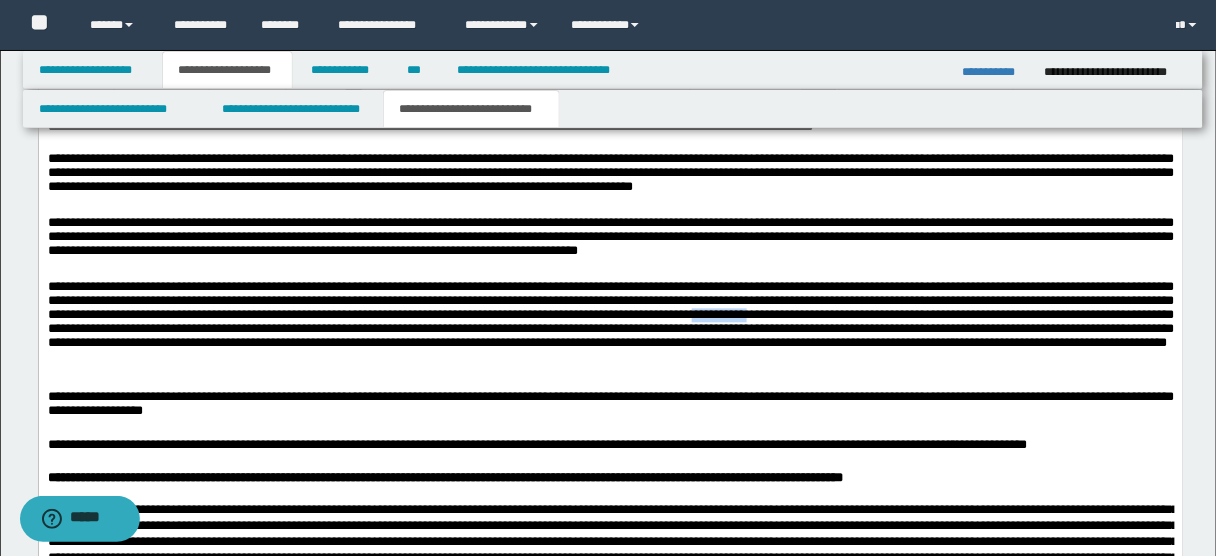type 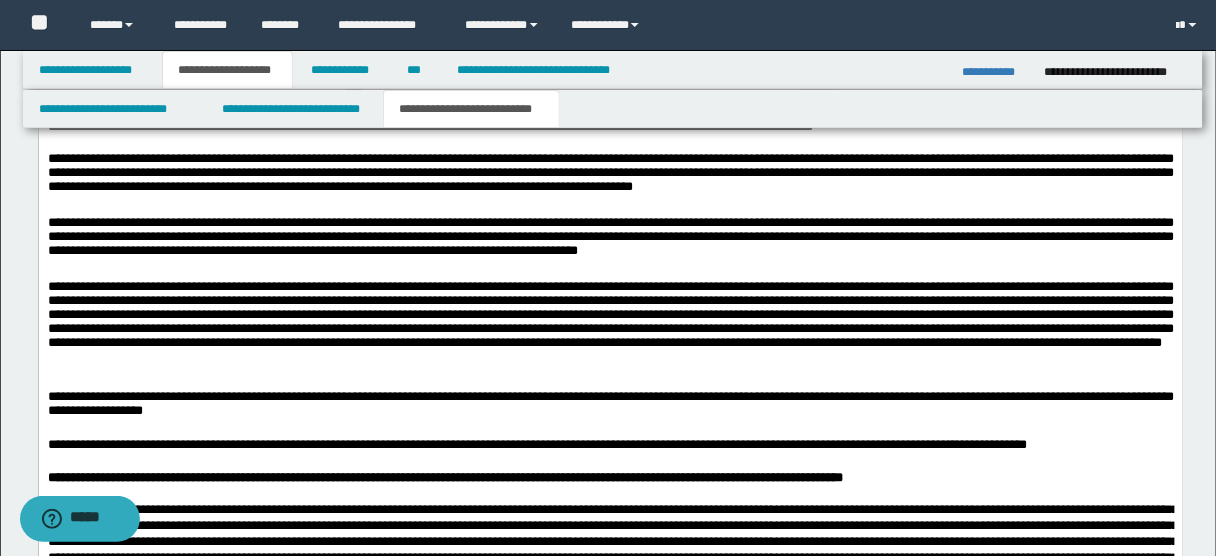 click at bounding box center (610, 329) 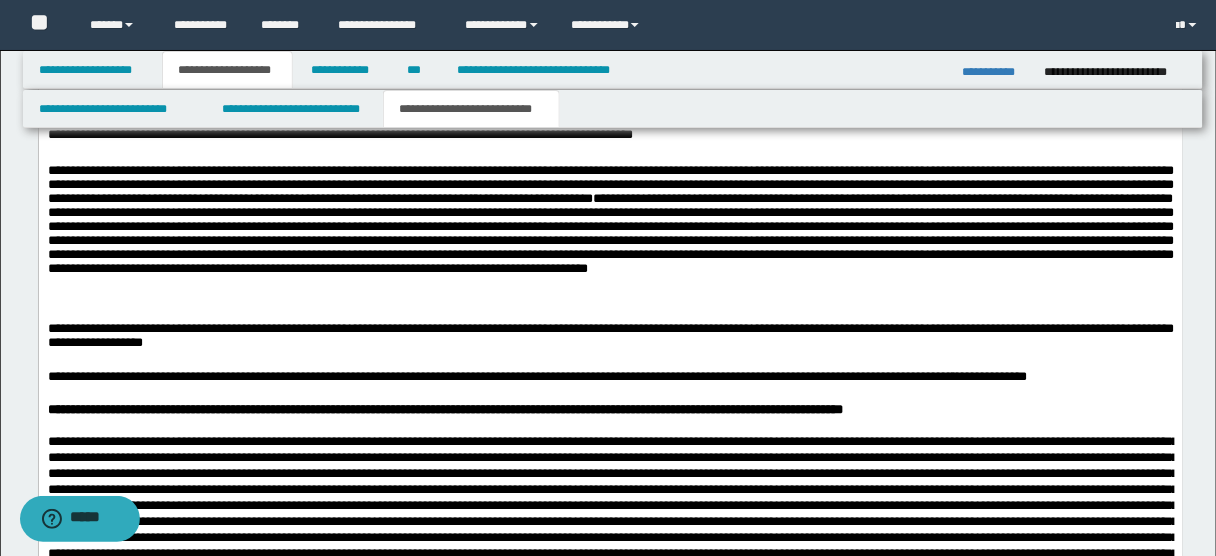 scroll, scrollTop: 979, scrollLeft: 0, axis: vertical 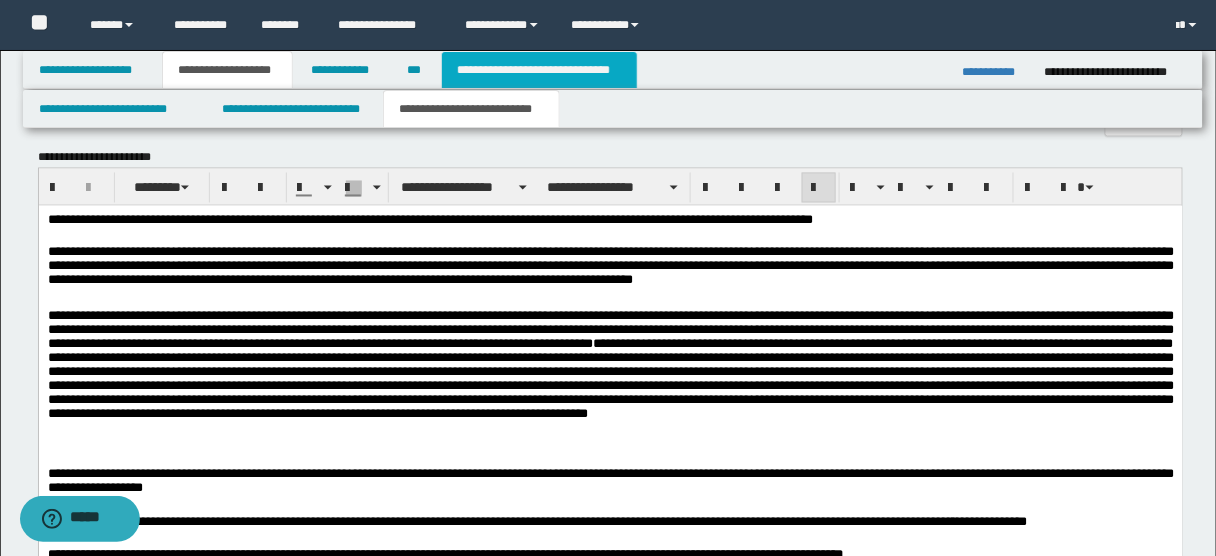 click on "**********" at bounding box center (539, 70) 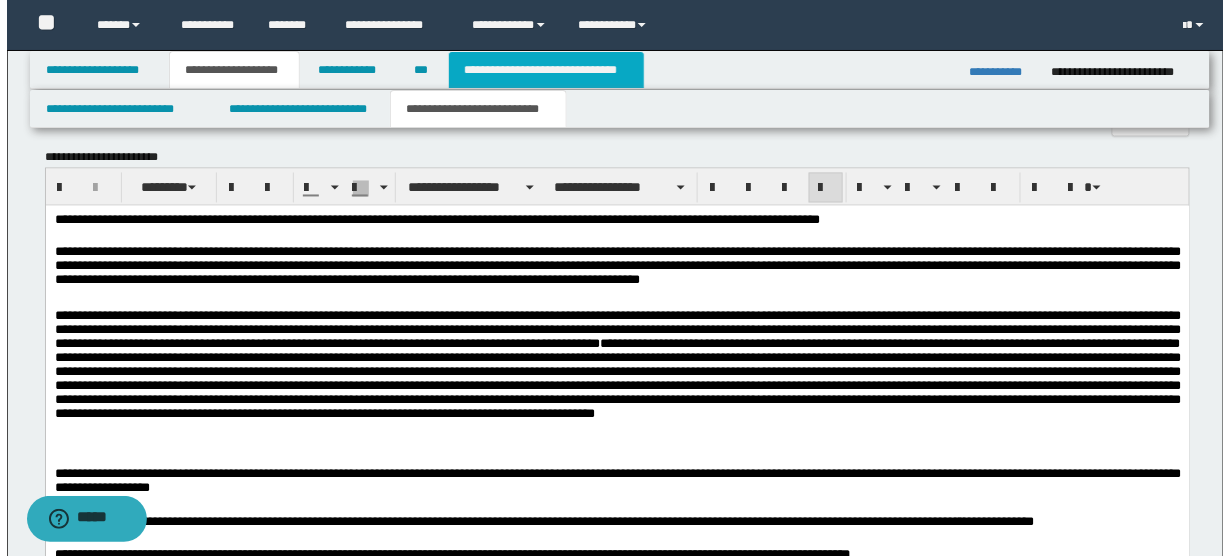 scroll, scrollTop: 0, scrollLeft: 0, axis: both 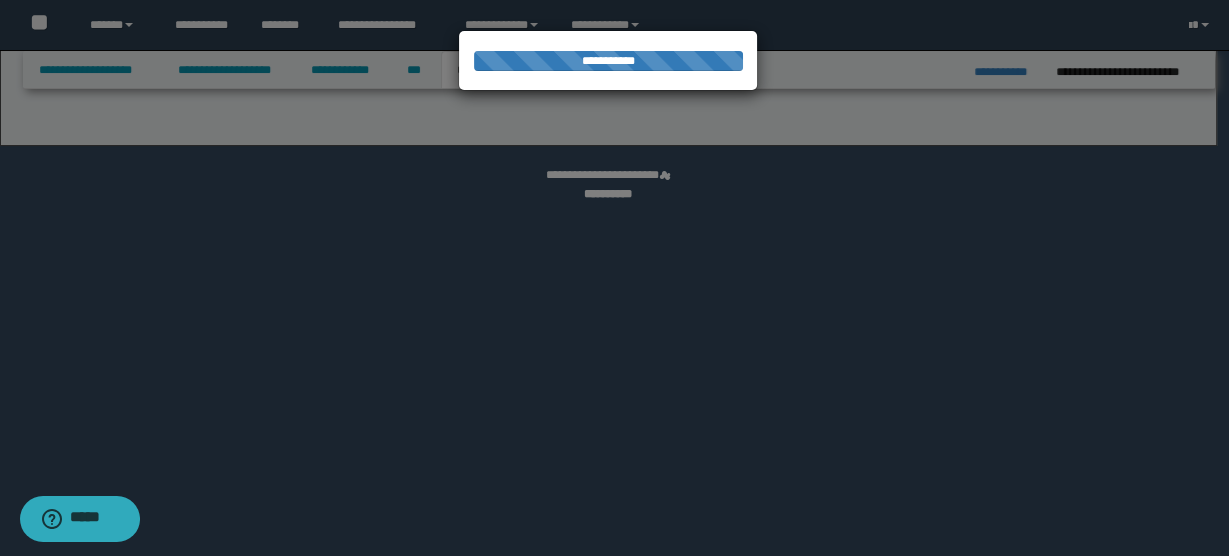 select on "*" 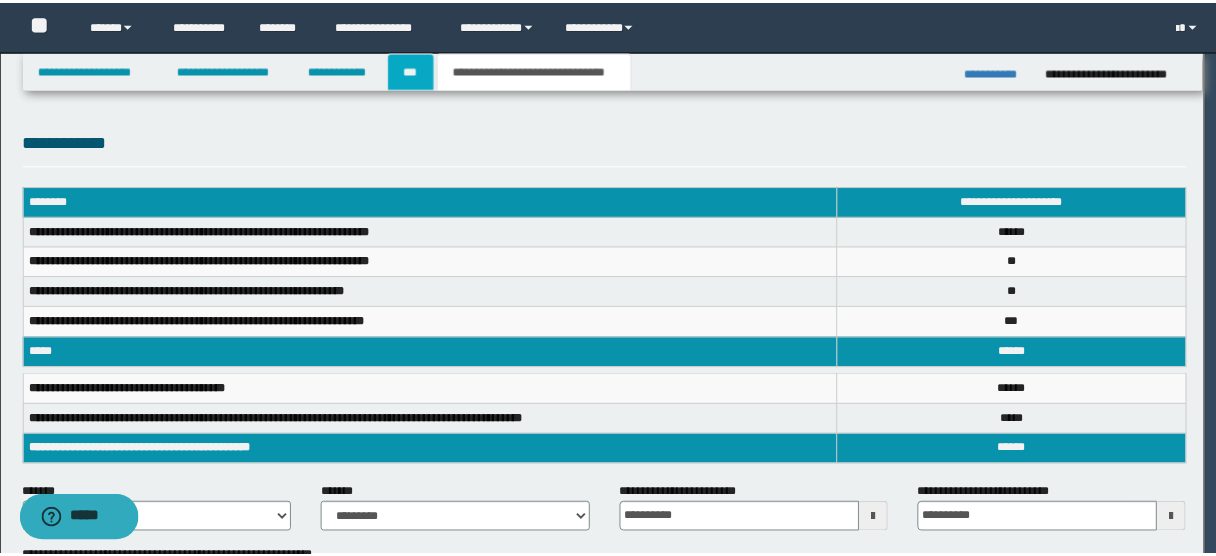 scroll, scrollTop: 0, scrollLeft: 0, axis: both 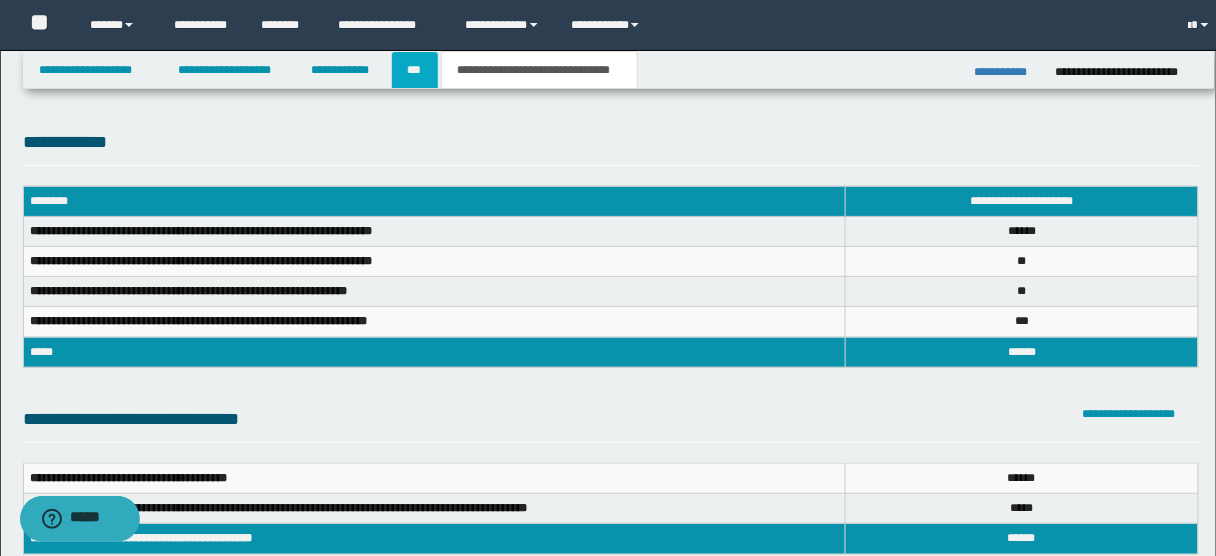 click on "***" at bounding box center (415, 70) 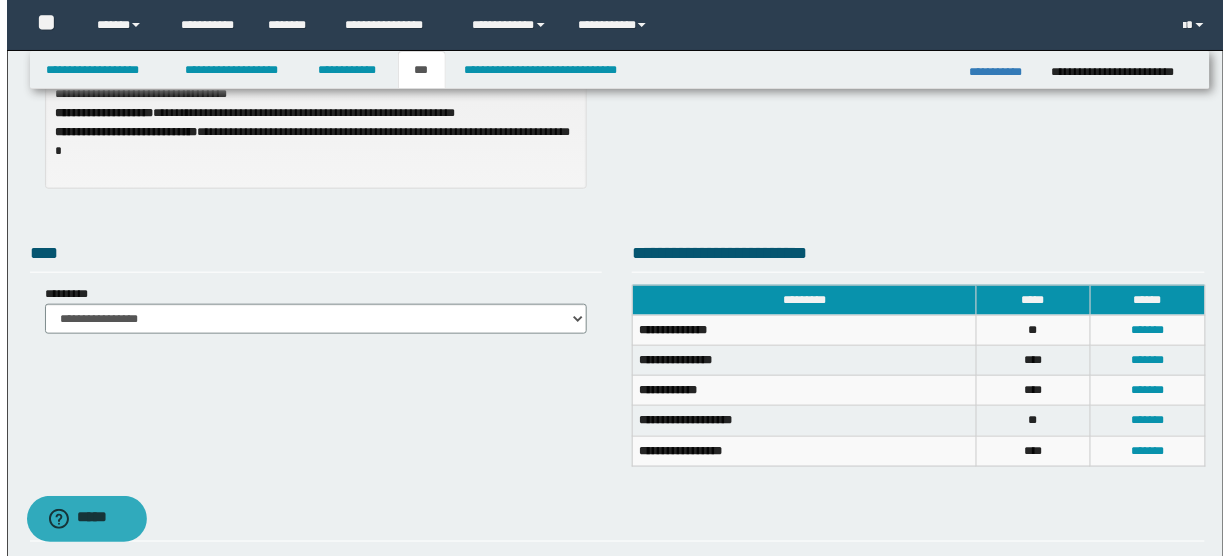 scroll, scrollTop: 350, scrollLeft: 0, axis: vertical 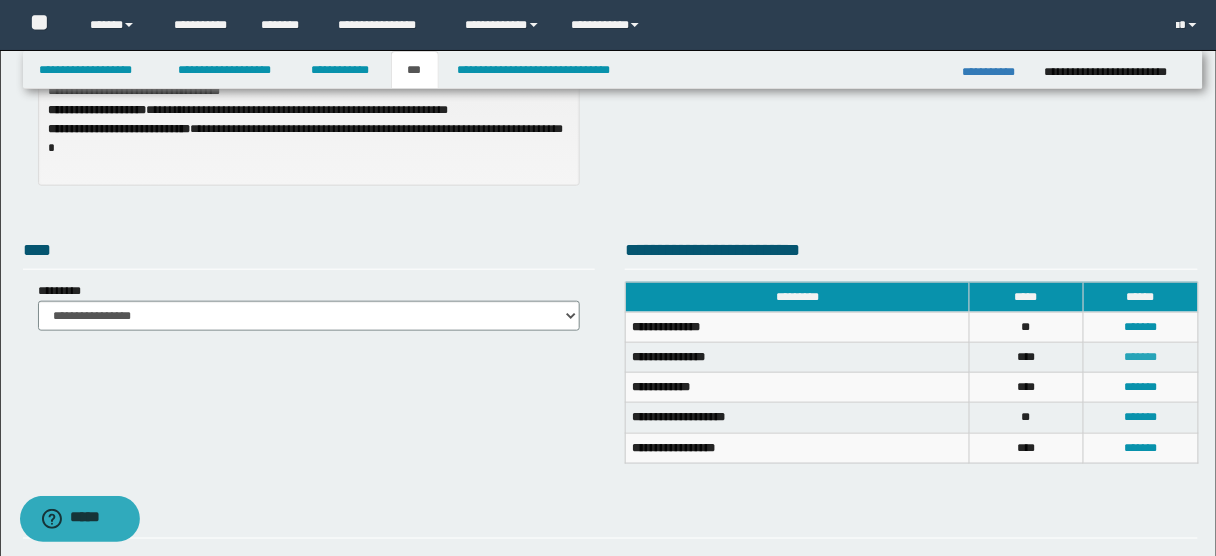 click on "*******" at bounding box center [1140, 357] 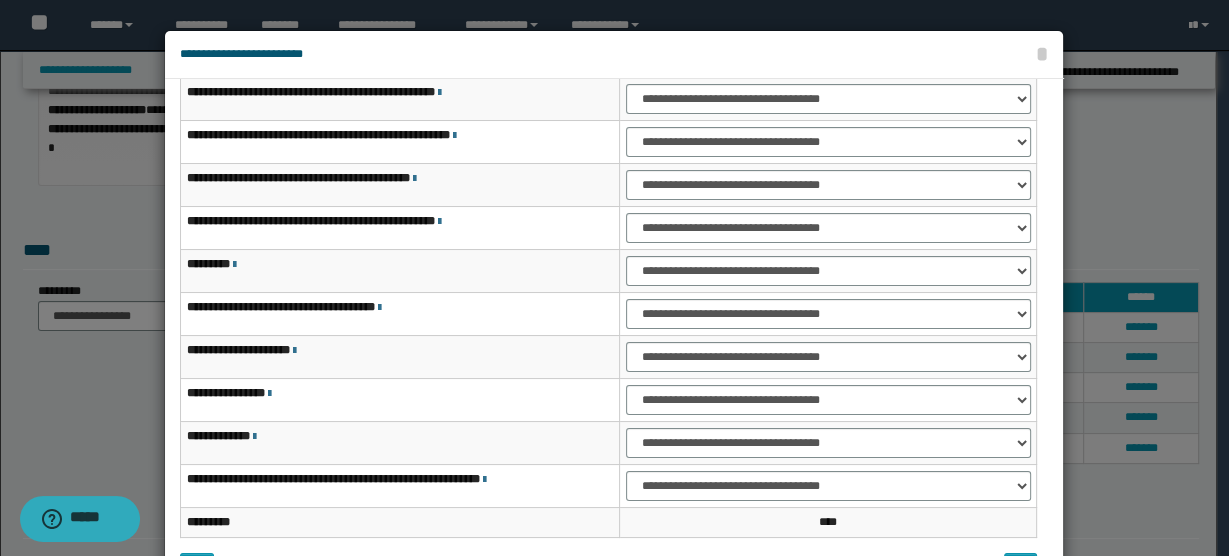 scroll, scrollTop: 83, scrollLeft: 0, axis: vertical 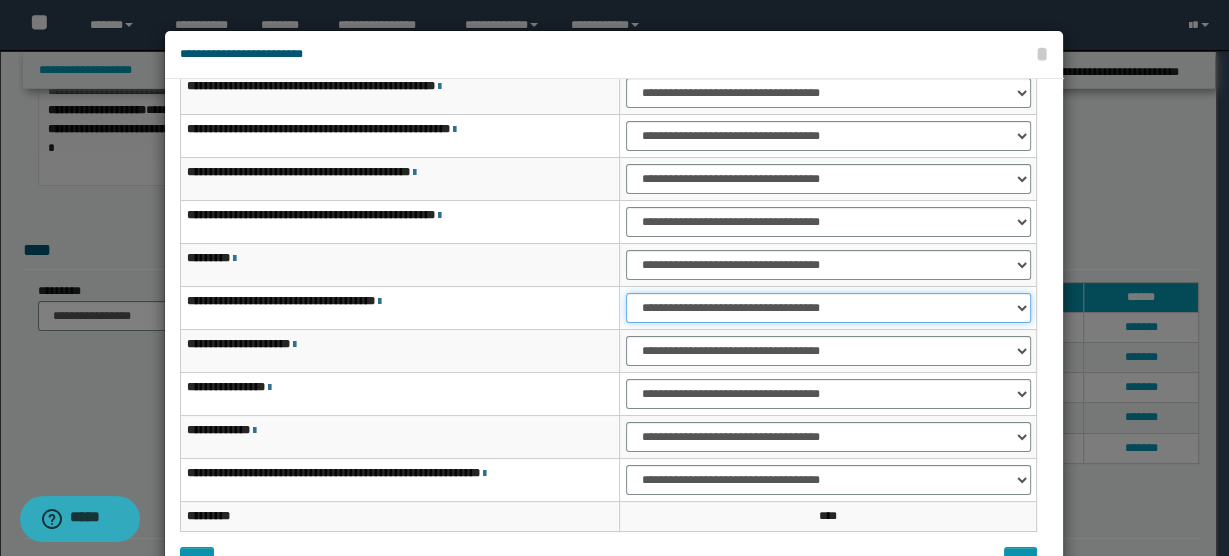 click on "**********" at bounding box center (828, 308) 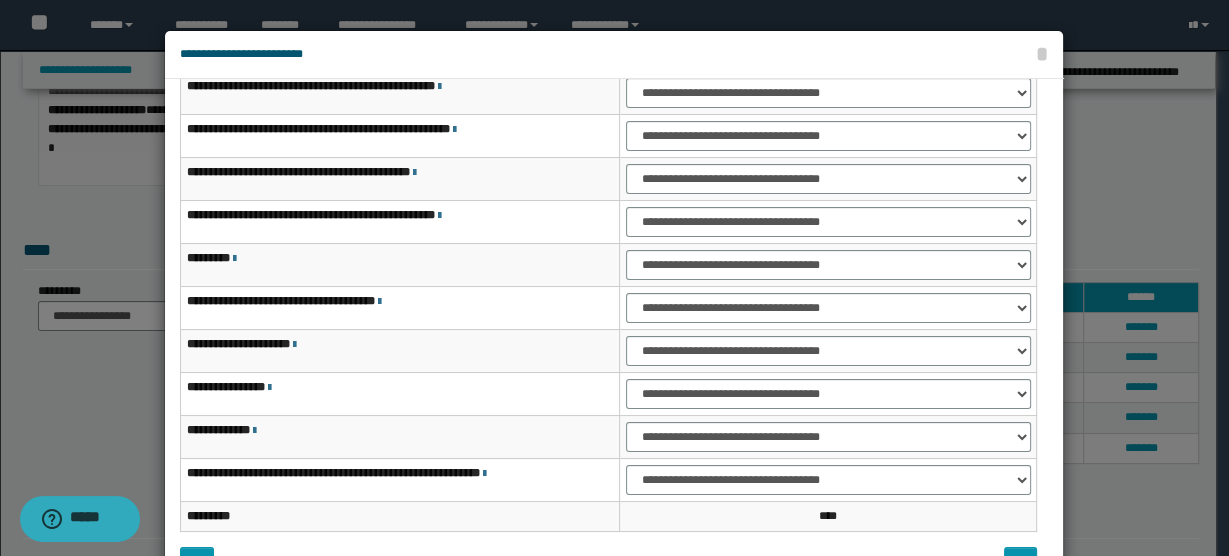 click on "**********" at bounding box center [400, 308] 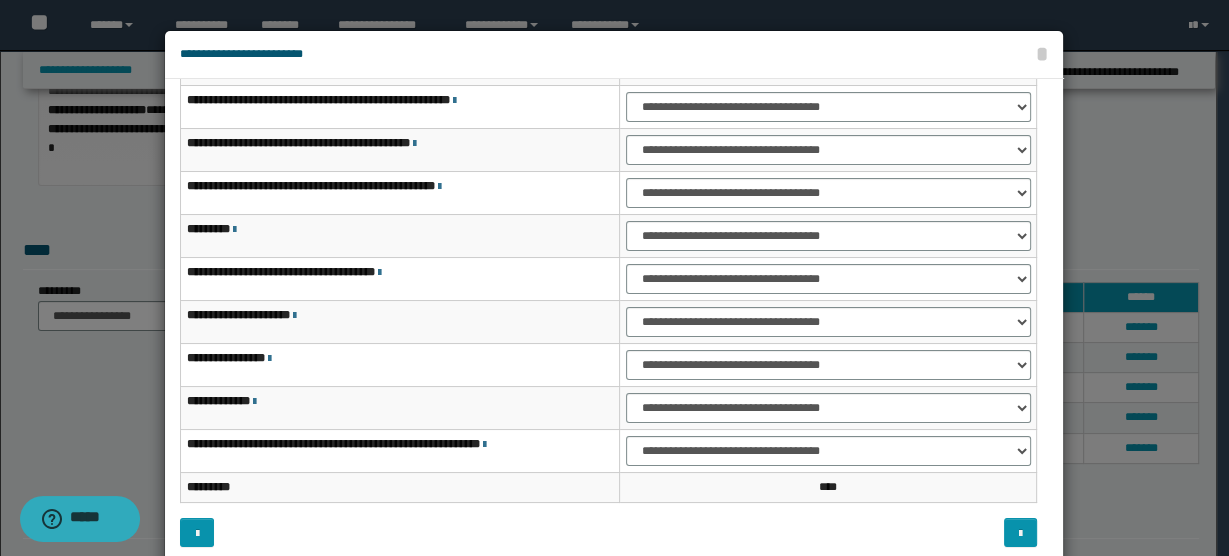 scroll, scrollTop: 115, scrollLeft: 0, axis: vertical 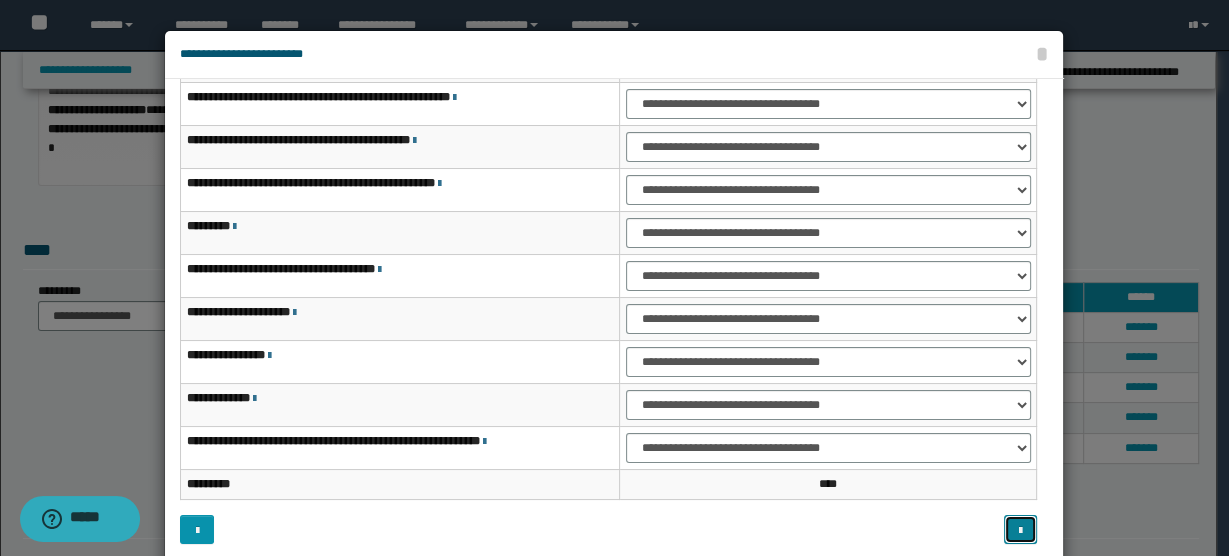 click at bounding box center [1020, 531] 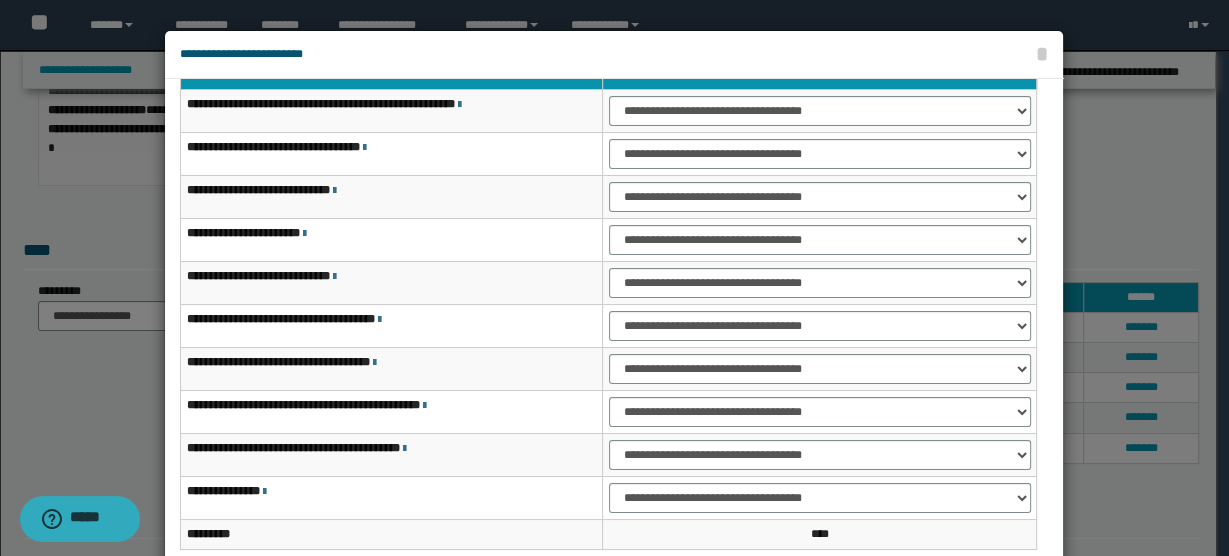 scroll, scrollTop: 64, scrollLeft: 0, axis: vertical 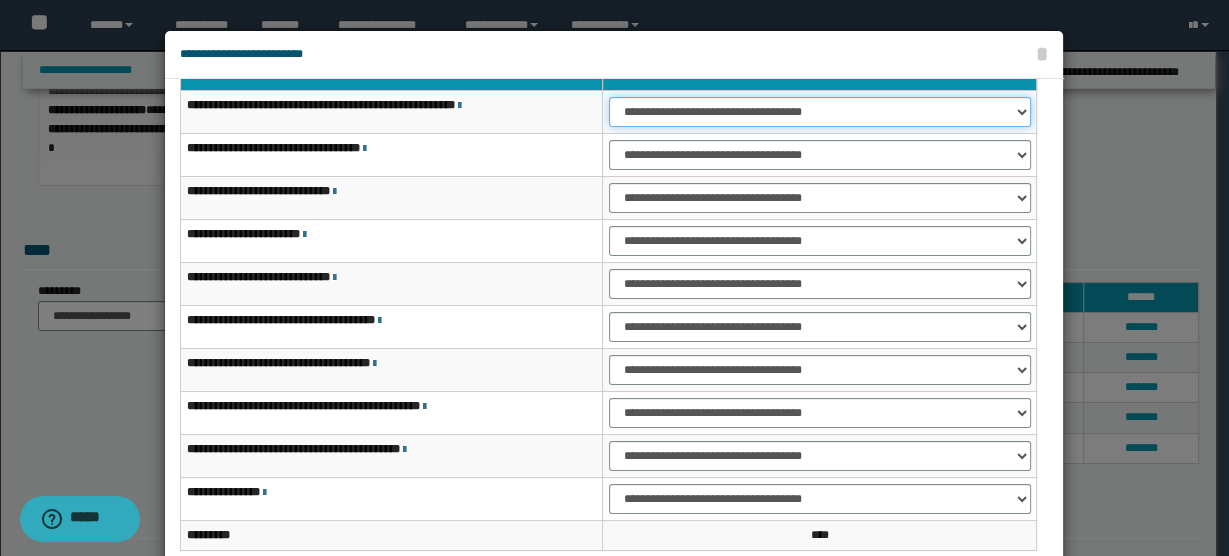 click on "**********" at bounding box center (819, 112) 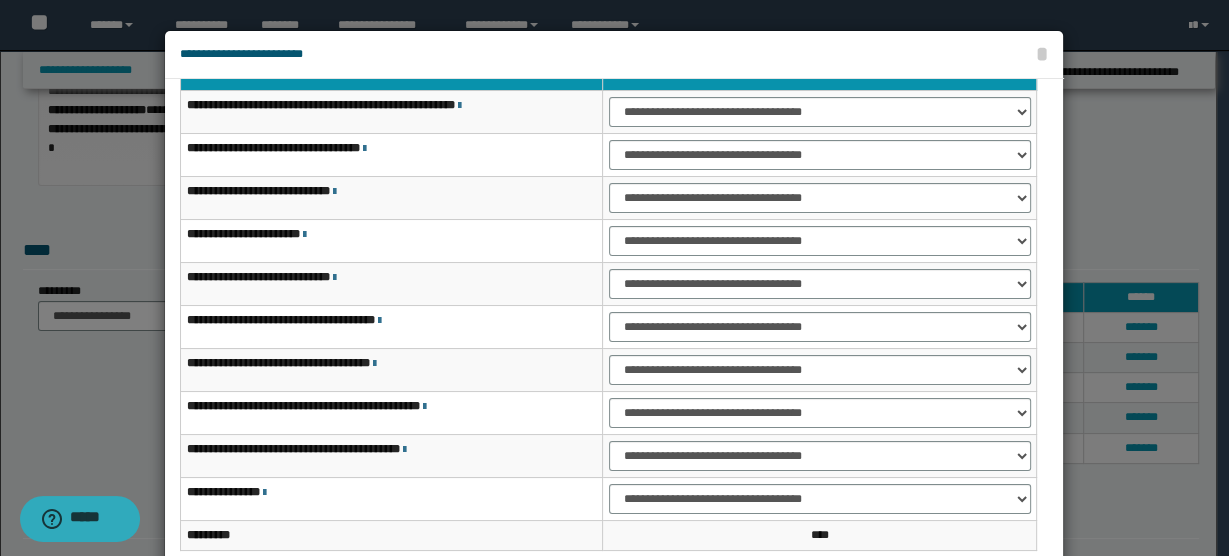 click on "**********" at bounding box center [392, 155] 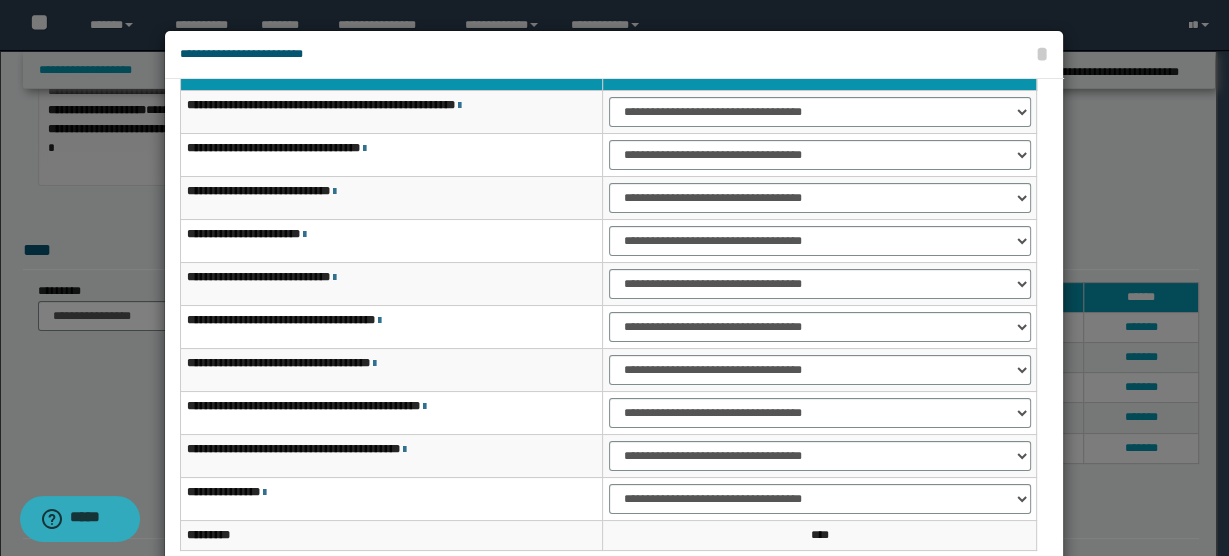 scroll, scrollTop: 115, scrollLeft: 0, axis: vertical 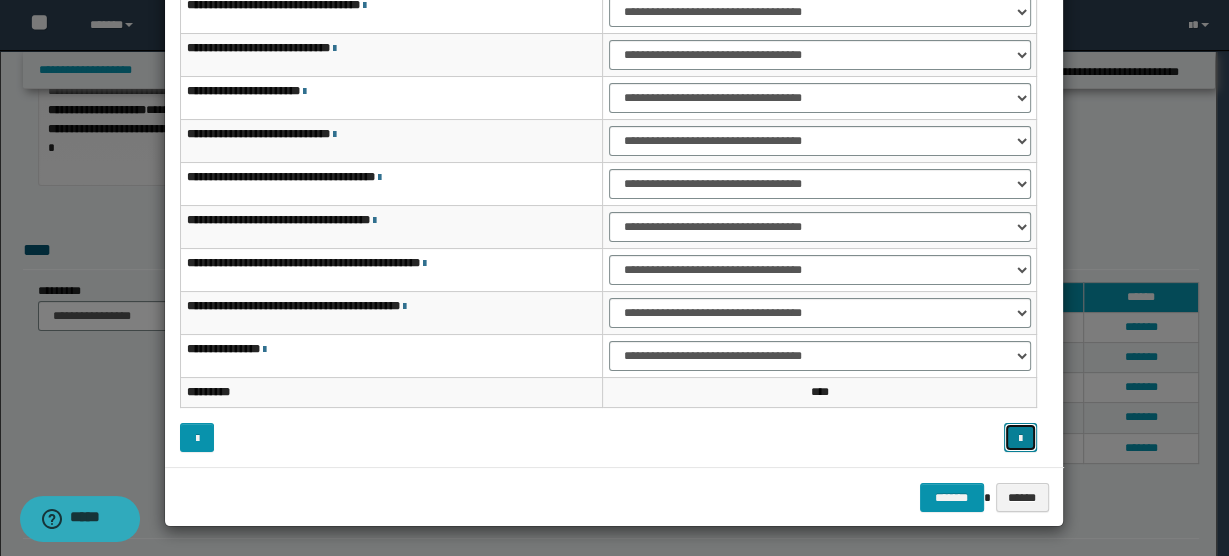 click at bounding box center (1020, 439) 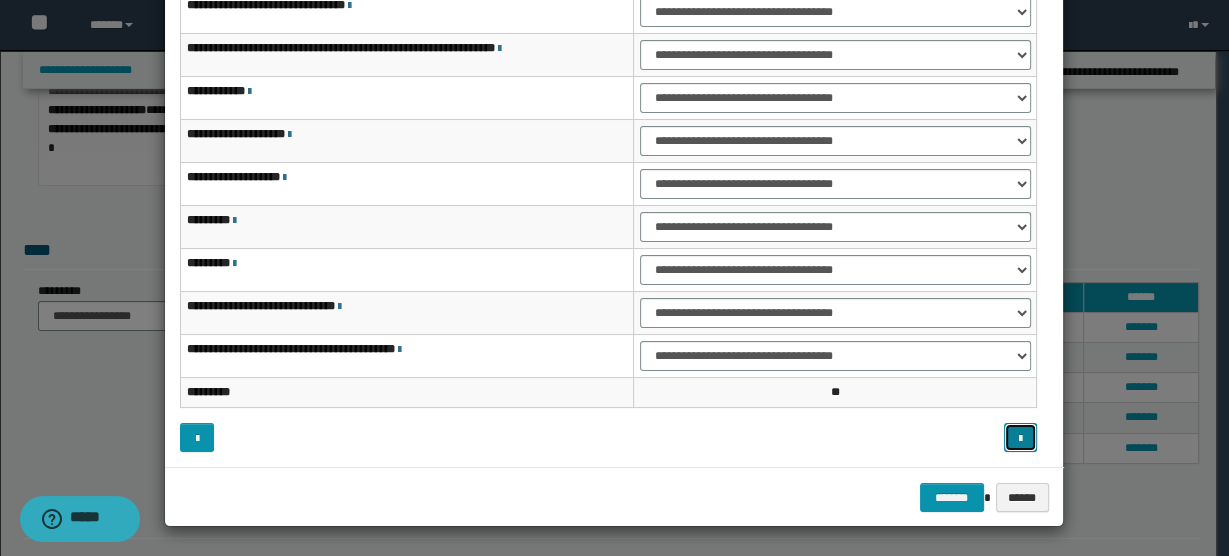 scroll, scrollTop: 0, scrollLeft: 0, axis: both 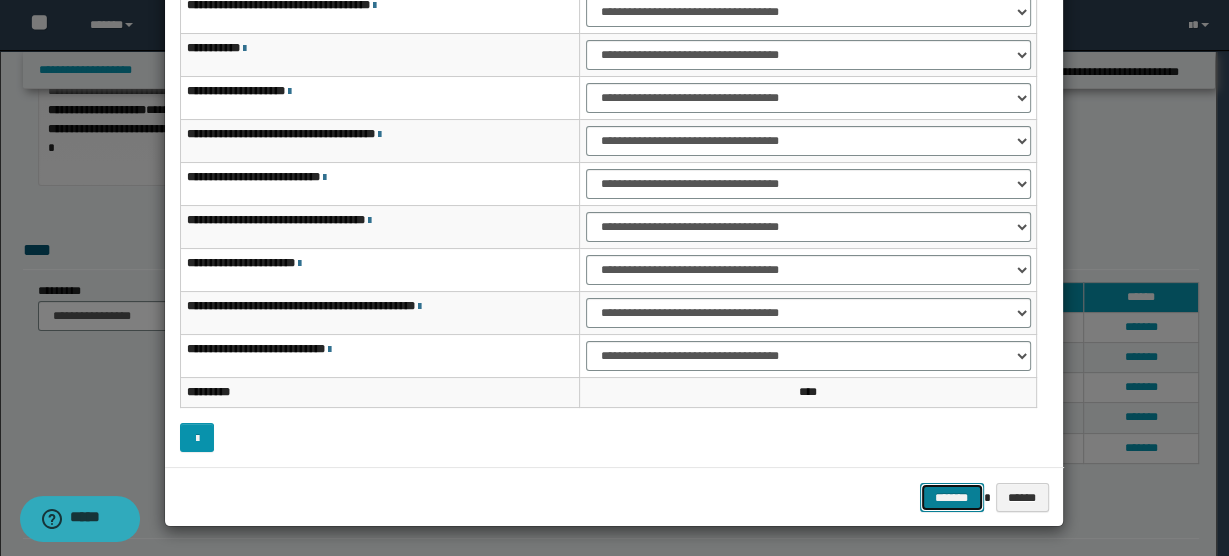 click on "*******" at bounding box center [952, 497] 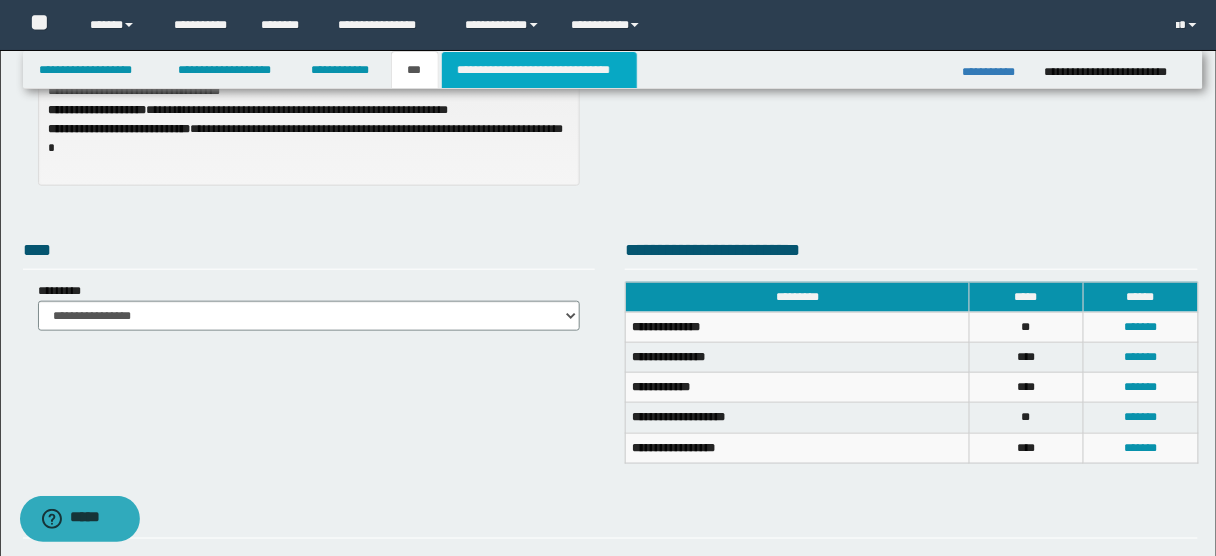 click on "**********" at bounding box center [539, 70] 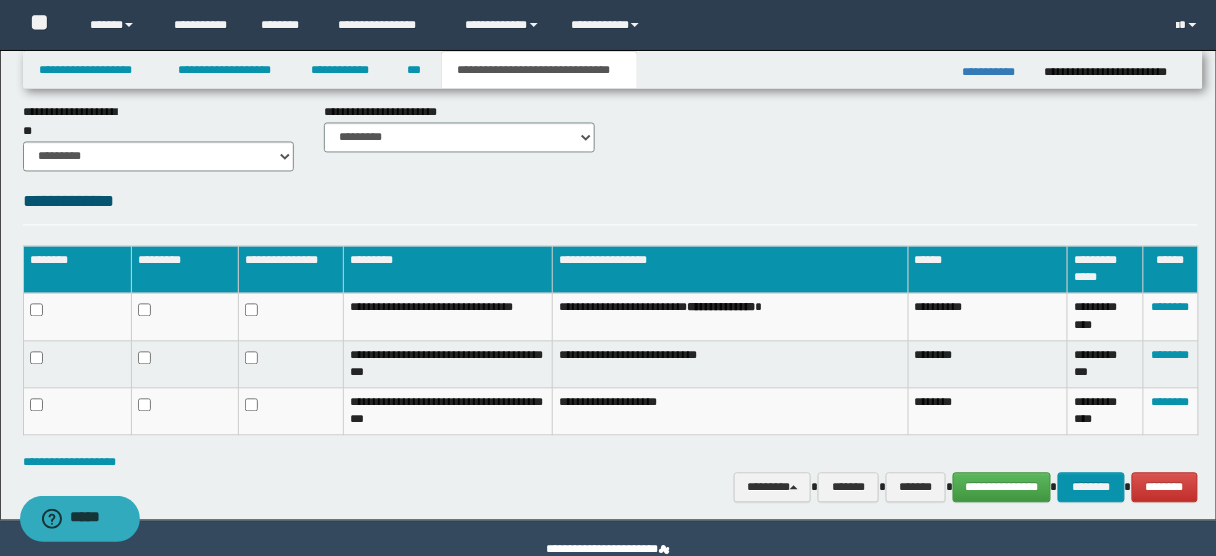 scroll, scrollTop: 889, scrollLeft: 0, axis: vertical 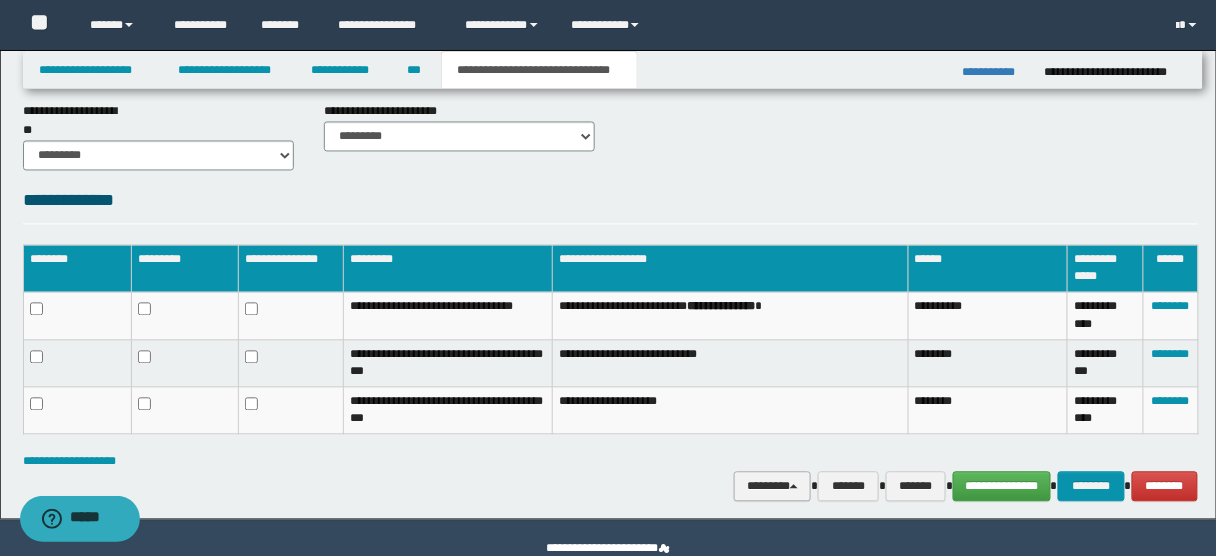 click on "********" at bounding box center [772, 486] 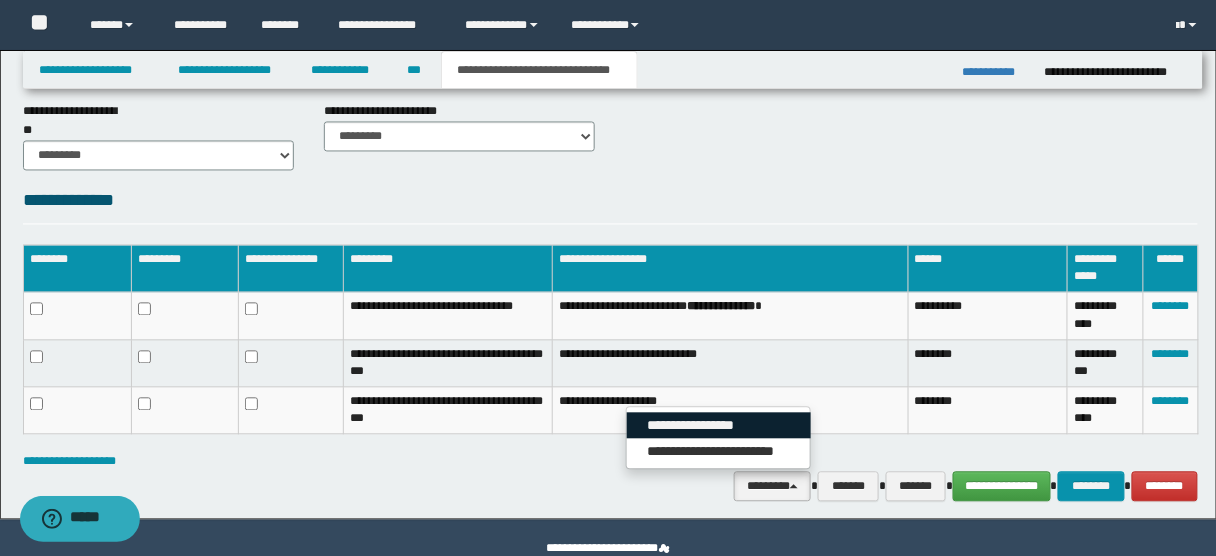click on "**********" at bounding box center [719, 426] 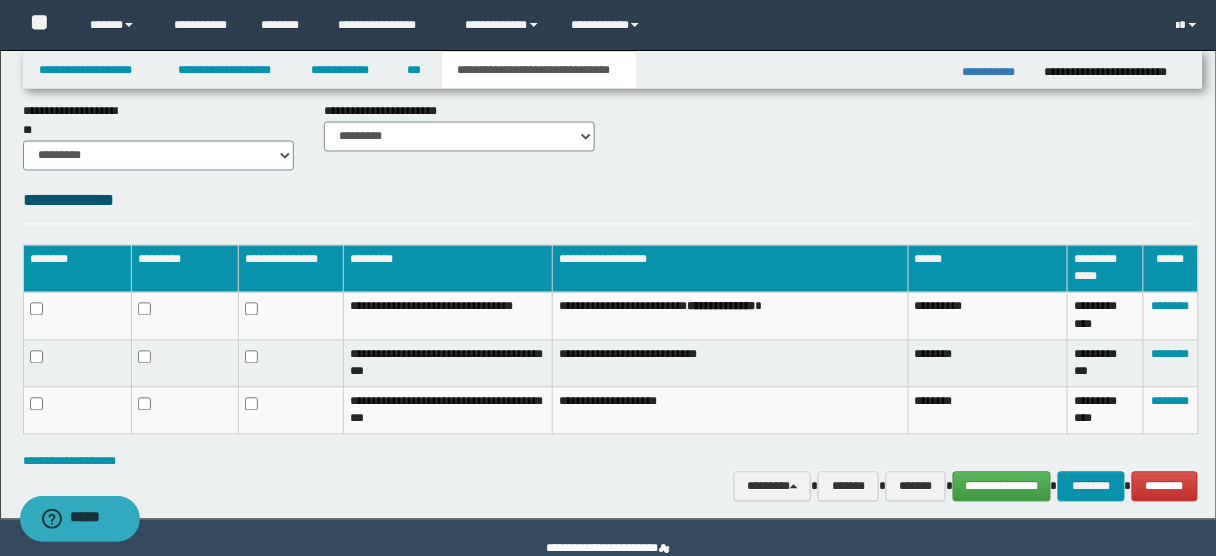 click on "**********" at bounding box center (611, 486) 